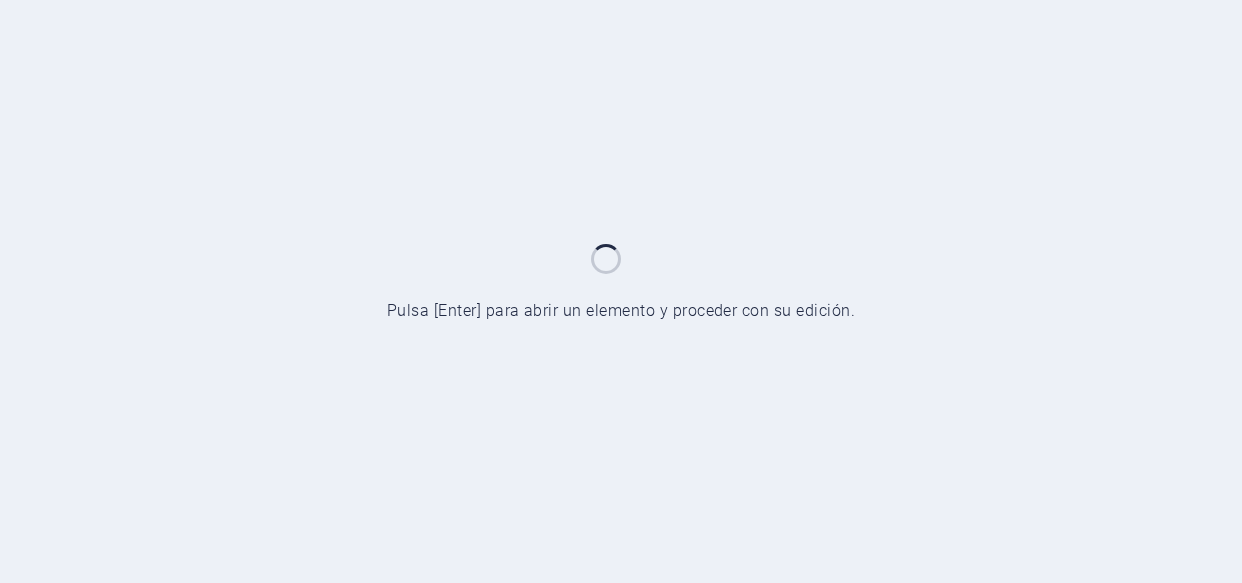 scroll, scrollTop: 0, scrollLeft: 0, axis: both 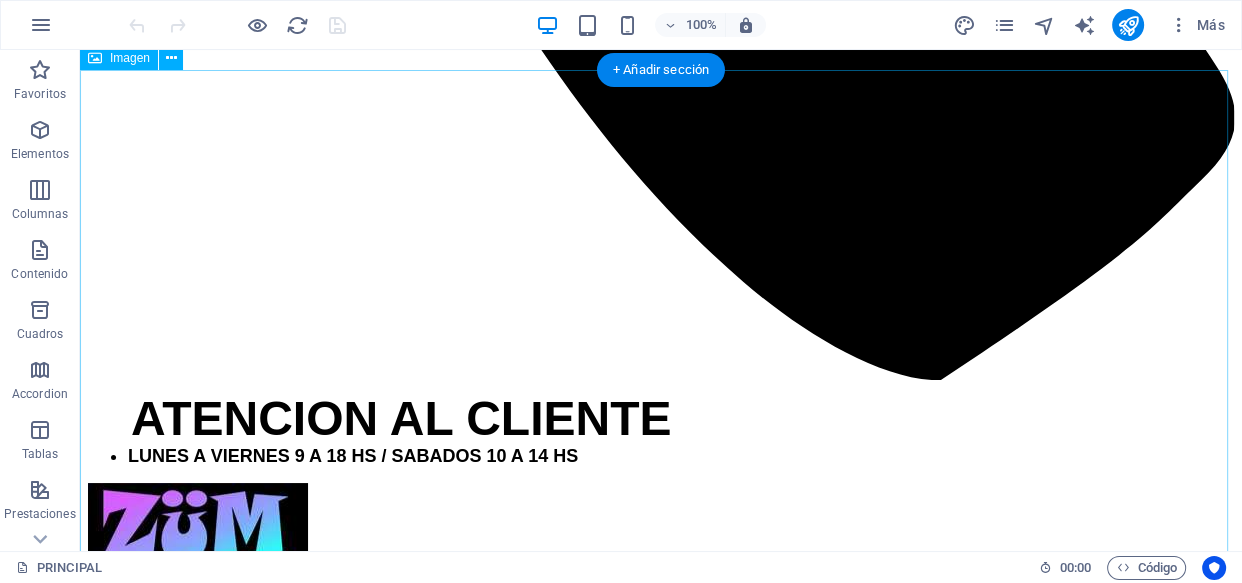 click at bounding box center [661, 4140] 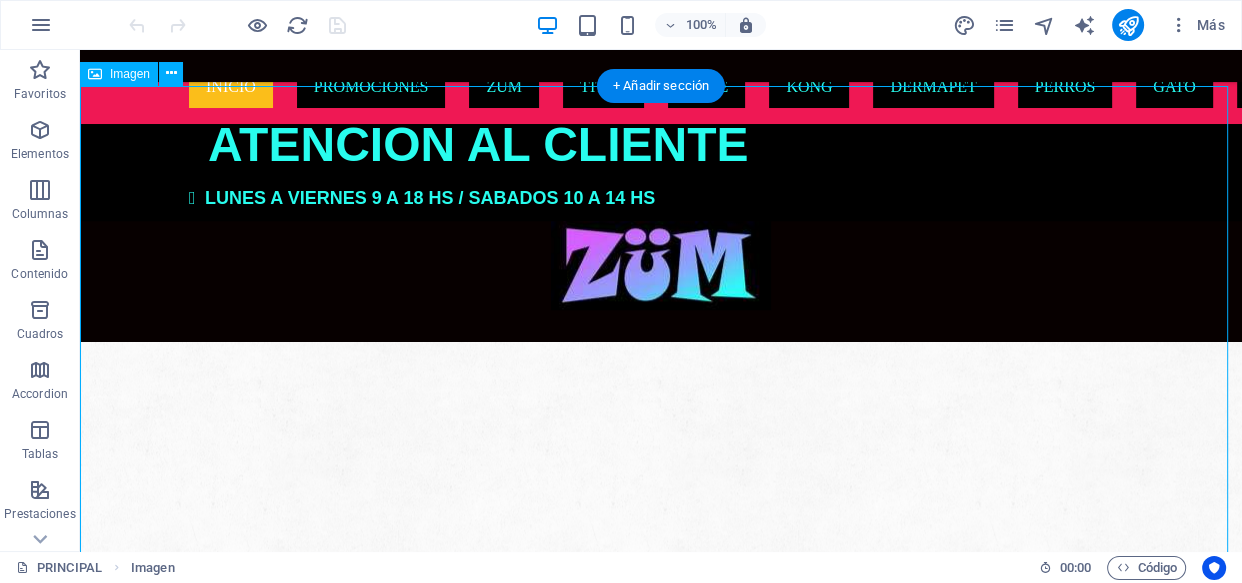 scroll, scrollTop: 1443, scrollLeft: 0, axis: vertical 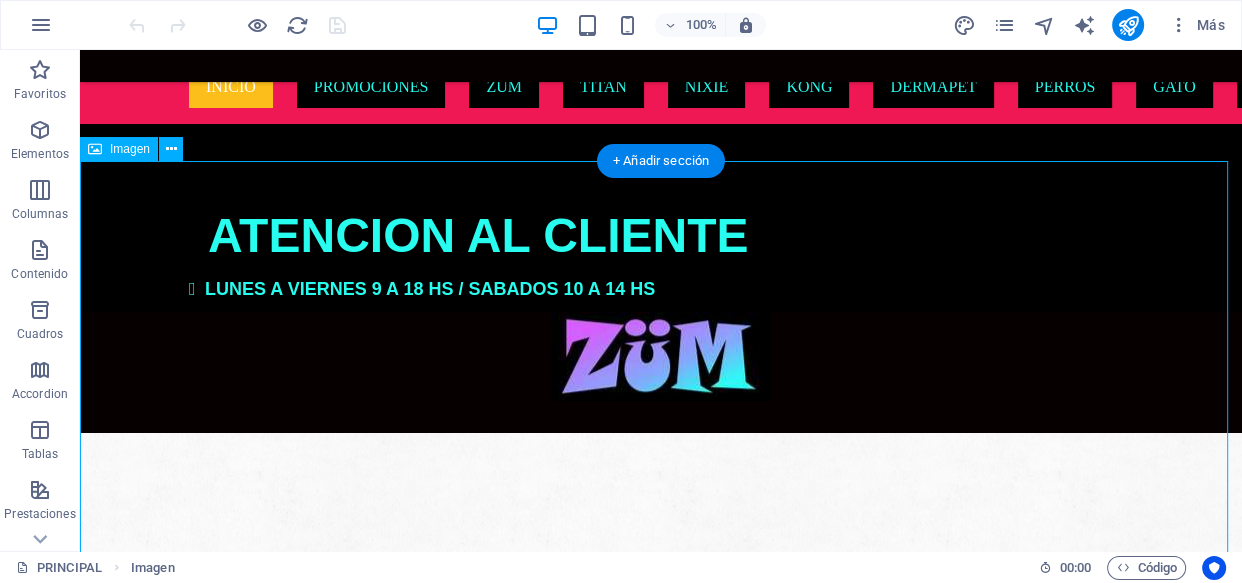 click at bounding box center (661, 2424) 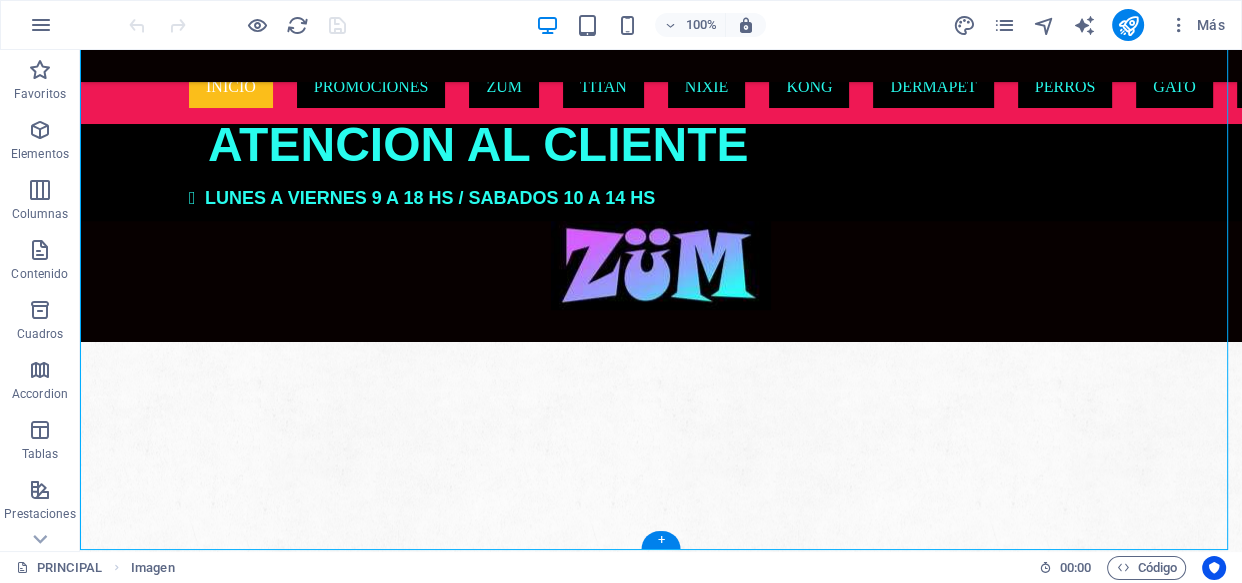scroll, scrollTop: 1716, scrollLeft: 0, axis: vertical 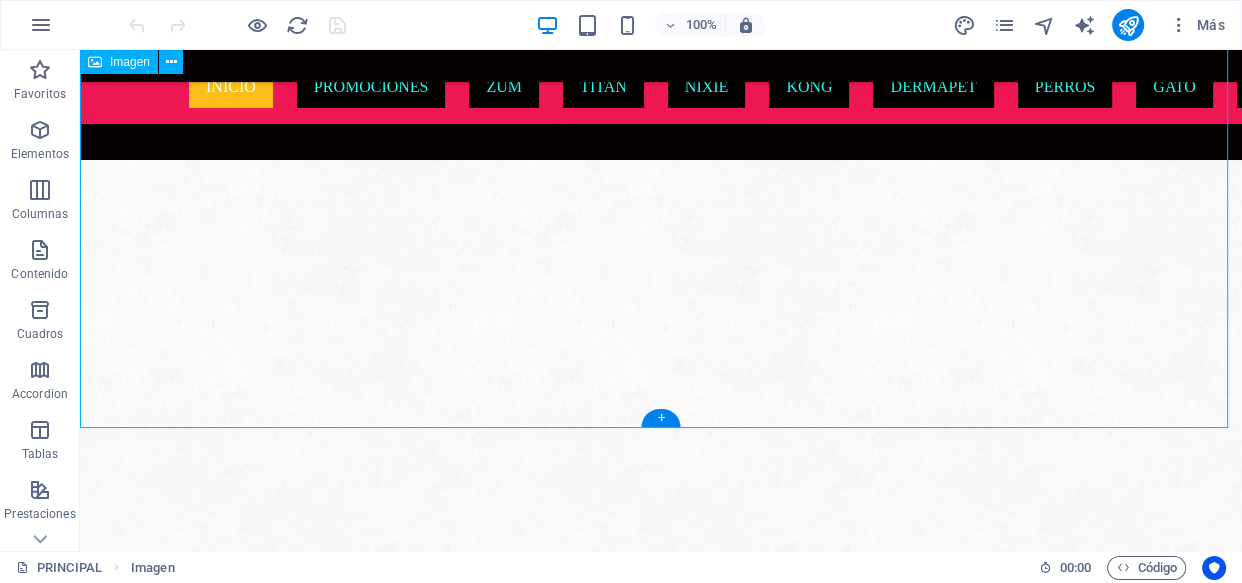 click at bounding box center [661, 2151] 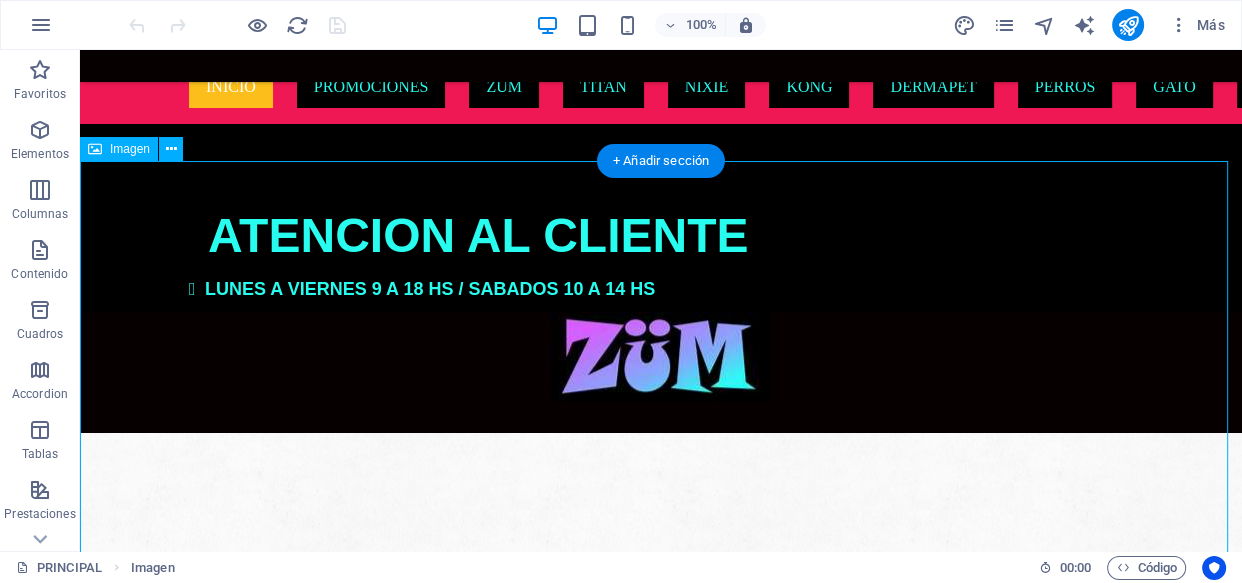 scroll, scrollTop: 1352, scrollLeft: 0, axis: vertical 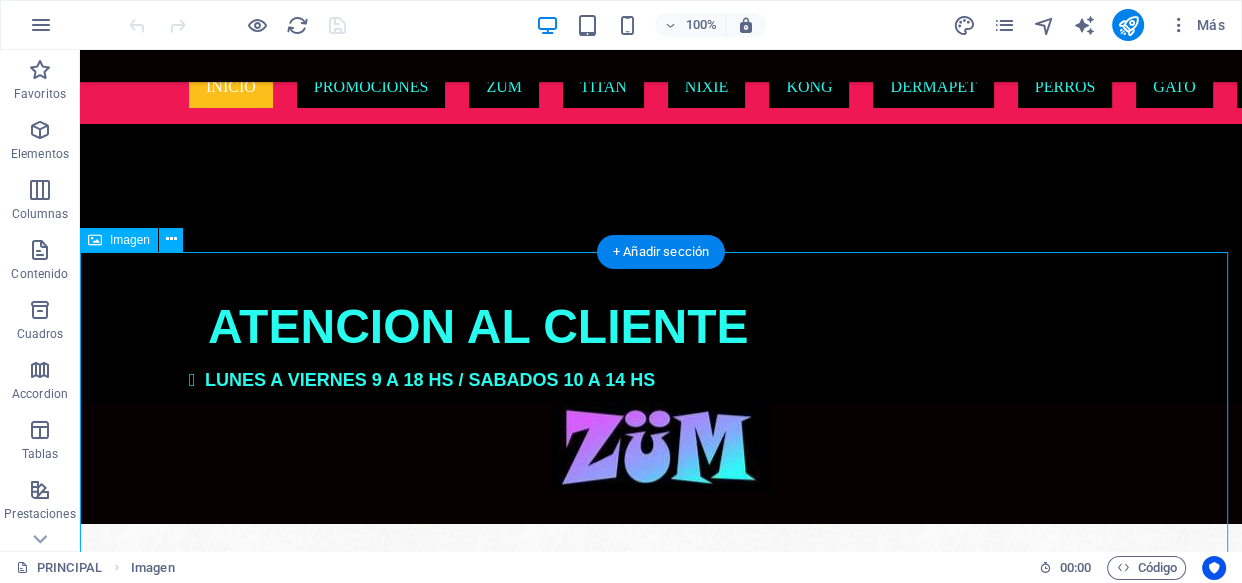 click at bounding box center (661, 2515) 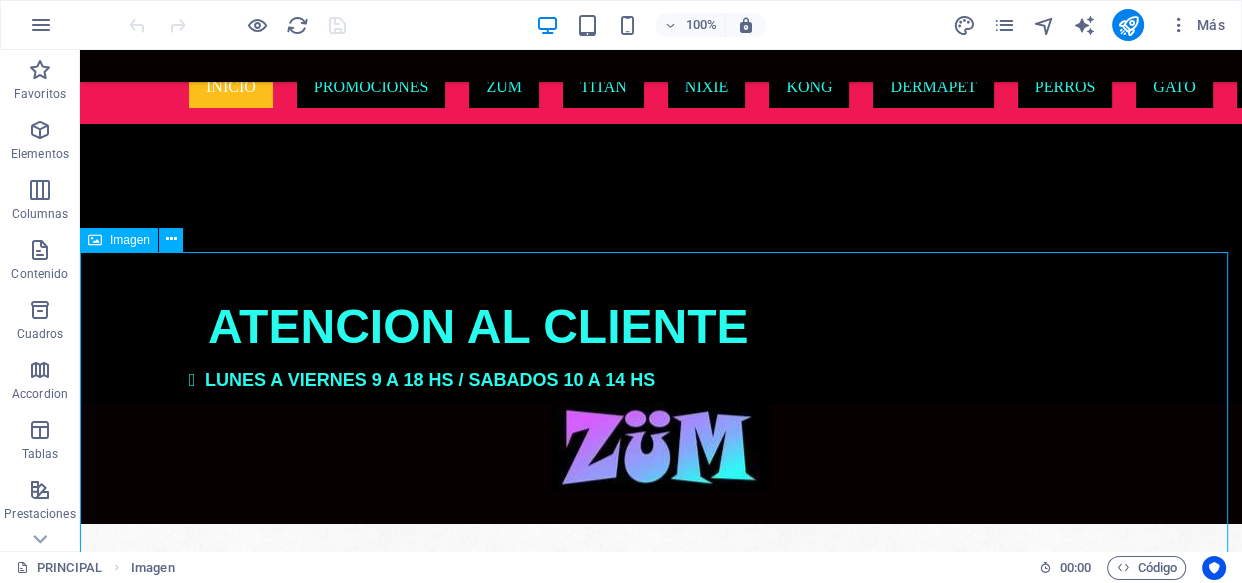 click on "Imagen" at bounding box center (130, 240) 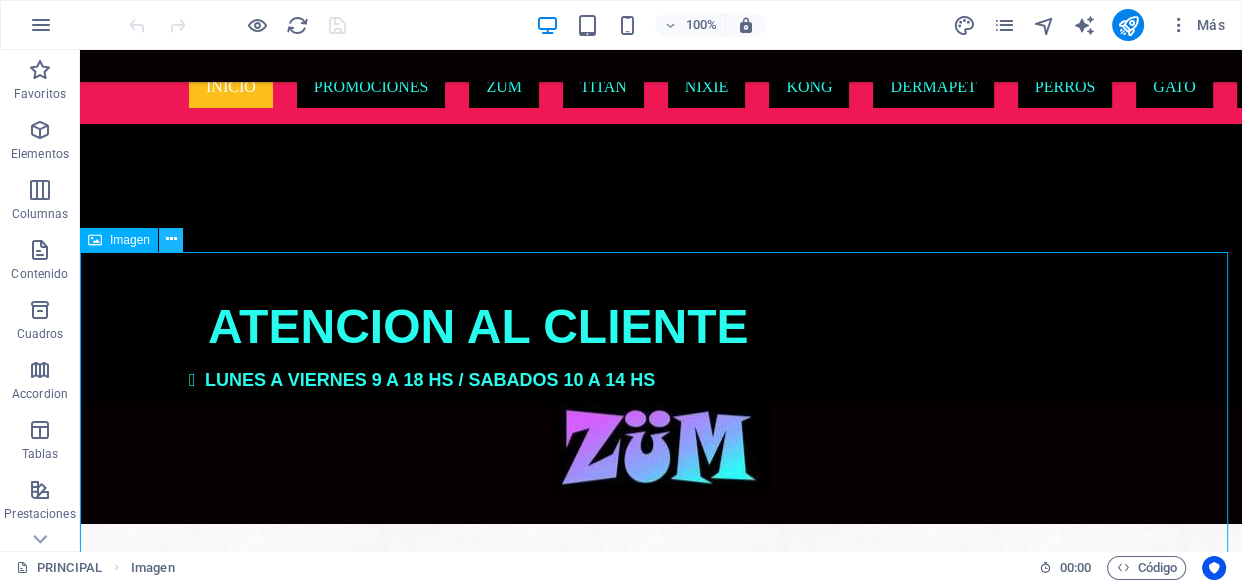 click at bounding box center [171, 239] 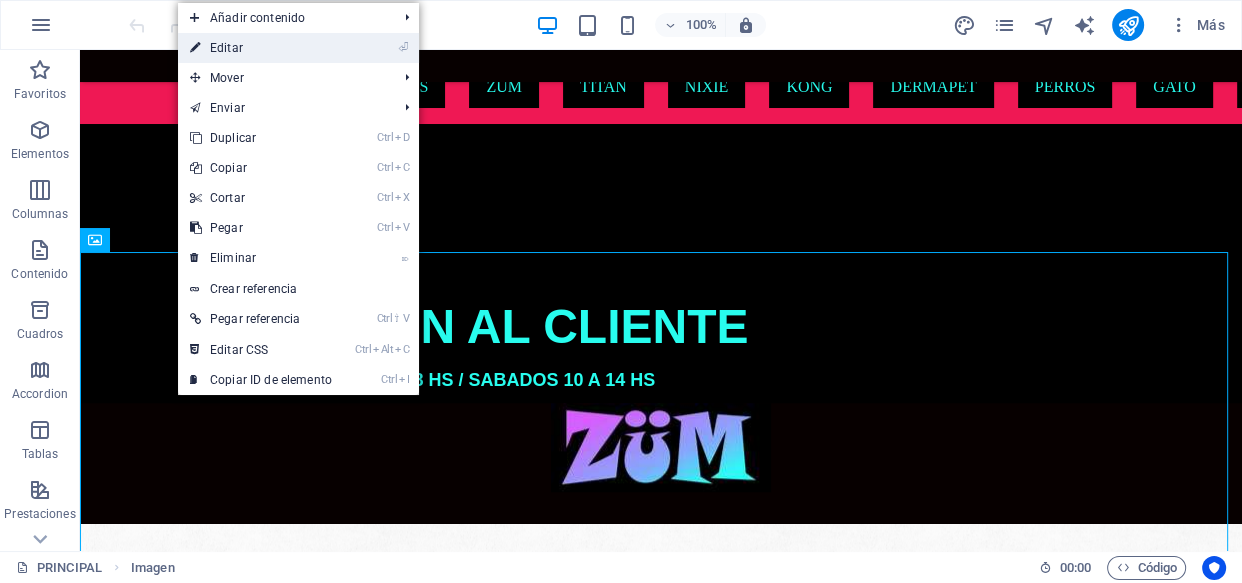 click on "⏎  Editar" at bounding box center [261, 48] 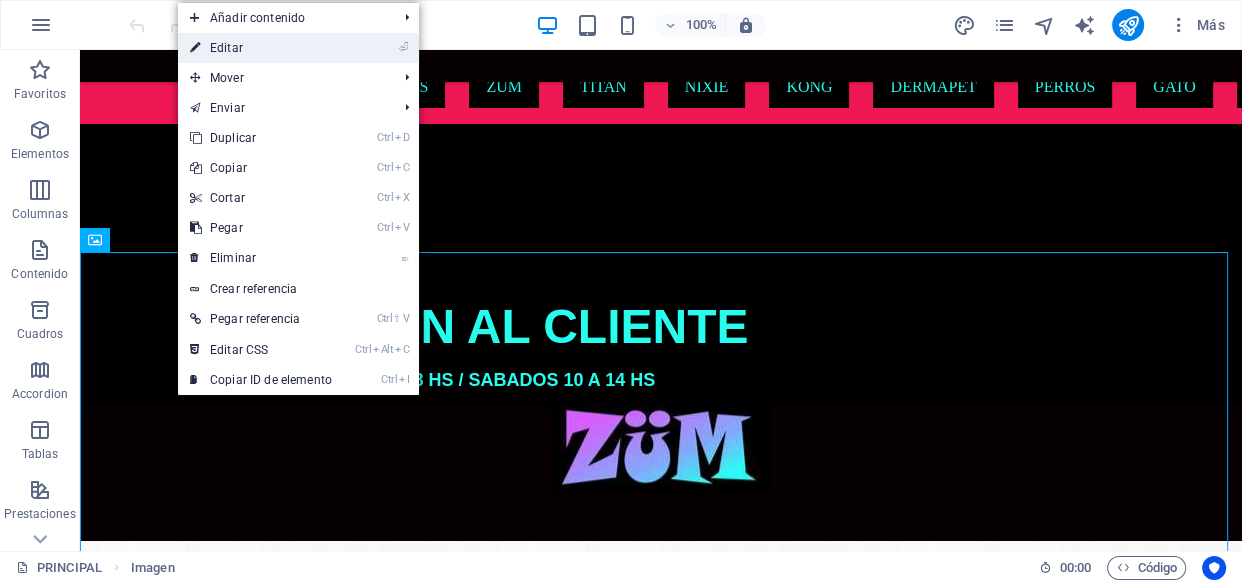 scroll, scrollTop: 1370, scrollLeft: 0, axis: vertical 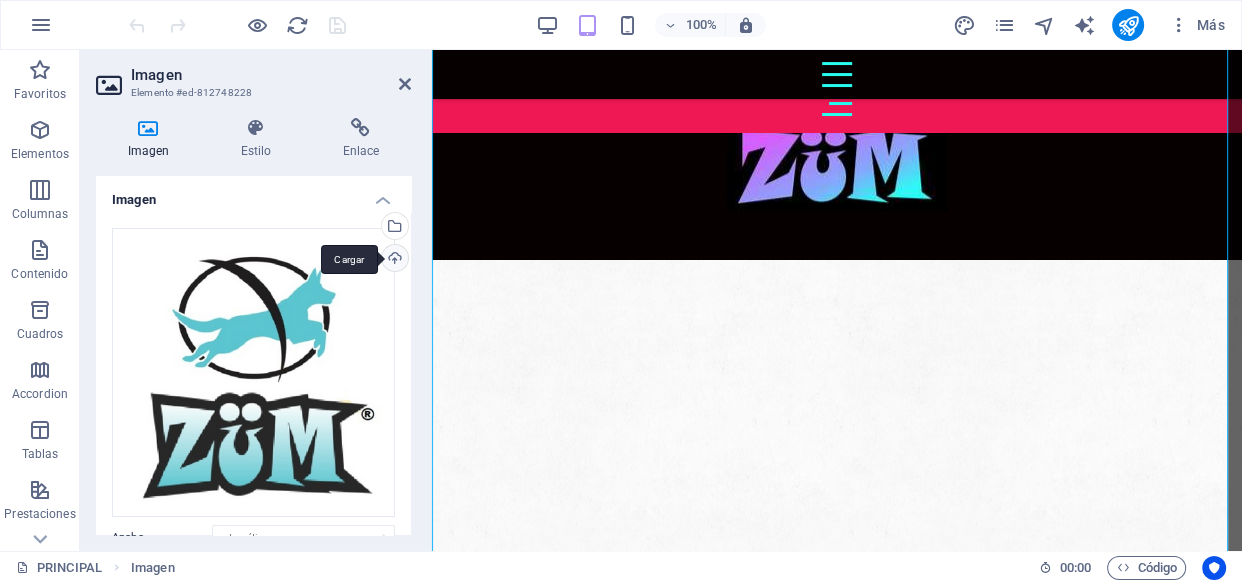 click on "Cargar" at bounding box center (393, 260) 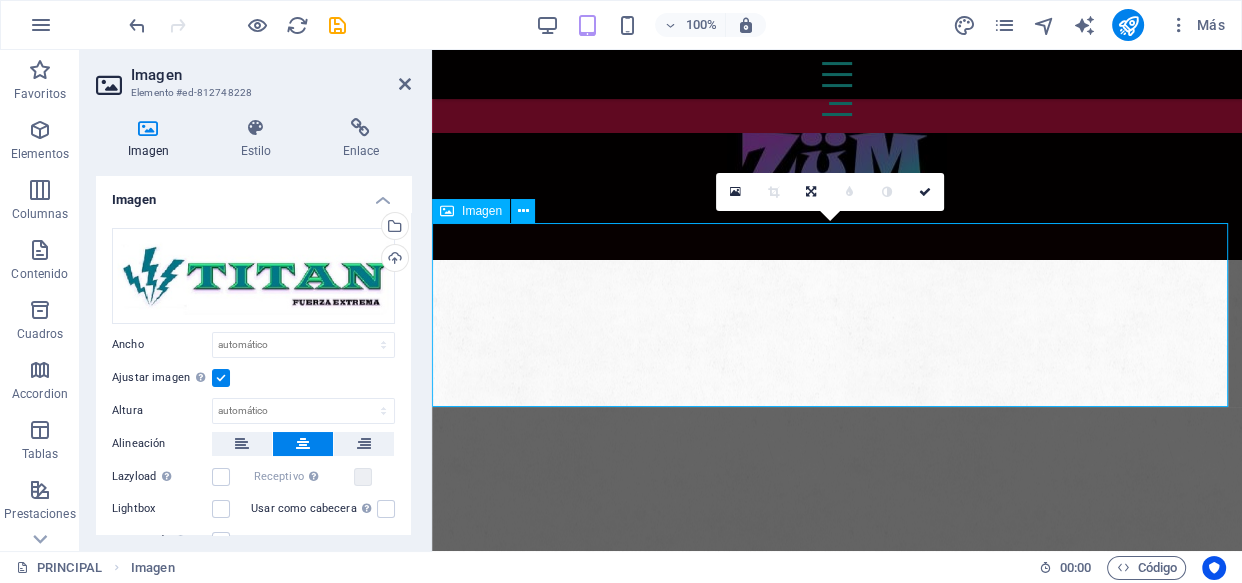 scroll, scrollTop: 1188, scrollLeft: 0, axis: vertical 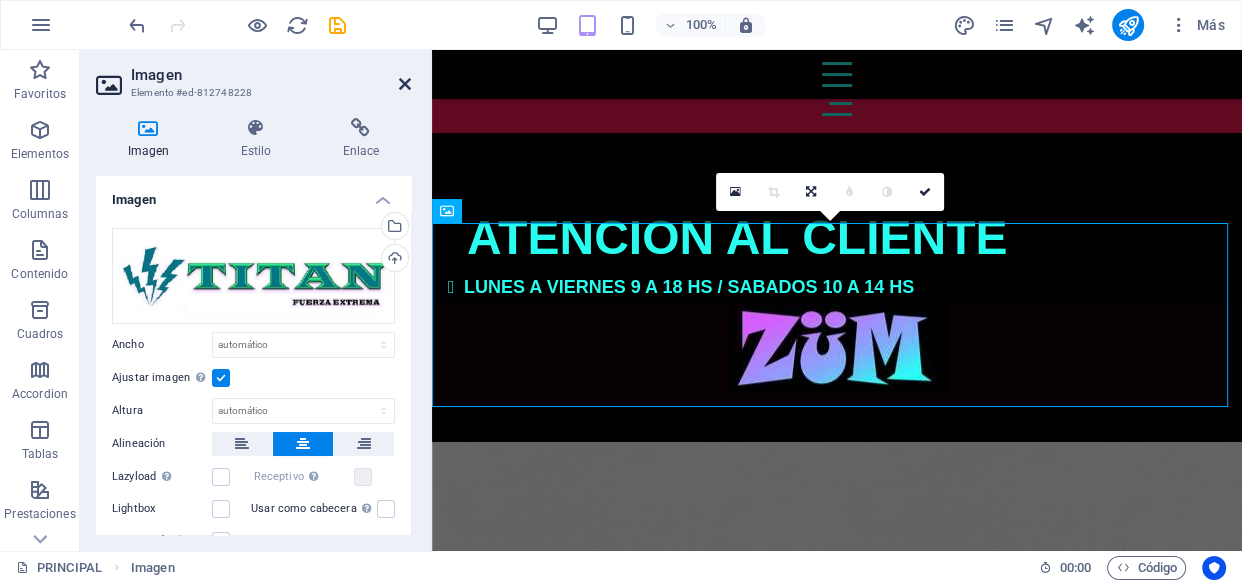 click at bounding box center [405, 84] 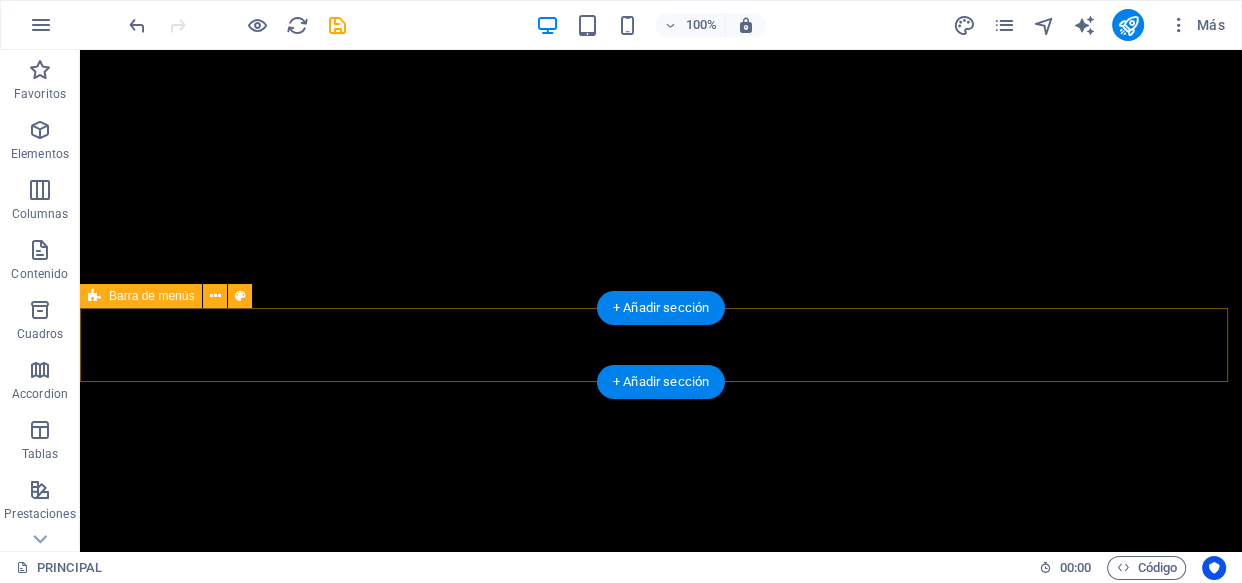 scroll, scrollTop: 0, scrollLeft: 0, axis: both 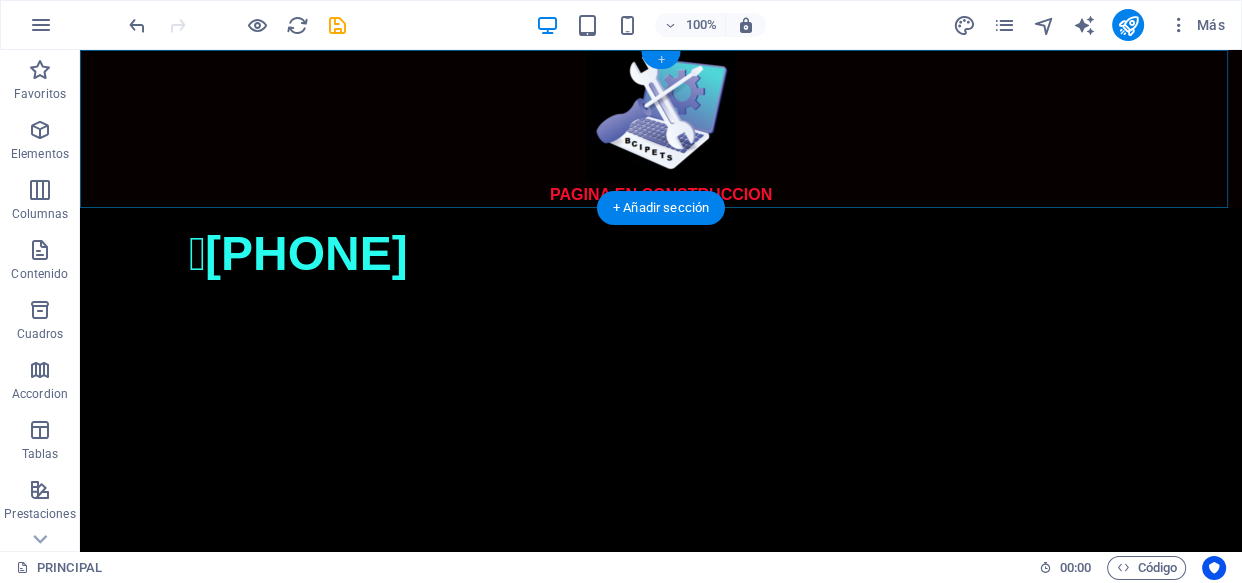 click on "+" at bounding box center (660, 60) 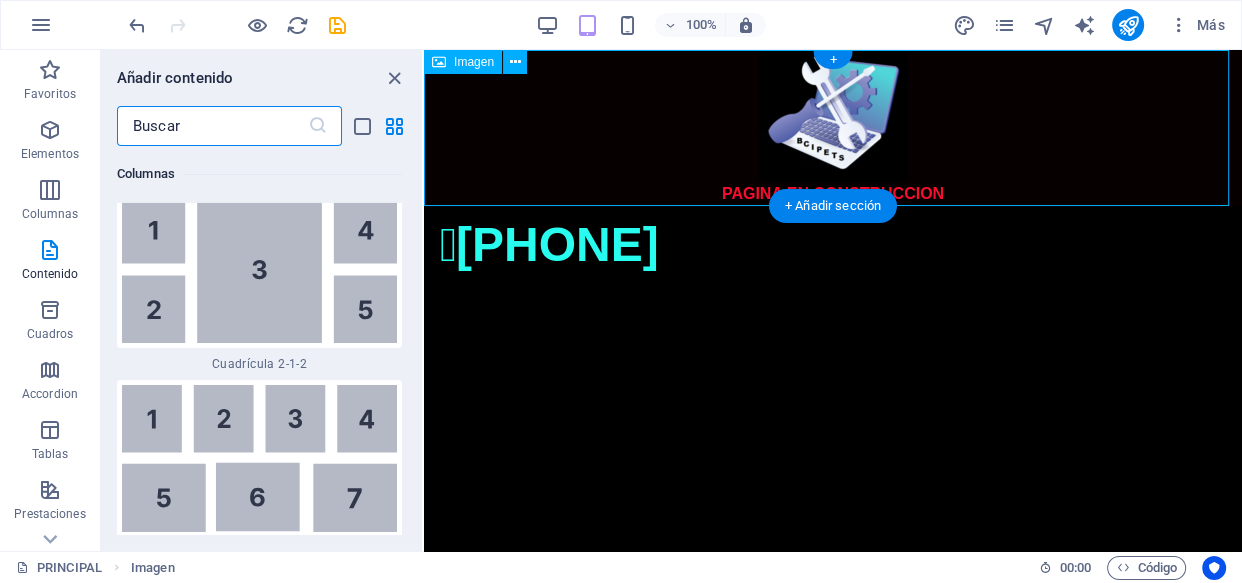 scroll, scrollTop: 6810, scrollLeft: 0, axis: vertical 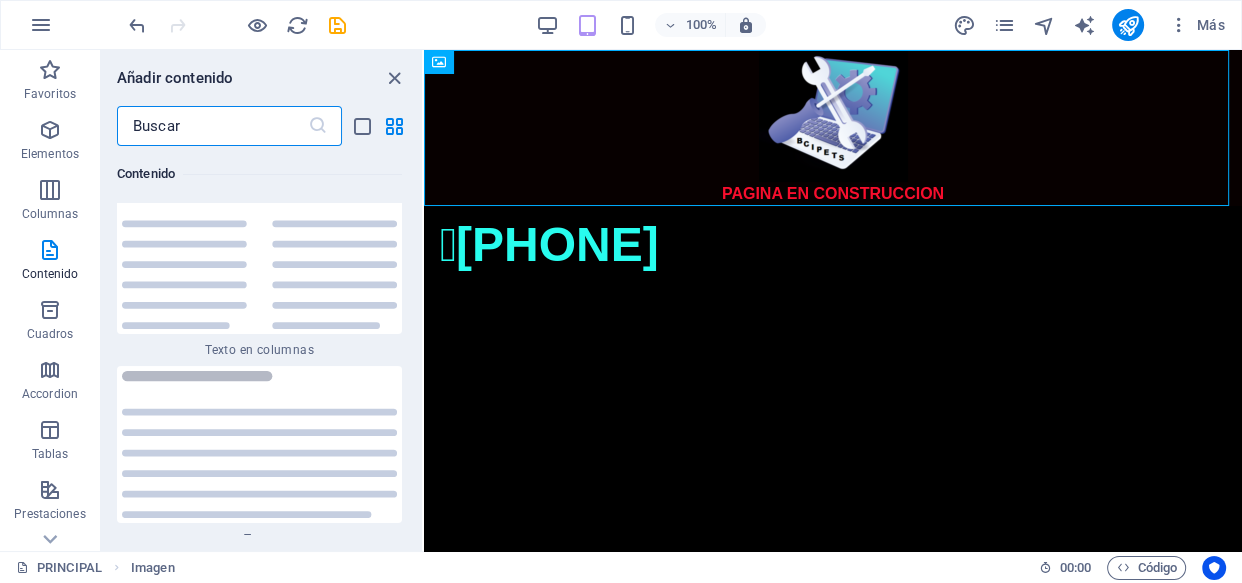 click at bounding box center [212, 126] 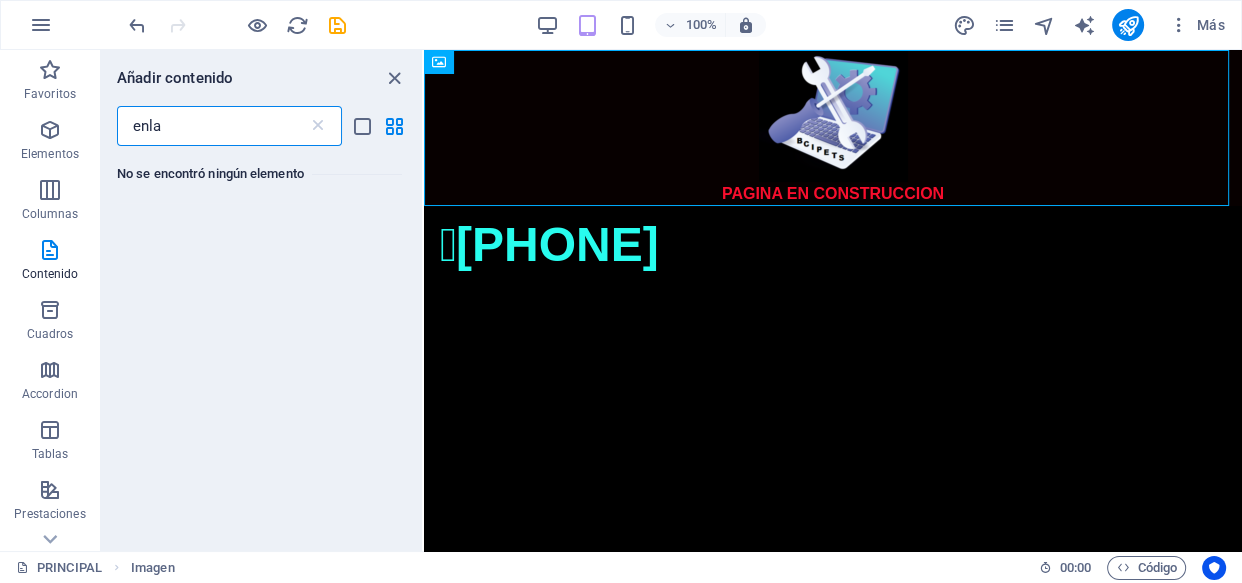 scroll, scrollTop: 0, scrollLeft: 0, axis: both 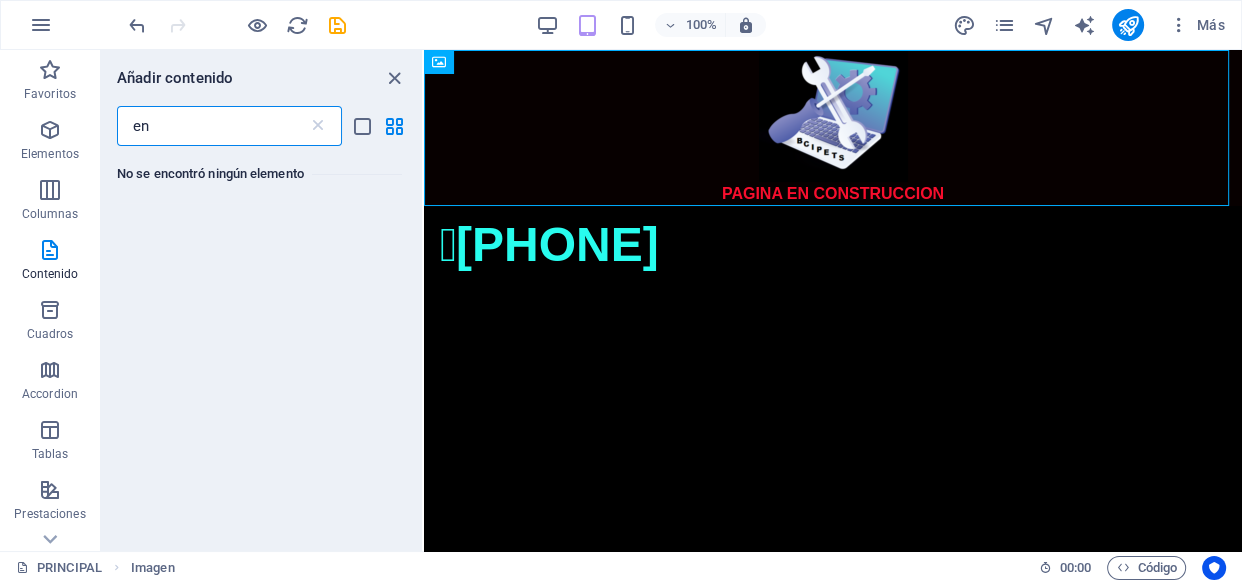 type on "e" 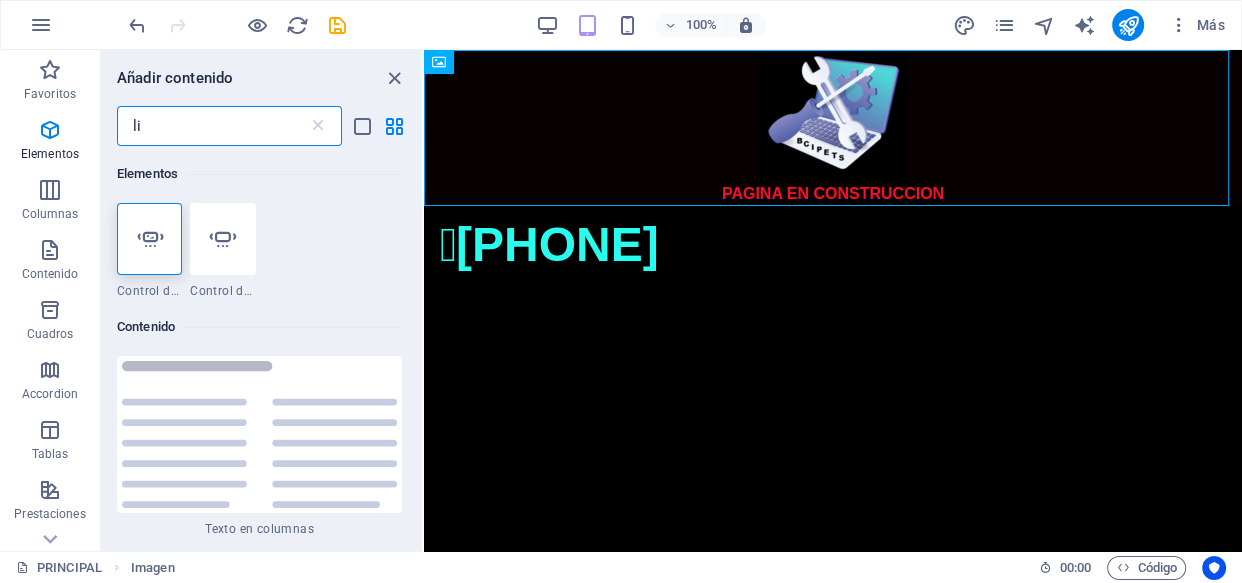 type on "l" 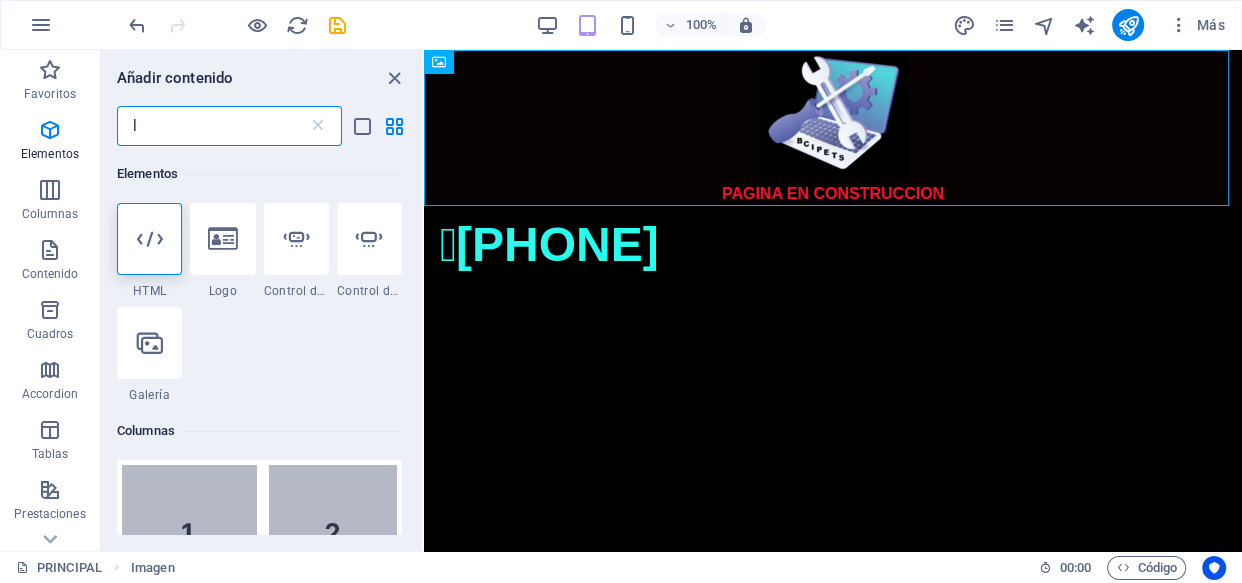 type 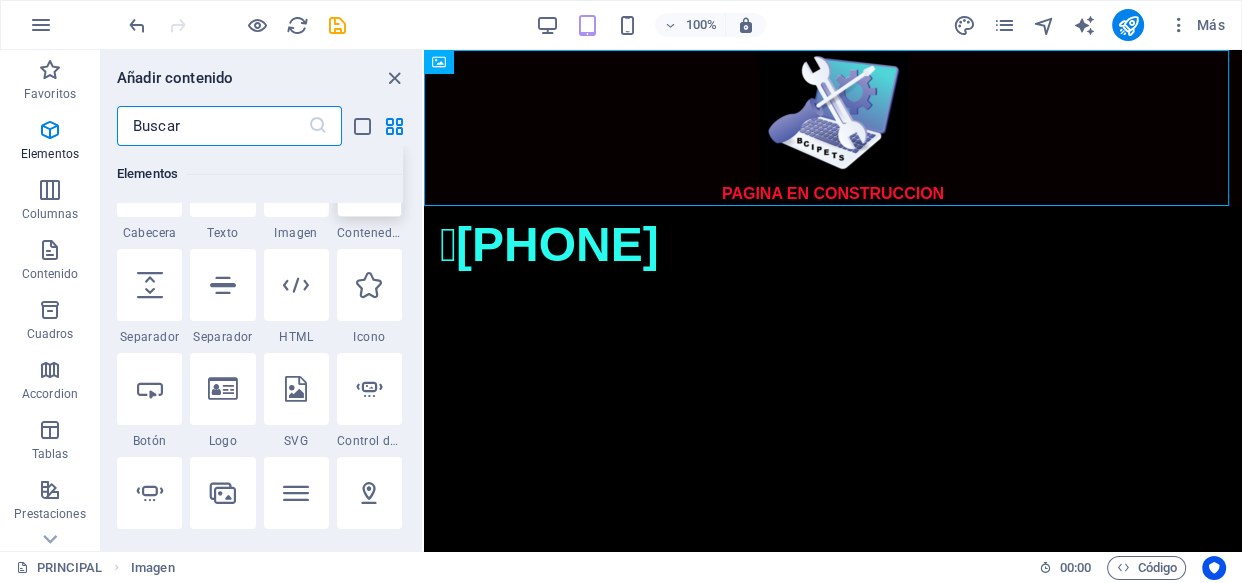 scroll, scrollTop: 454, scrollLeft: 0, axis: vertical 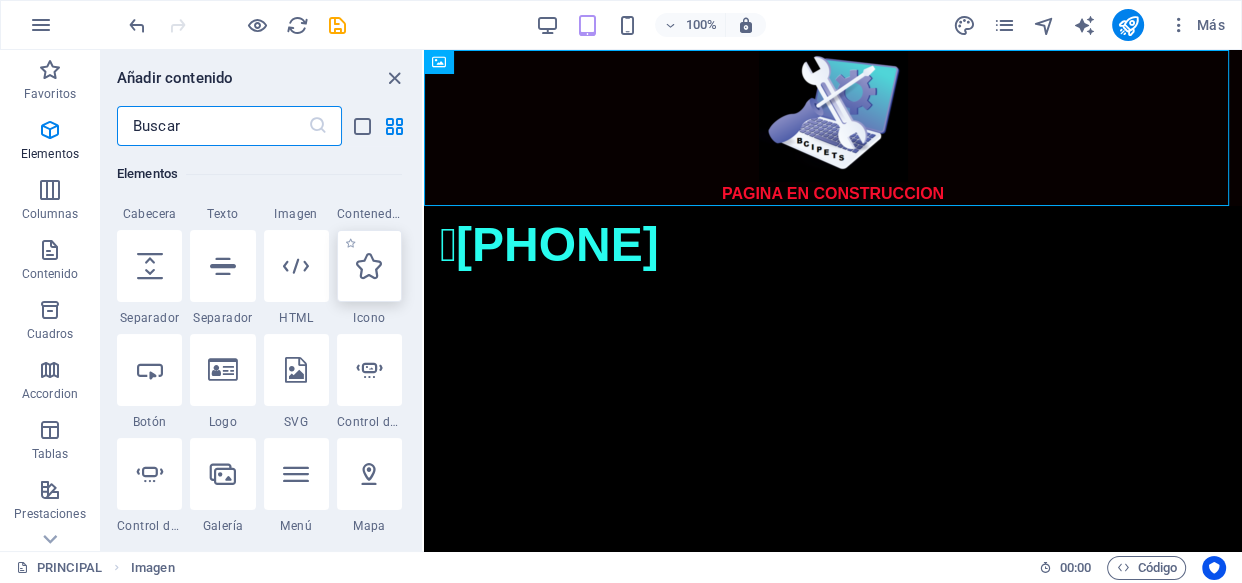 click at bounding box center (369, 266) 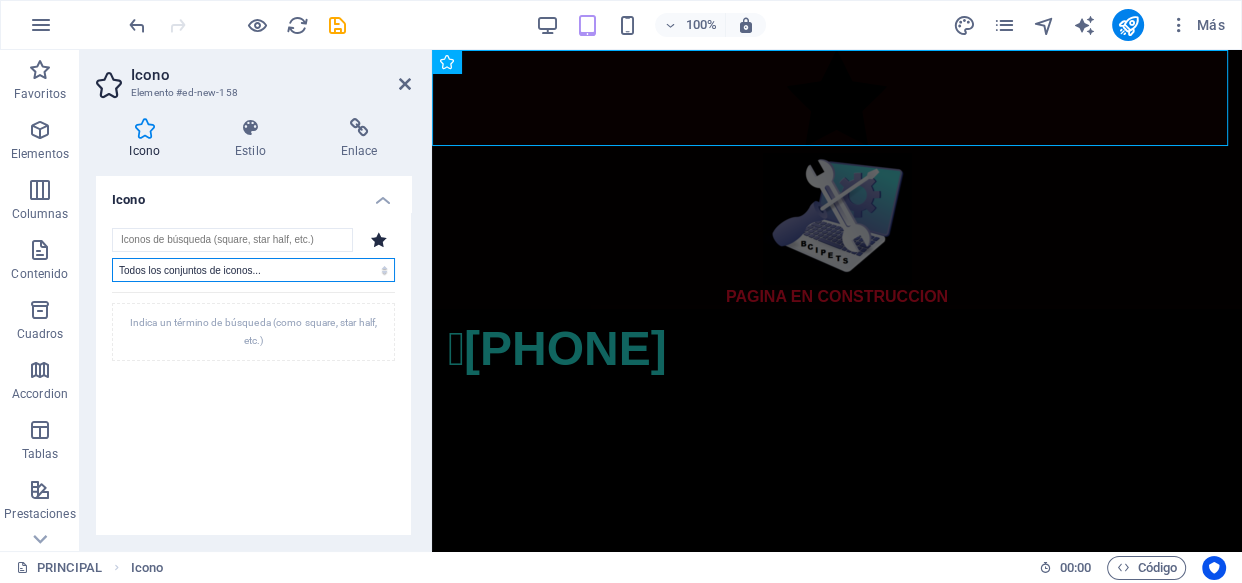 click on "Todos los conjuntos de iconos... IcoFont Ionicons FontAwesome Brands FontAwesome Duotone FontAwesome Solid FontAwesome Regular FontAwesome Light FontAwesome Thin FontAwesome Sharp Solid FontAwesome Sharp Regular FontAwesome Sharp Light FontAwesome Sharp Thin" at bounding box center [253, 270] 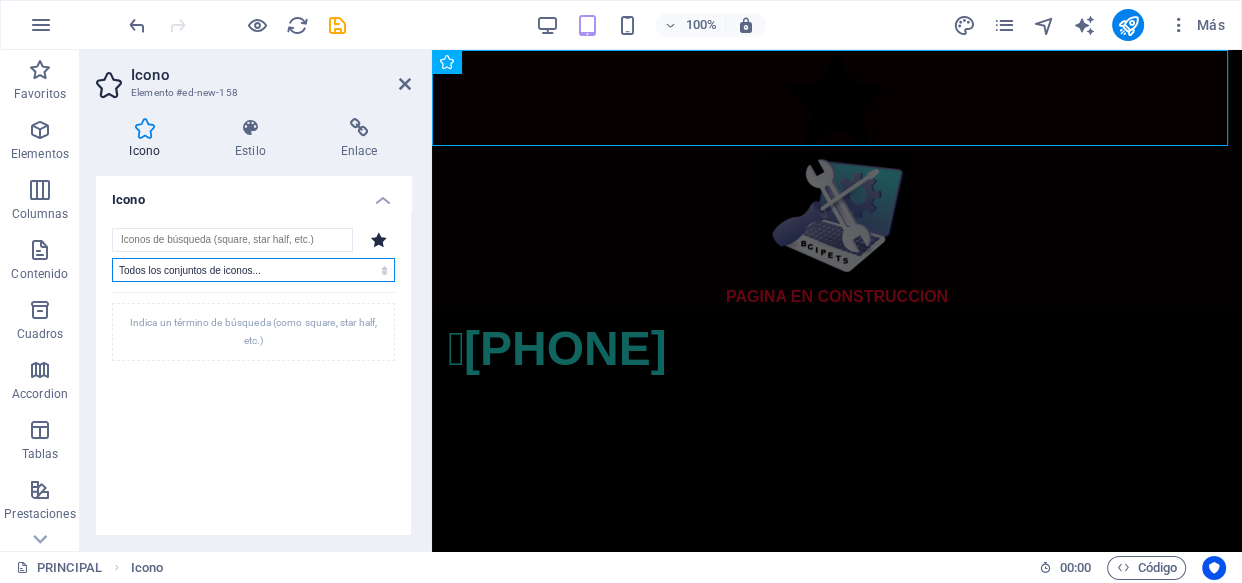 select on "font-awesome-brands" 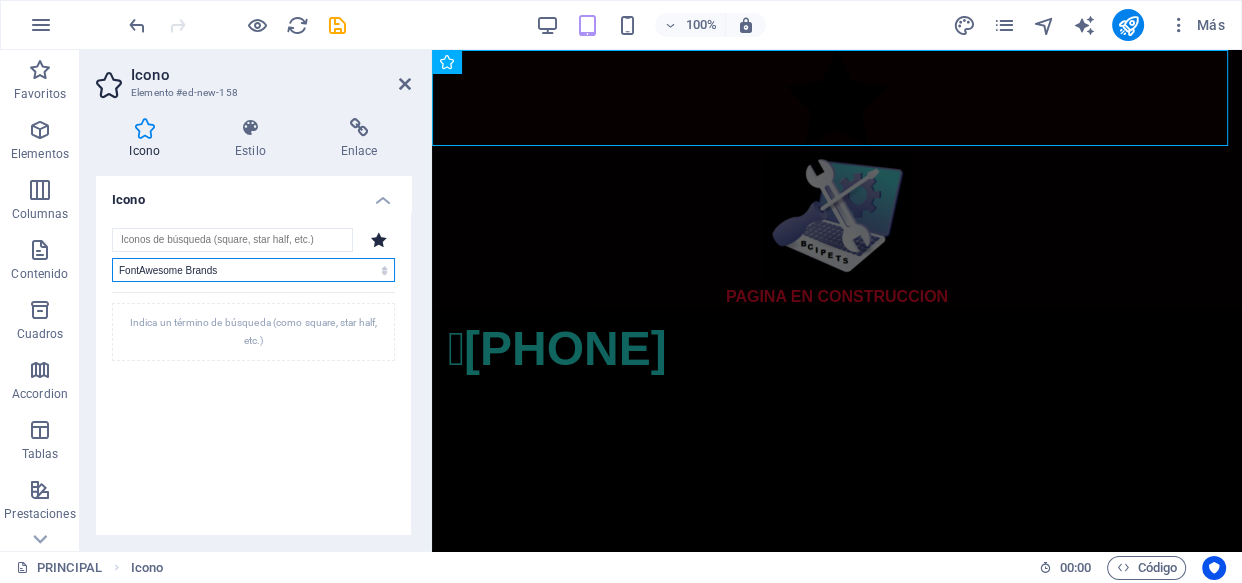 click on "Todos los conjuntos de iconos... IcoFont Ionicons FontAwesome Brands FontAwesome Duotone FontAwesome Solid FontAwesome Regular FontAwesome Light FontAwesome Thin FontAwesome Sharp Solid FontAwesome Sharp Regular FontAwesome Sharp Light FontAwesome Sharp Thin" at bounding box center (253, 270) 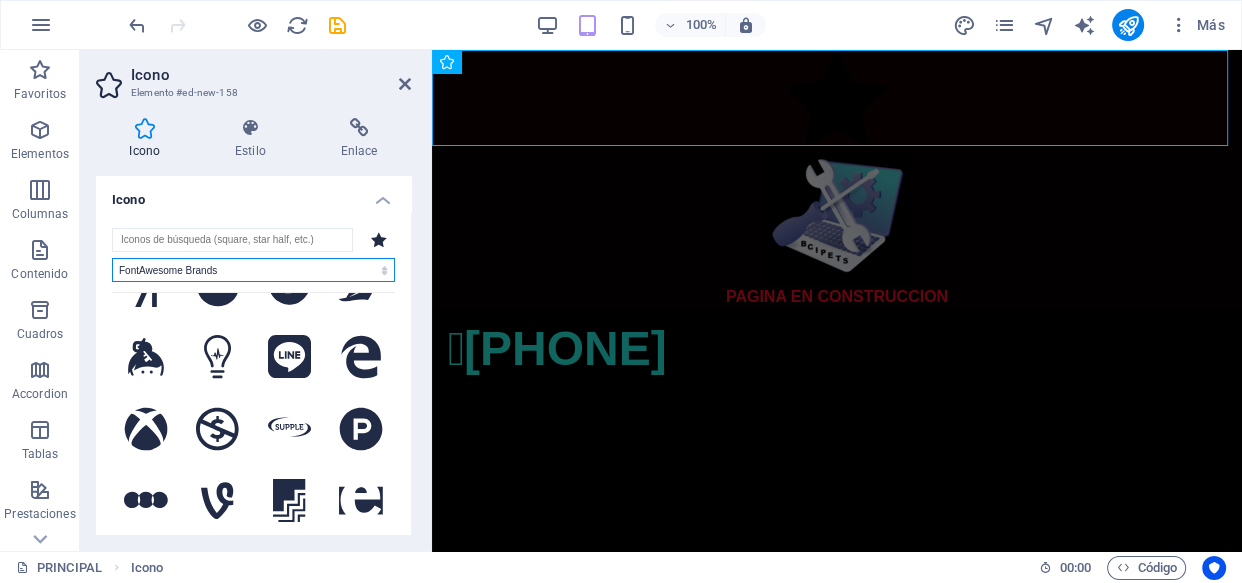 scroll, scrollTop: 6454, scrollLeft: 0, axis: vertical 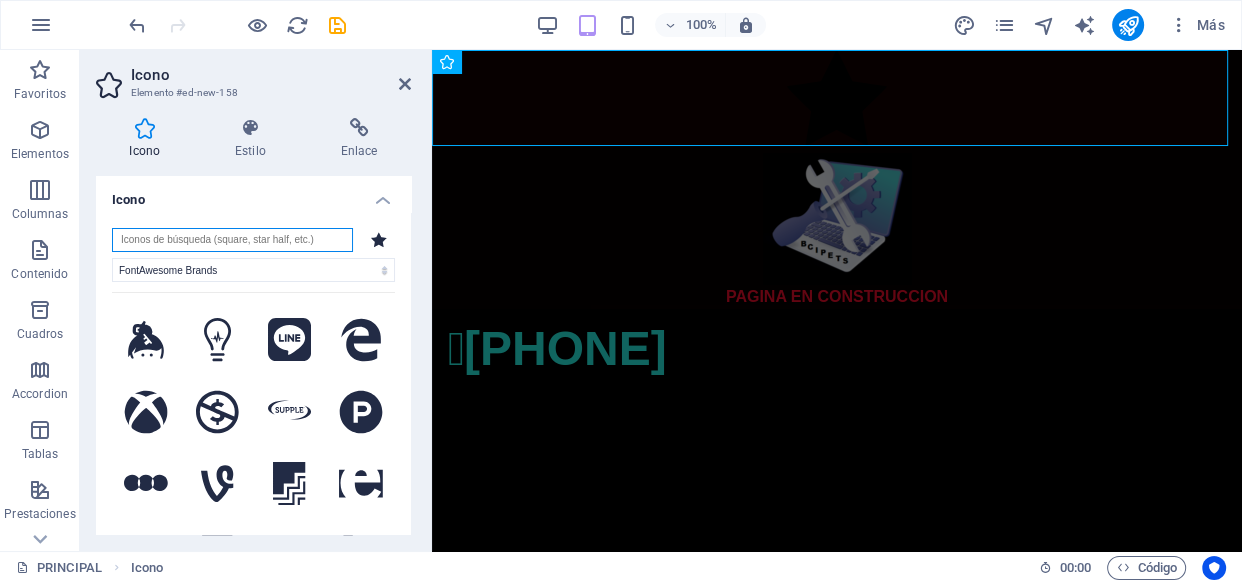 click at bounding box center [232, 240] 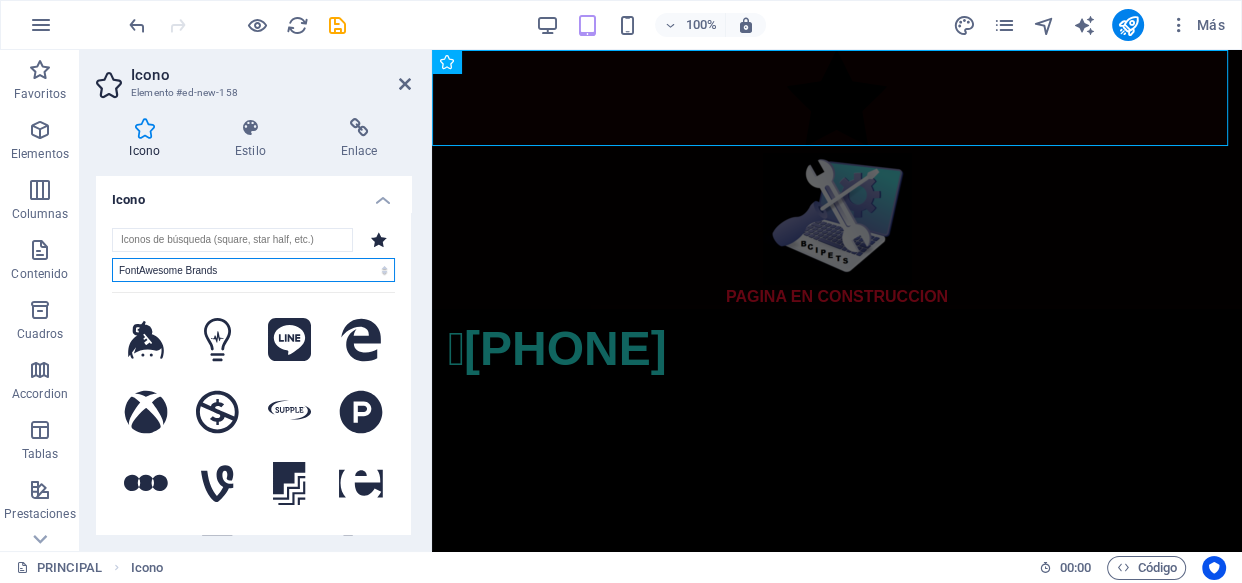 click on "Todos los conjuntos de iconos... IcoFont Ionicons FontAwesome Brands FontAwesome Duotone FontAwesome Solid FontAwesome Regular FontAwesome Light FontAwesome Thin FontAwesome Sharp Solid FontAwesome Sharp Regular FontAwesome Sharp Light FontAwesome Sharp Thin" at bounding box center [253, 270] 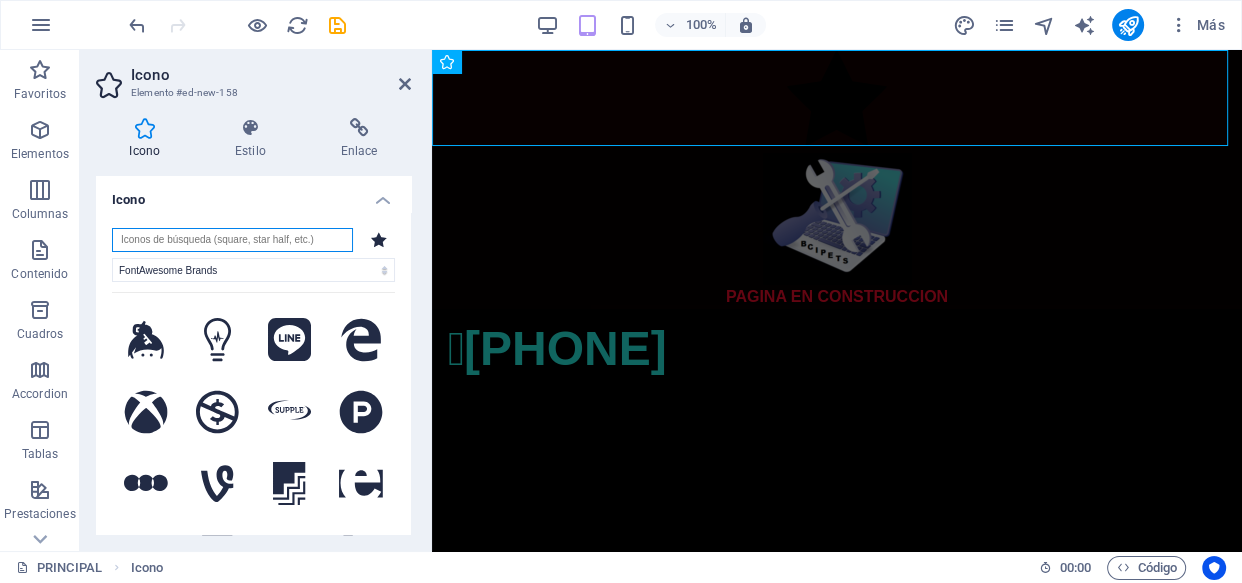 click at bounding box center (232, 240) 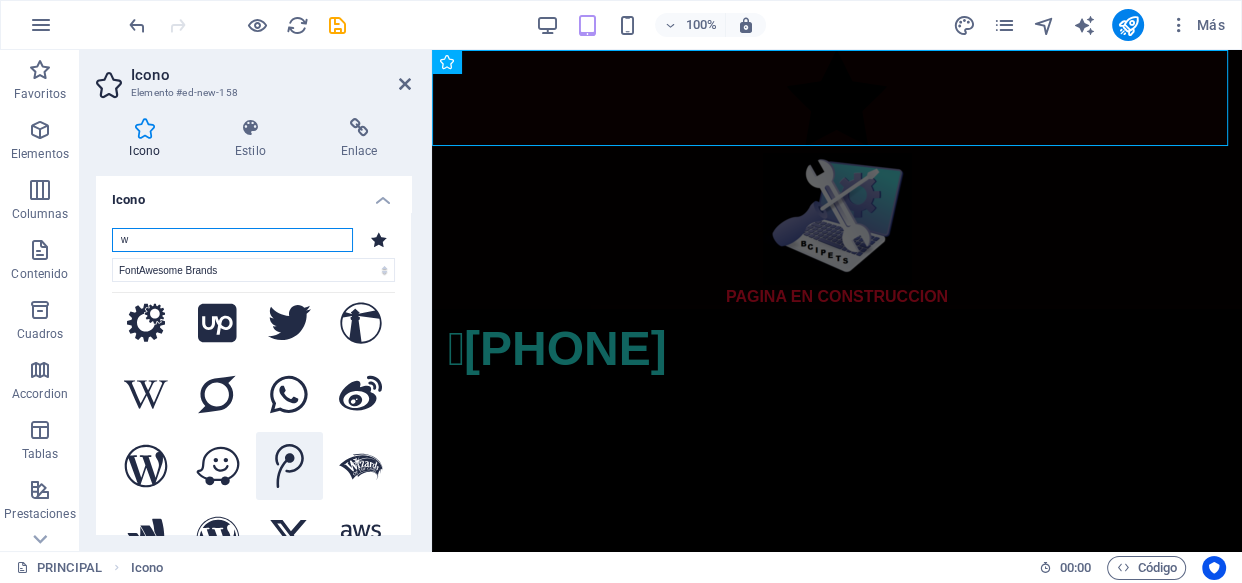 scroll, scrollTop: 545, scrollLeft: 0, axis: vertical 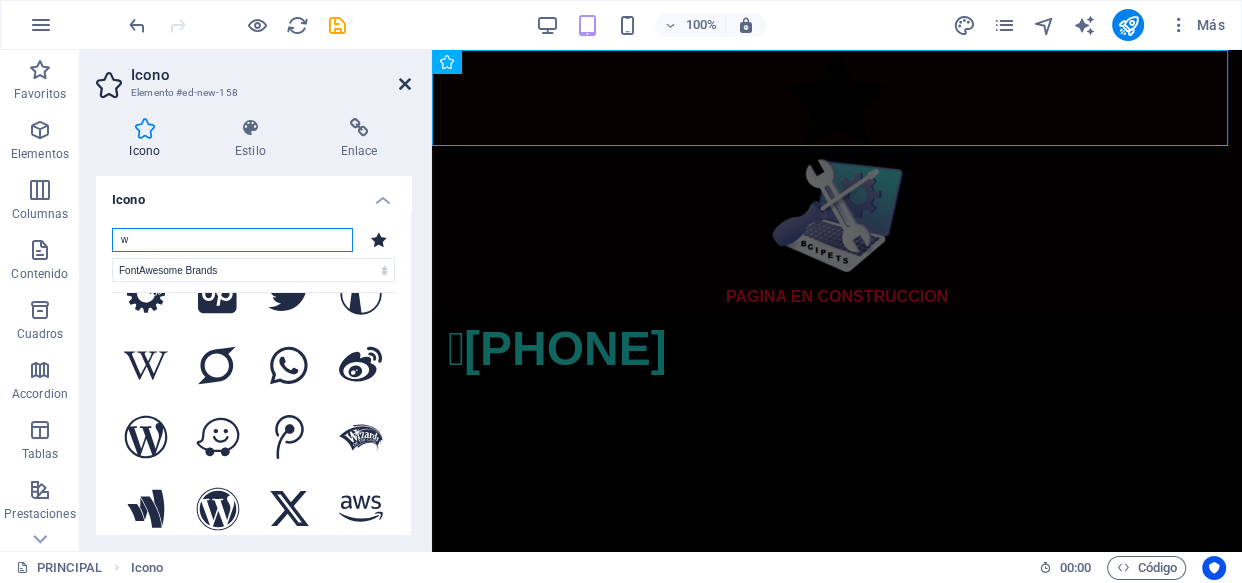 type on "w" 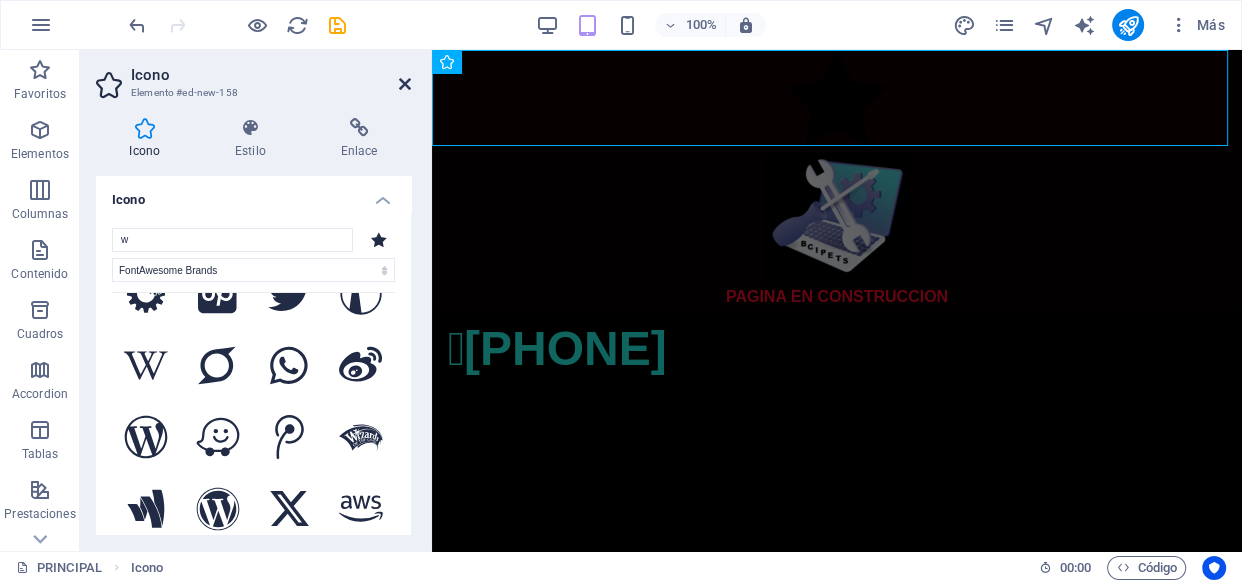 click at bounding box center (405, 84) 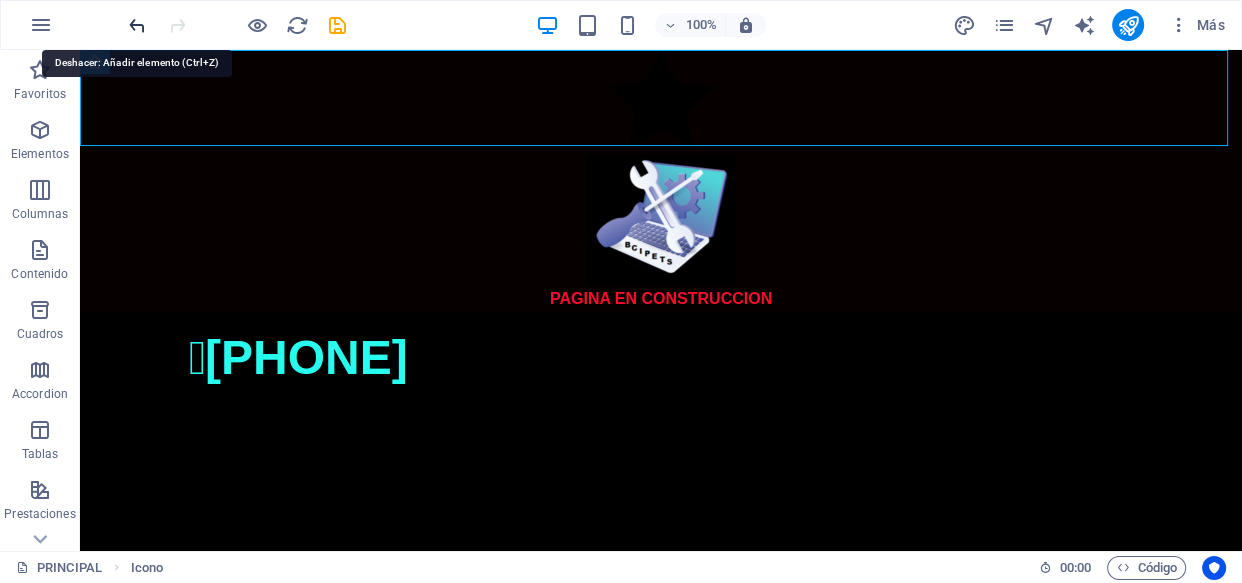 click at bounding box center (137, 25) 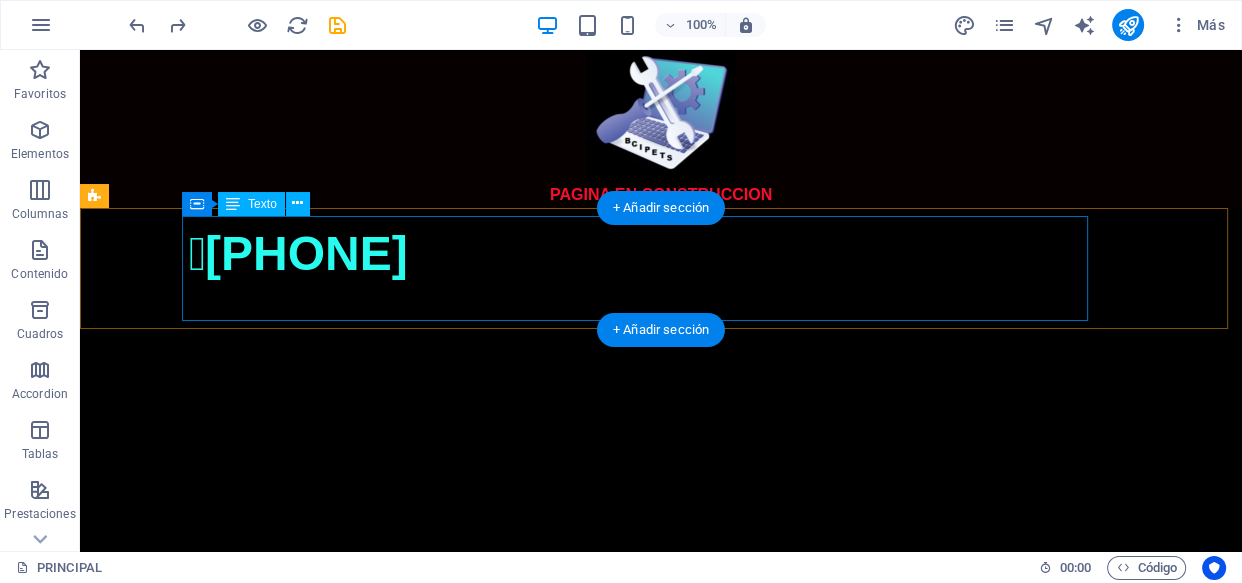 click on "[PHONE] ATENCION AL CLIENTE LUNES A VIERNES 9 A 18 HS / SABADOS 10 A 14 HS" at bounding box center (661, 981) 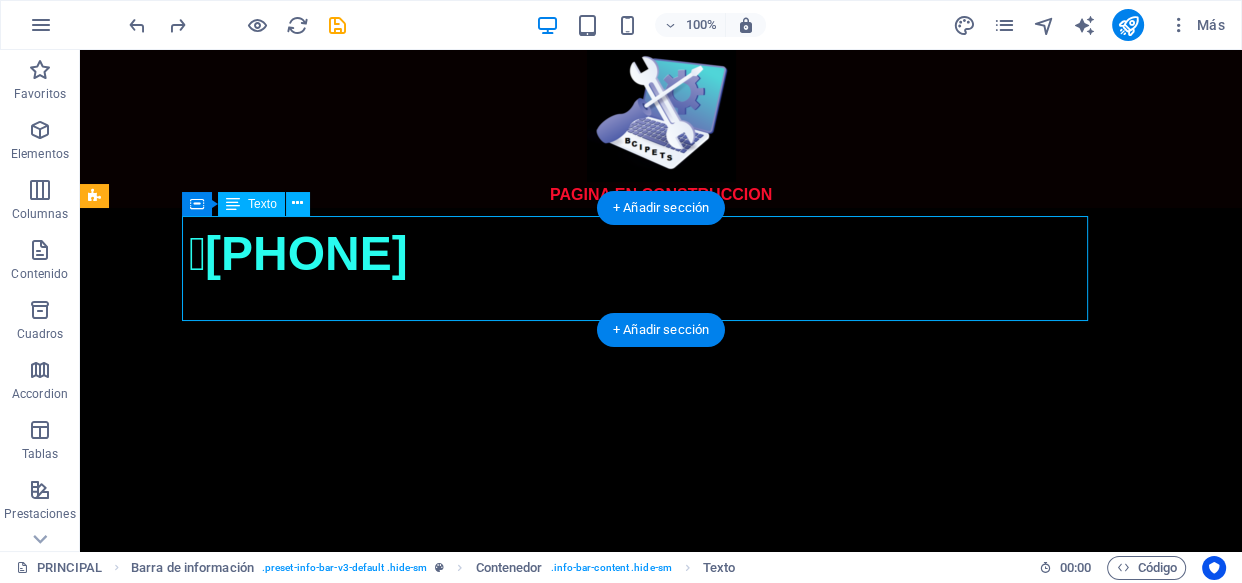 click on "[PHONE] ATENCION AL CLIENTE LUNES A VIERNES 9 A 18 HS / SABADOS 10 A 14 HS" at bounding box center (661, 981) 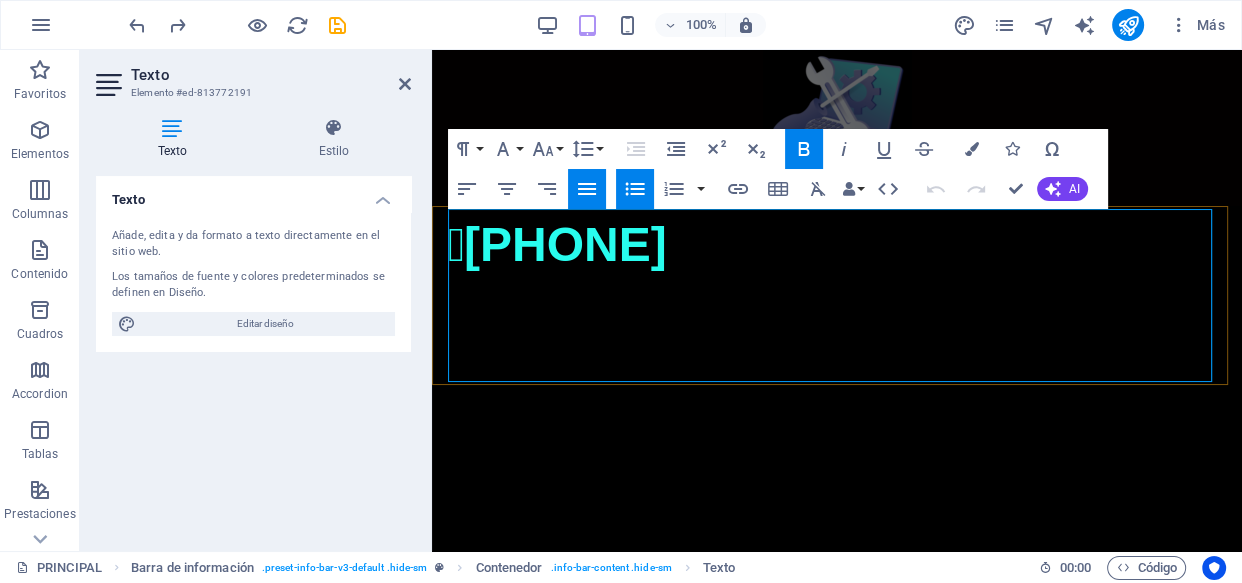 click on "[STREET_NAME] [NUMBER] ATENCION AL CLIENTE" at bounding box center (845, 835) 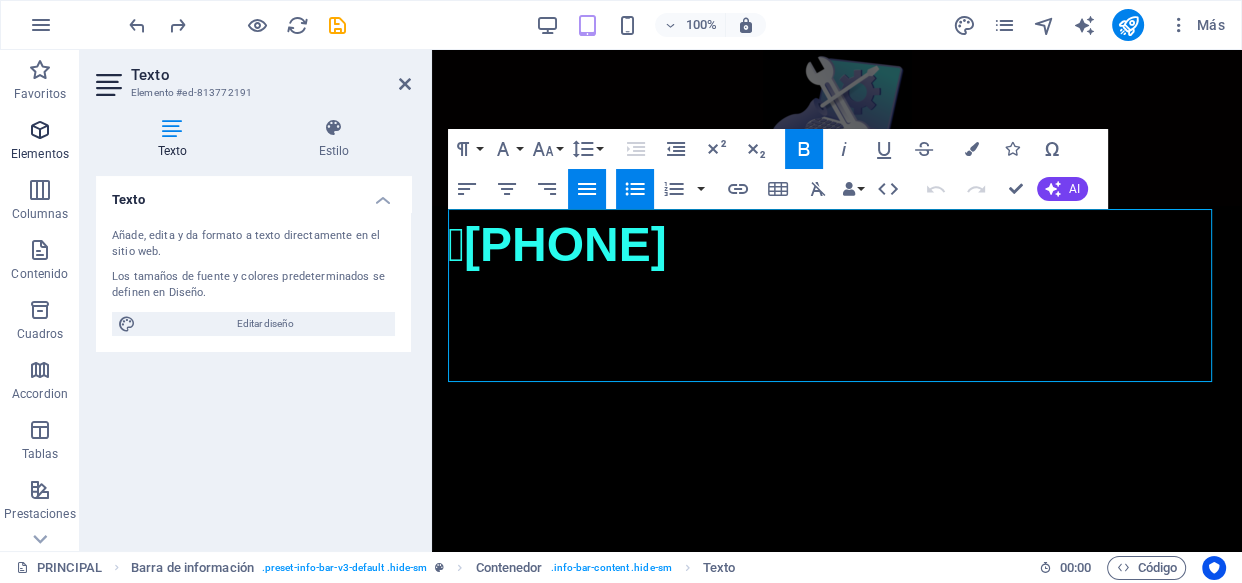 click on "Elementos" at bounding box center (40, 142) 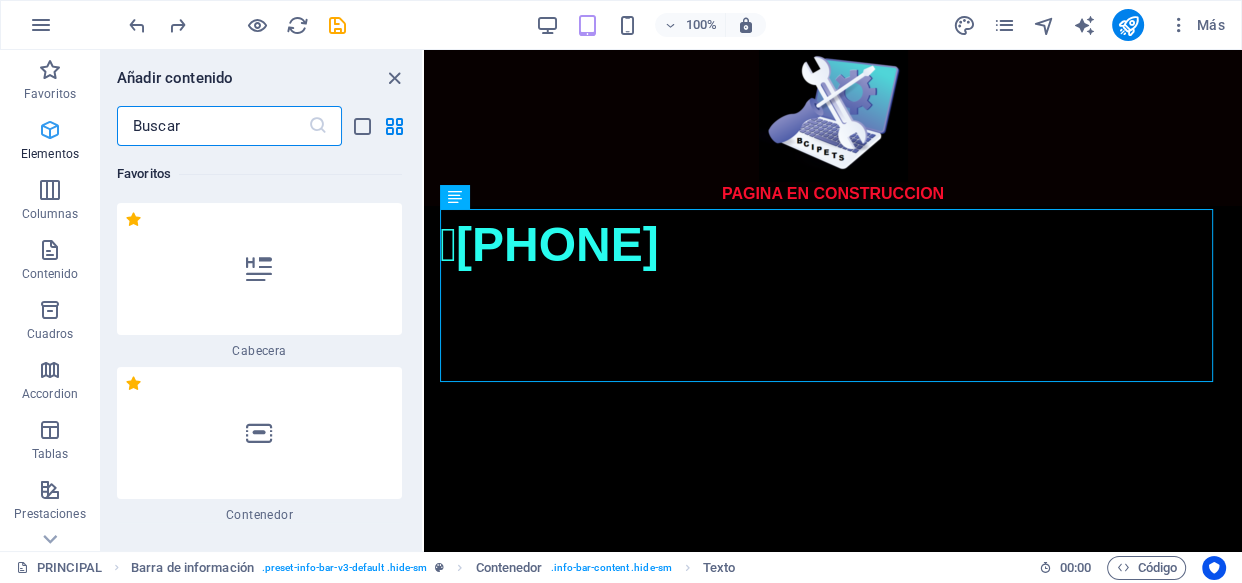 scroll, scrollTop: 377, scrollLeft: 0, axis: vertical 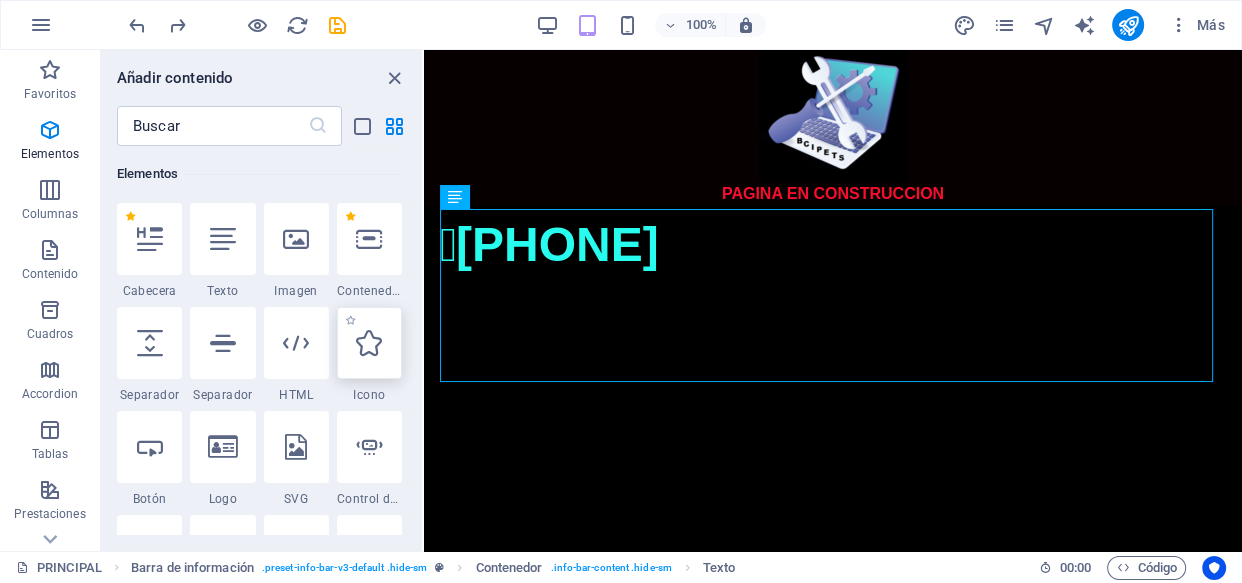 click at bounding box center [369, 343] 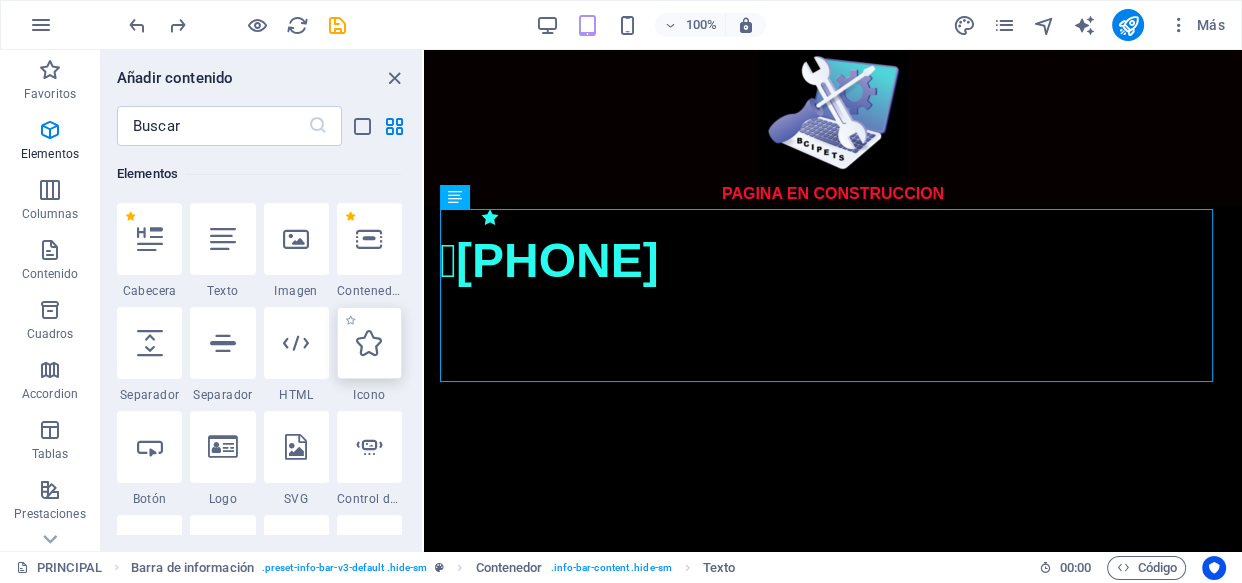 select on "xMidYMid" 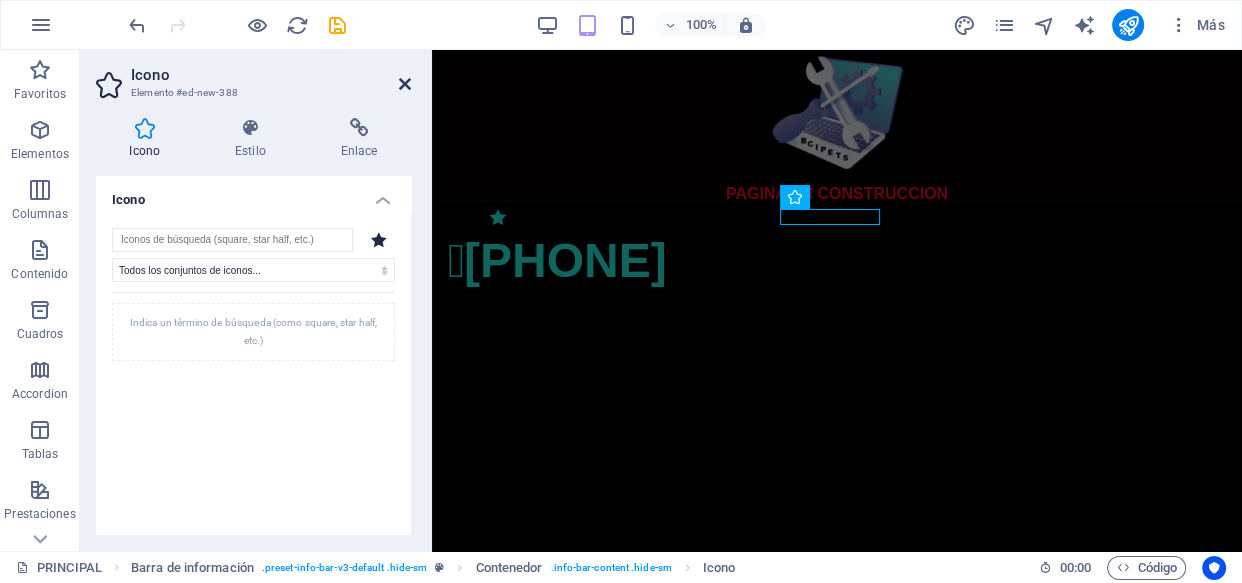 click at bounding box center [405, 84] 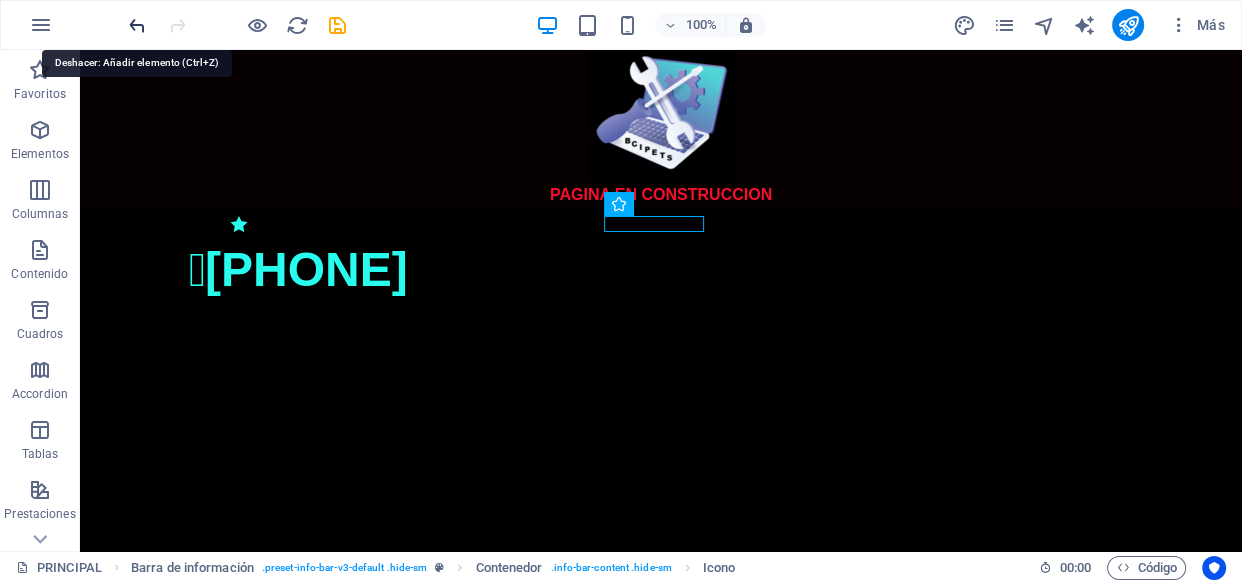 click at bounding box center [137, 25] 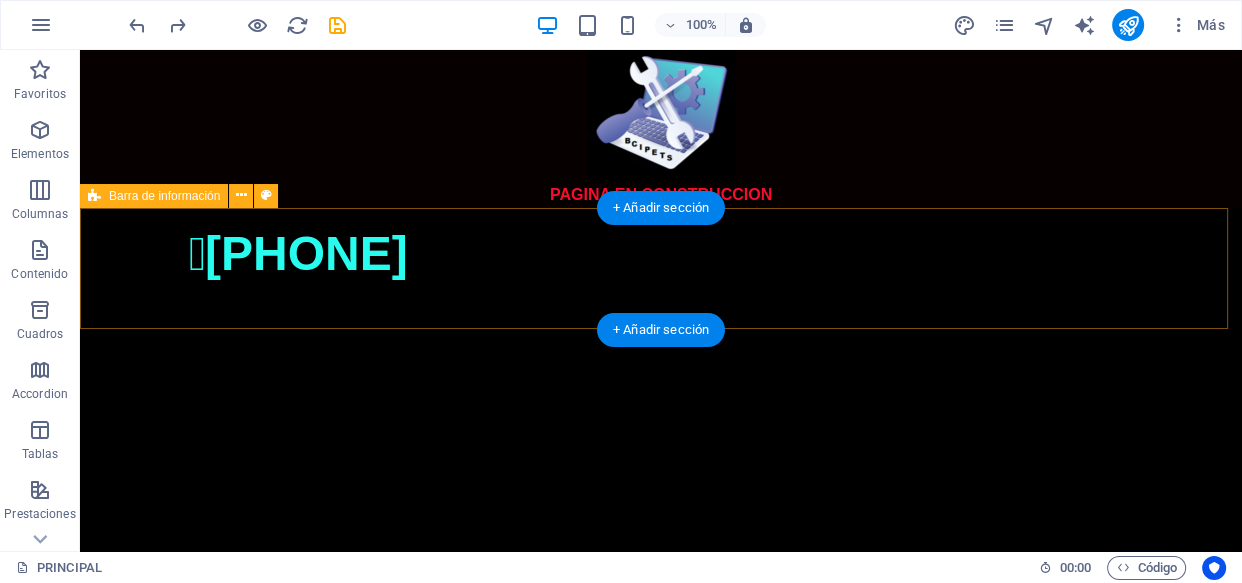 click on "[PHONE] ATENCION AL CLIENTE LUNES A VIERNES 9 A 18 HS / SABADOS 10 A 14 HS" at bounding box center [661, 981] 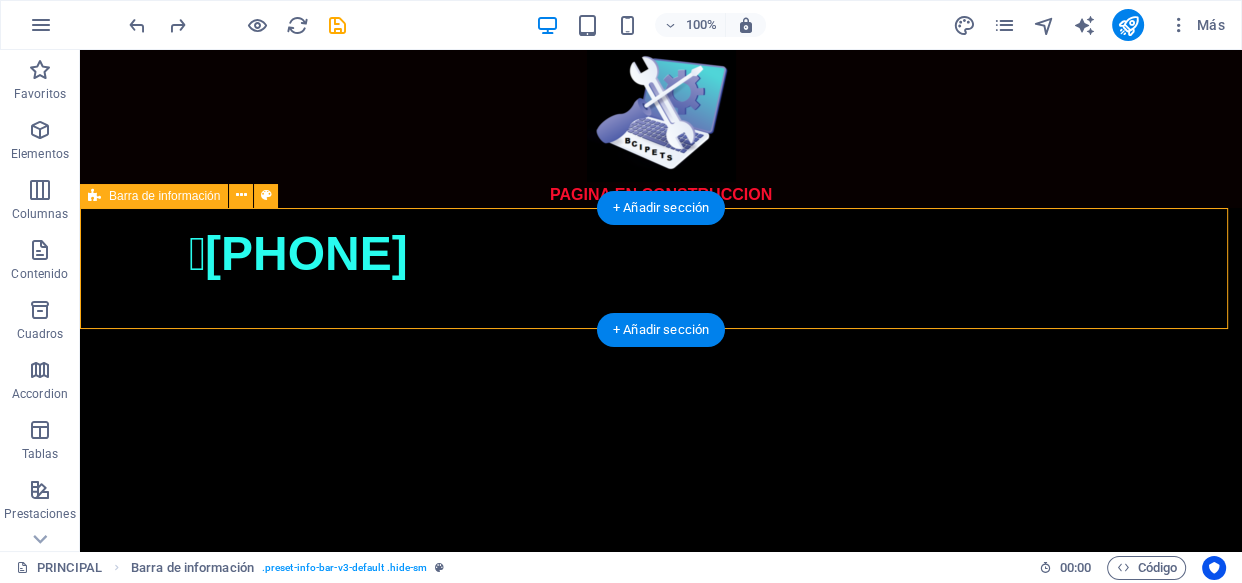 click on "[PHONE] ATENCION AL CLIENTE LUNES A VIERNES 9 A 18 HS / SABADOS 10 A 14 HS" at bounding box center (661, 981) 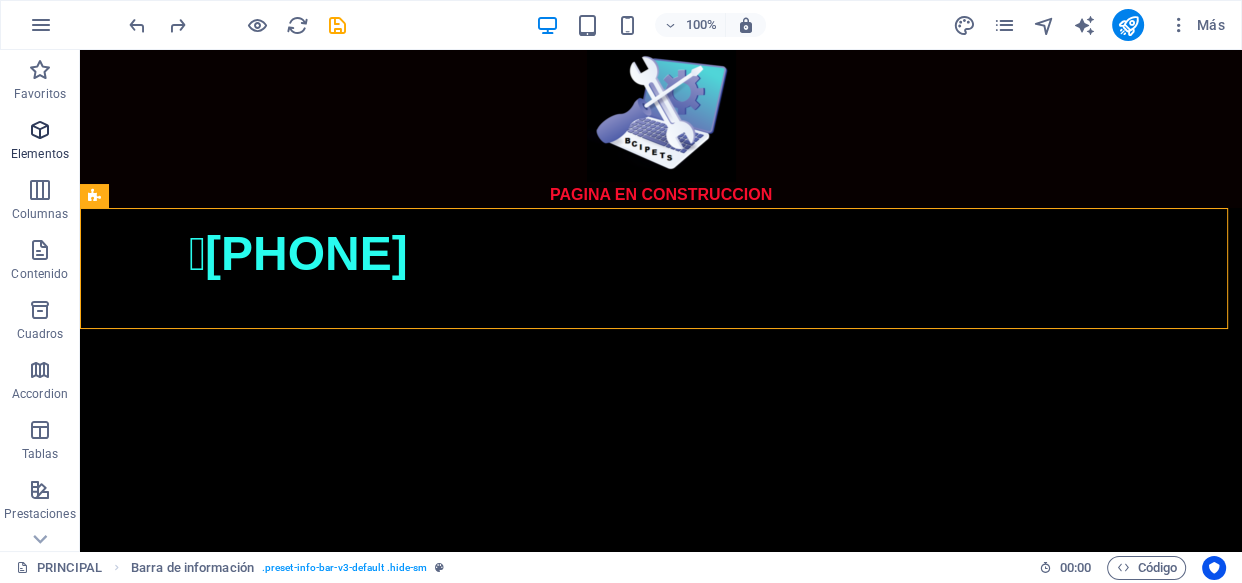 click on "Elementos" at bounding box center [40, 142] 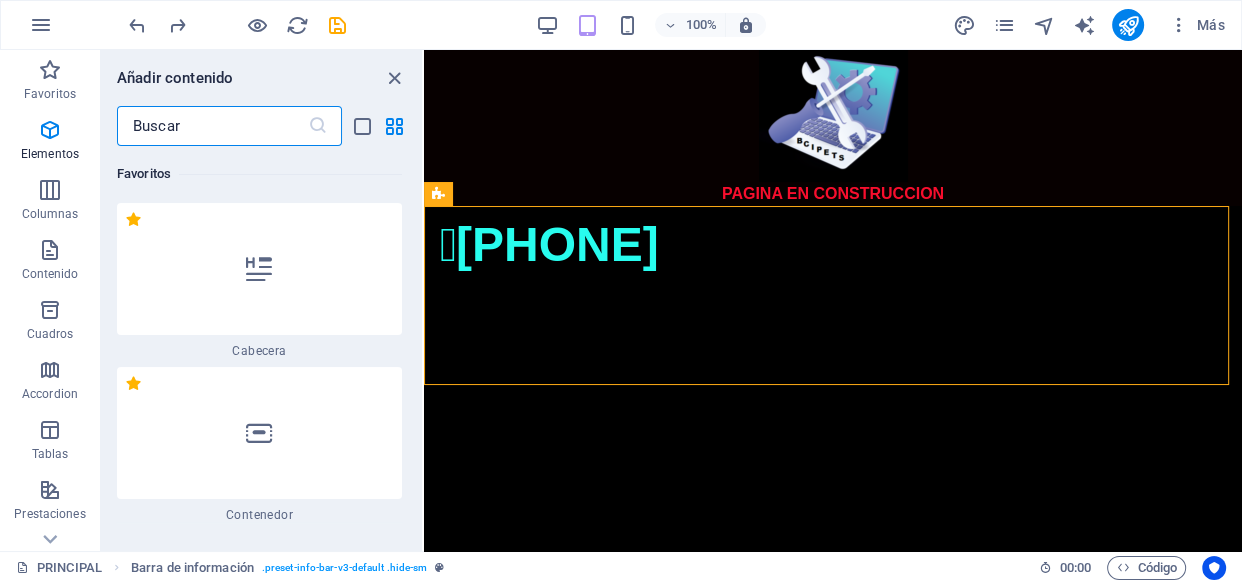 scroll, scrollTop: 377, scrollLeft: 0, axis: vertical 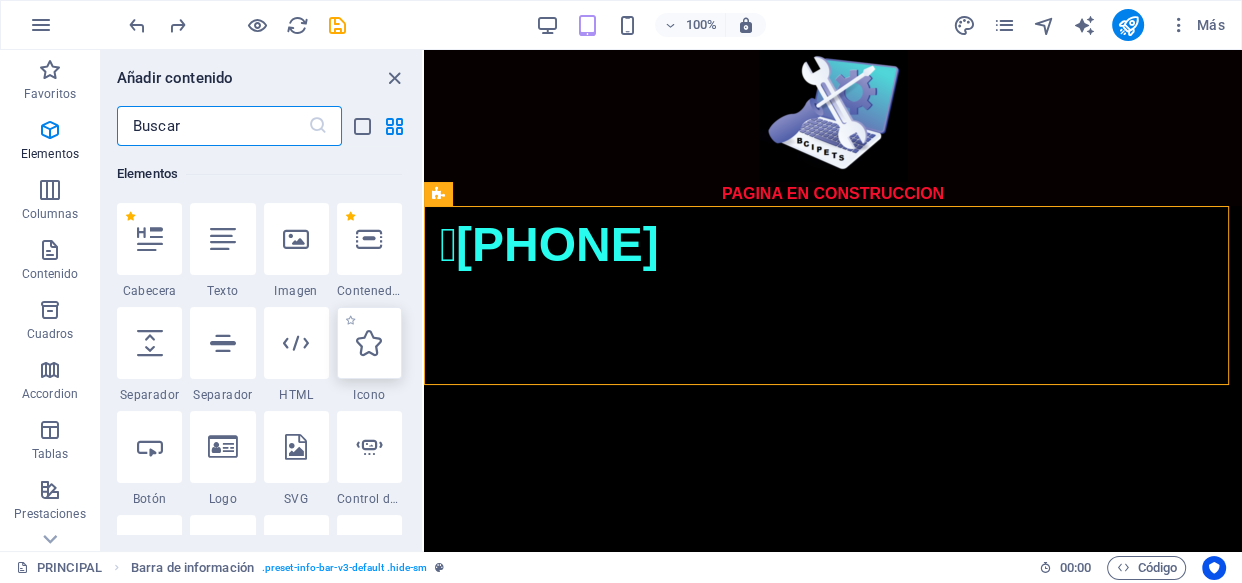 click at bounding box center [369, 343] 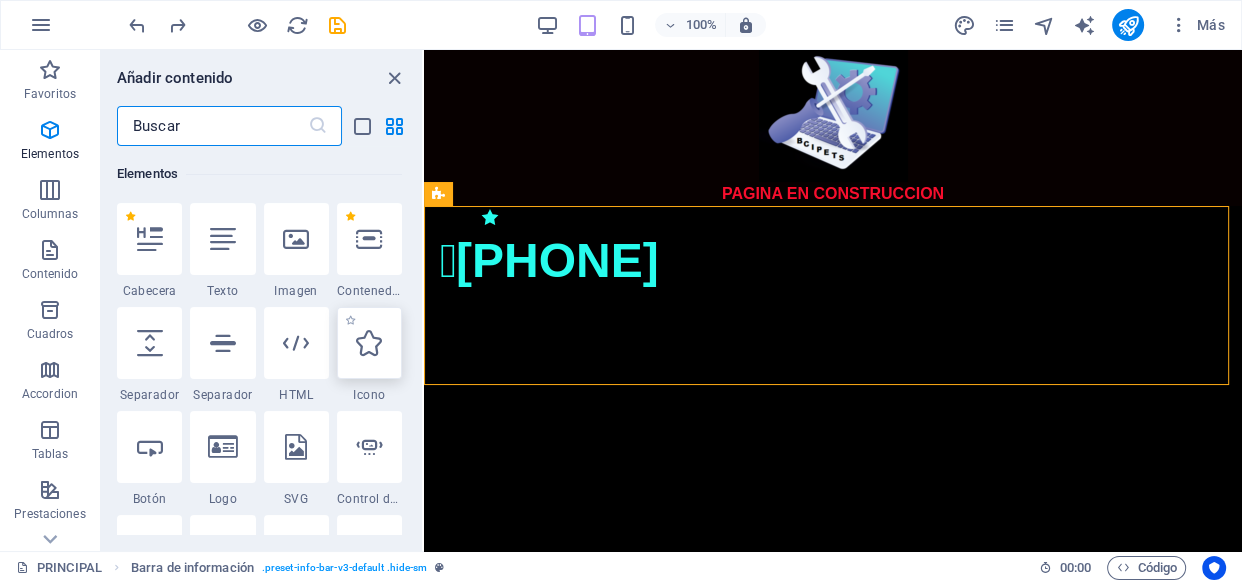 select on "xMidYMid" 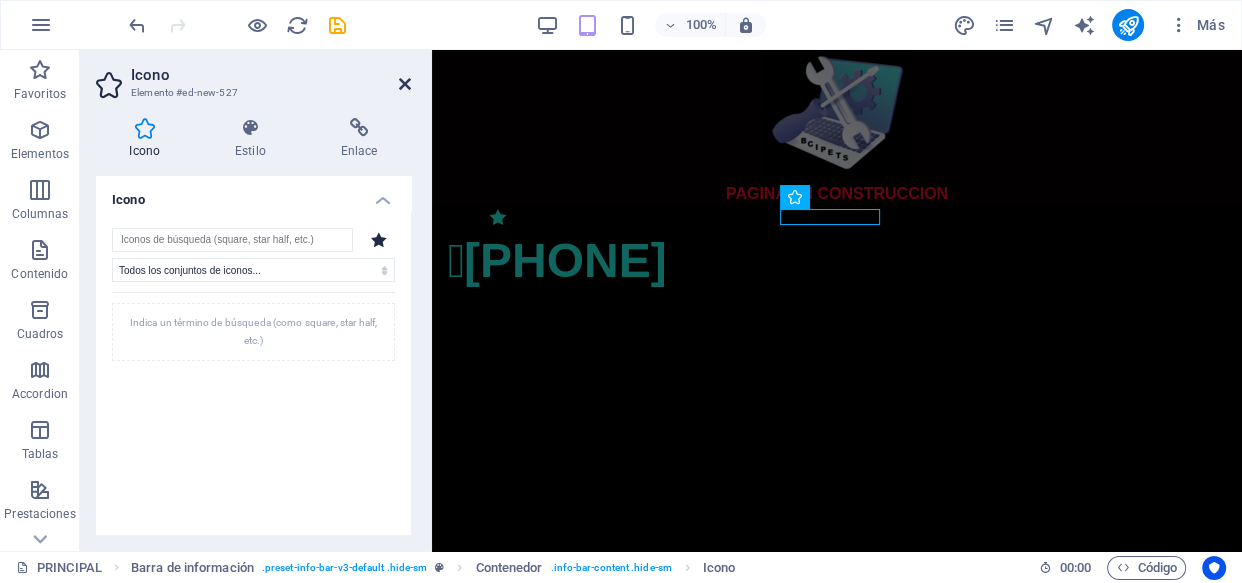 click at bounding box center (405, 84) 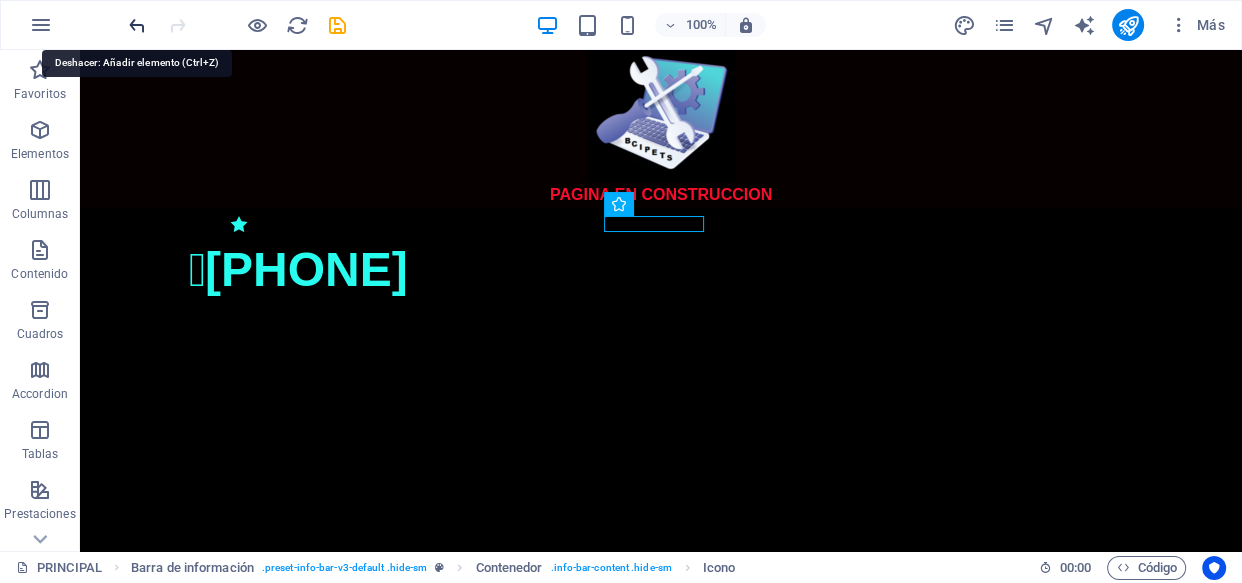 click at bounding box center (137, 25) 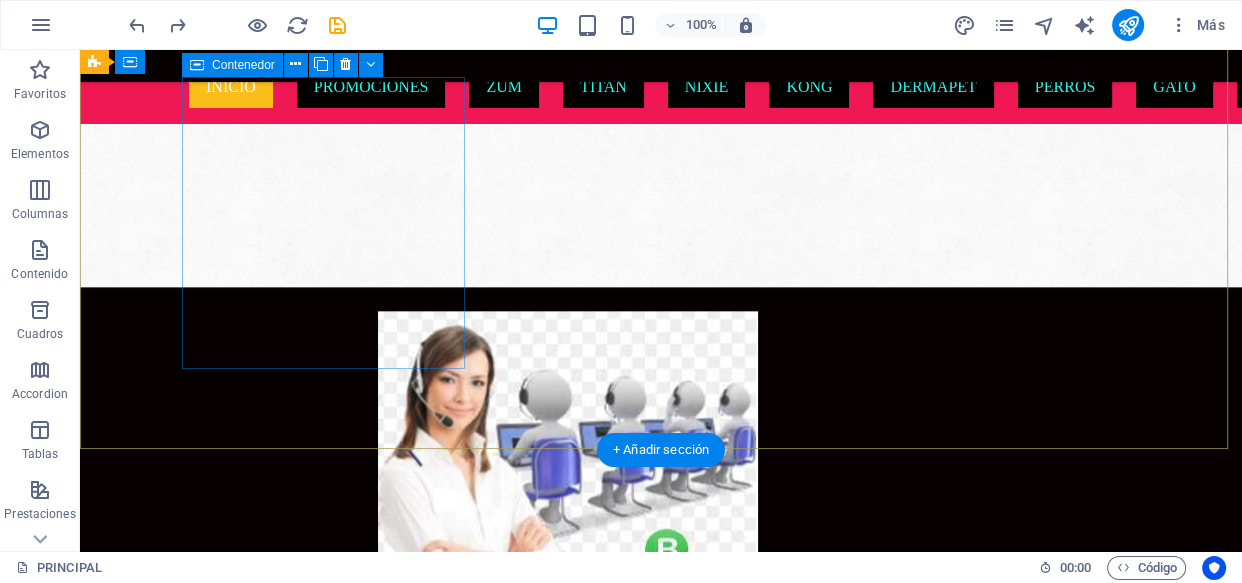 scroll, scrollTop: 2000, scrollLeft: 0, axis: vertical 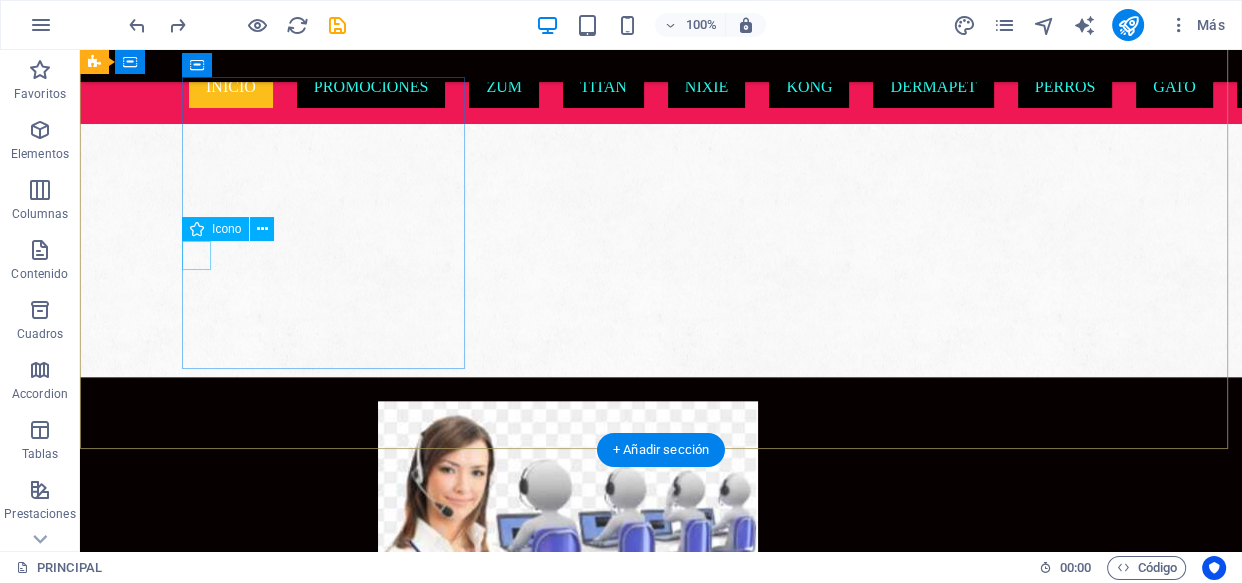 click at bounding box center [229, 2469] 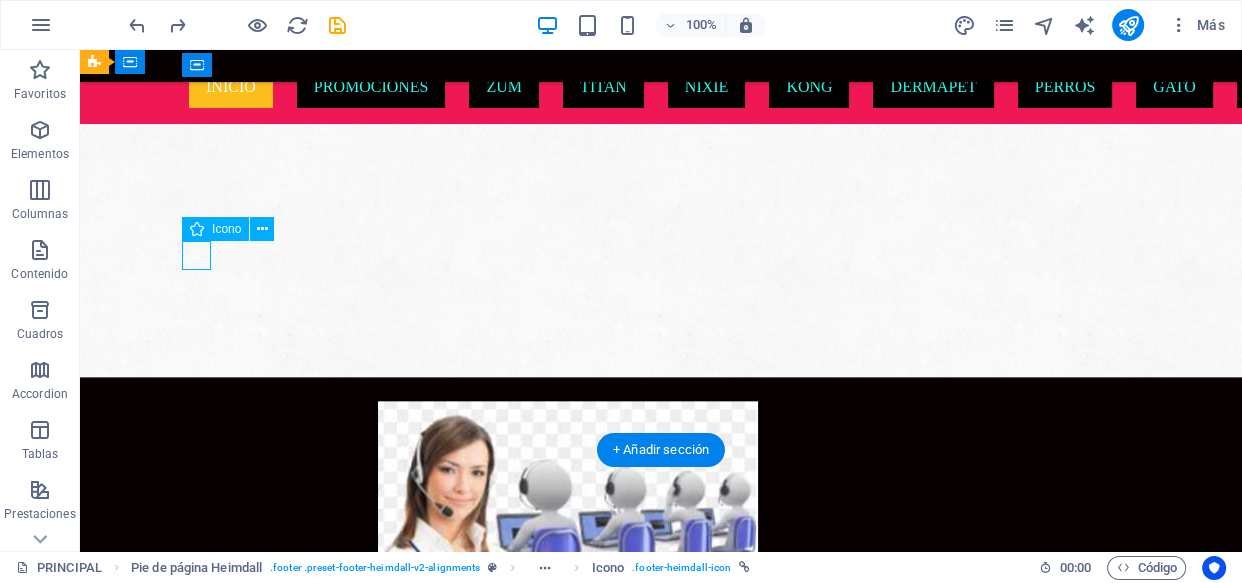 click at bounding box center (229, 2469) 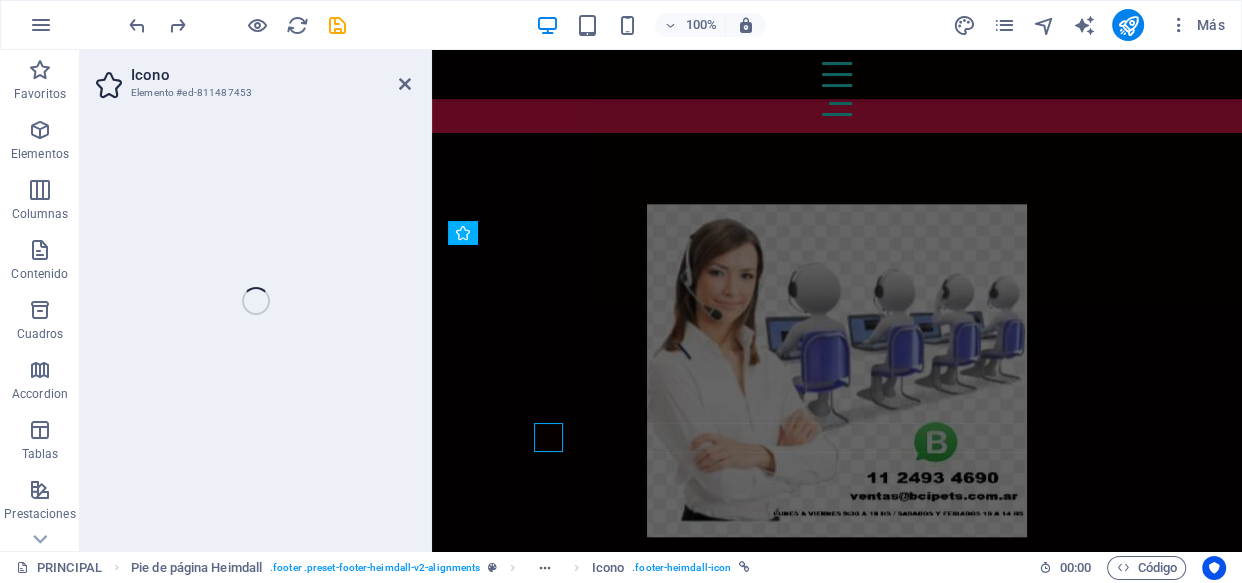 select on "xMidYMid" 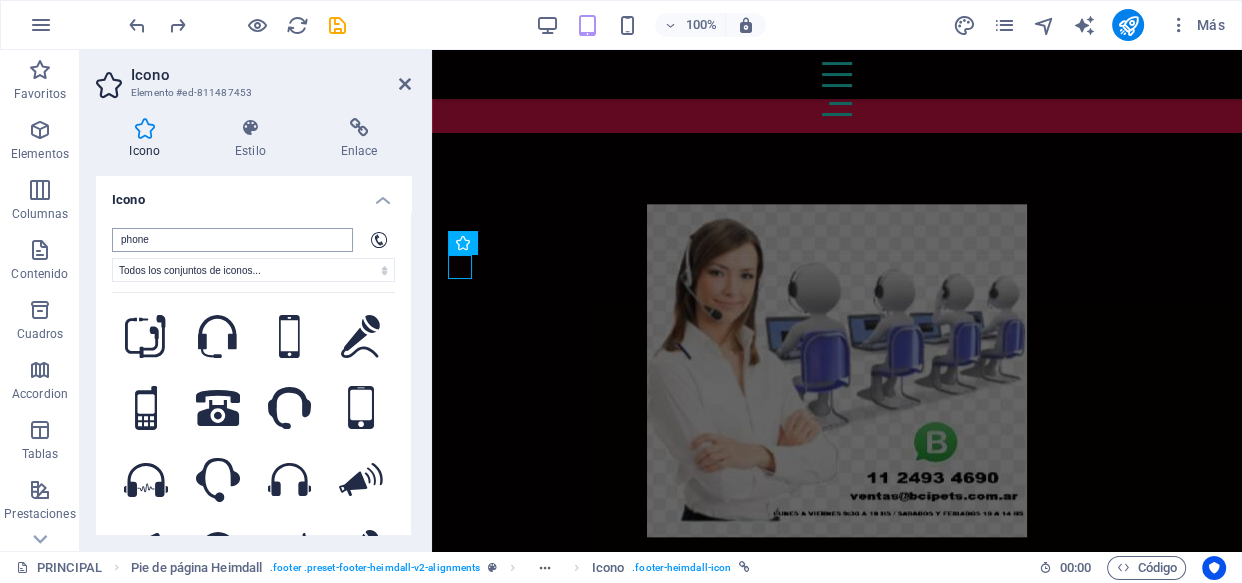 click on "phone" at bounding box center [232, 240] 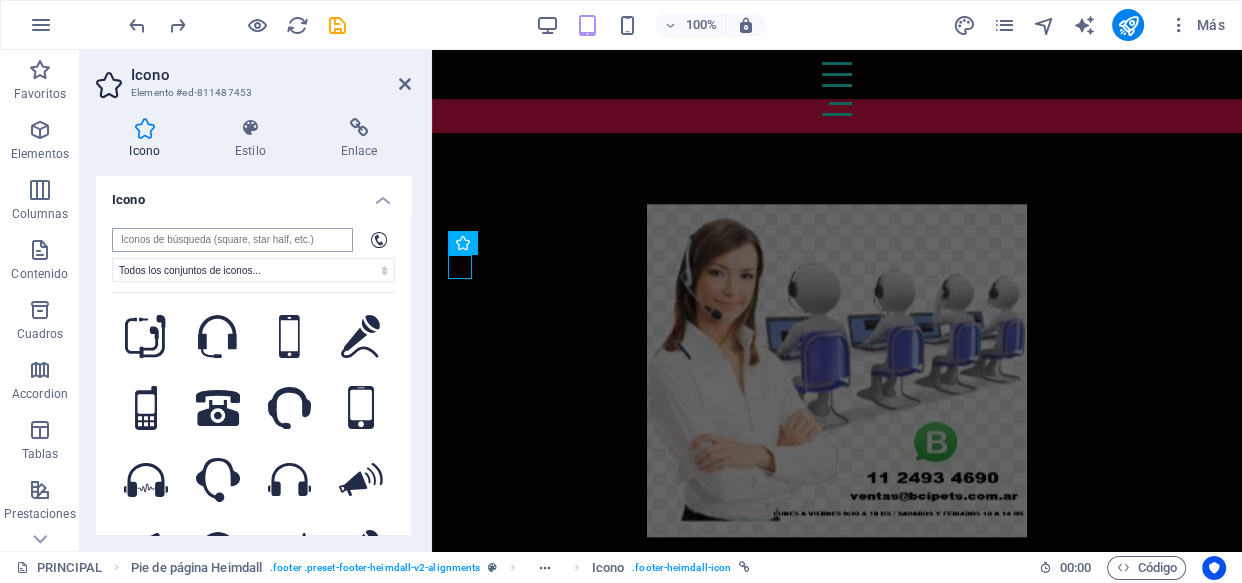 scroll, scrollTop: 1804, scrollLeft: 0, axis: vertical 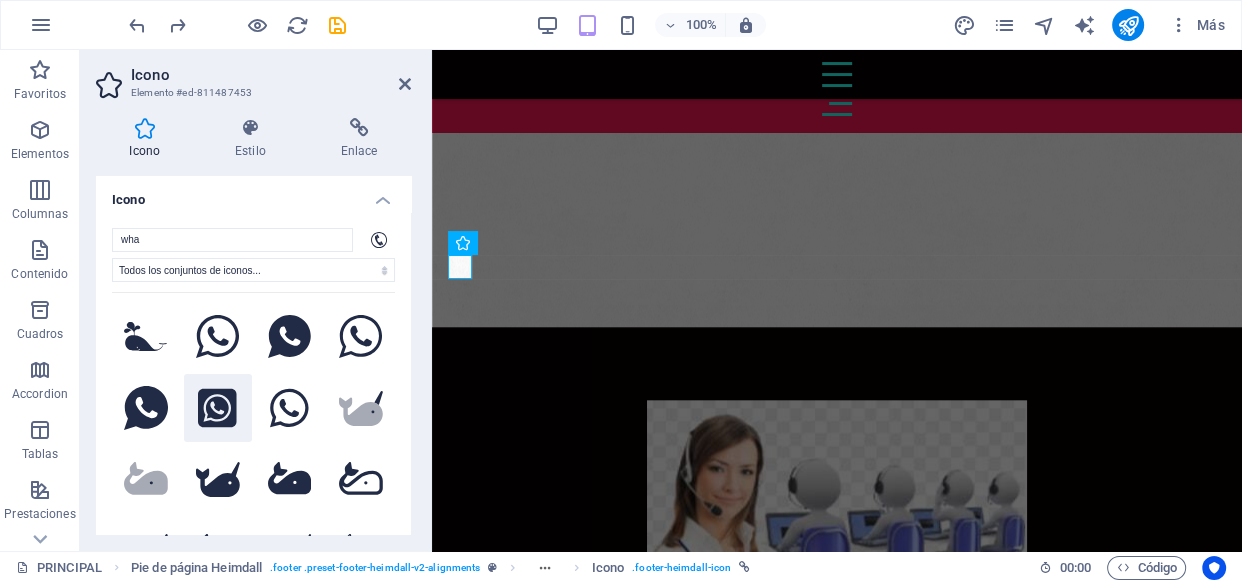 type on "wha" 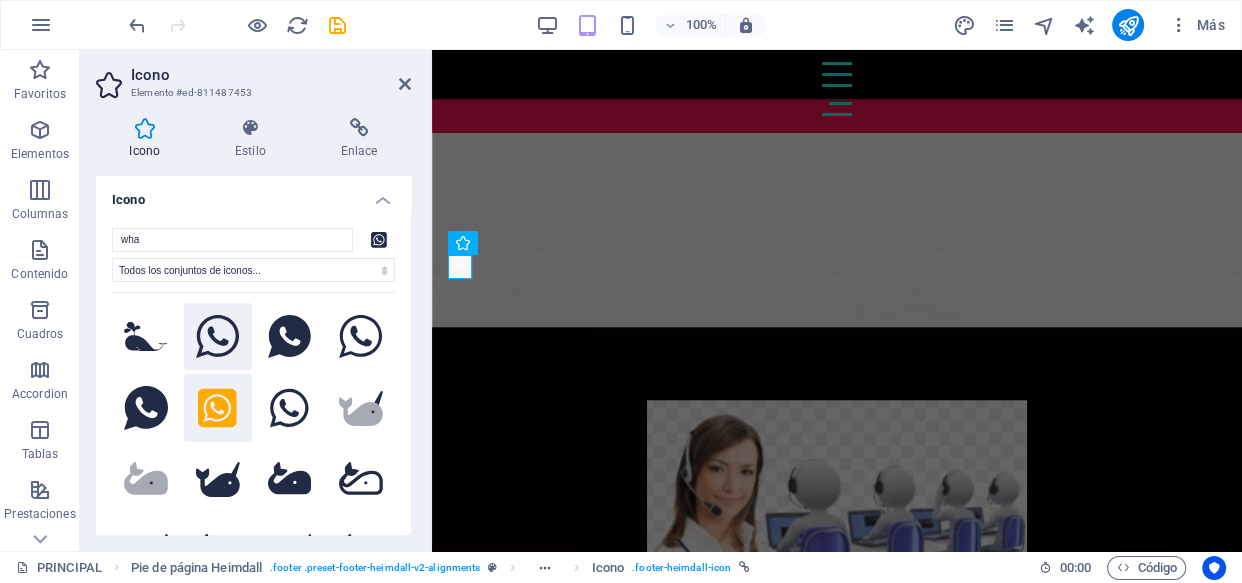 click 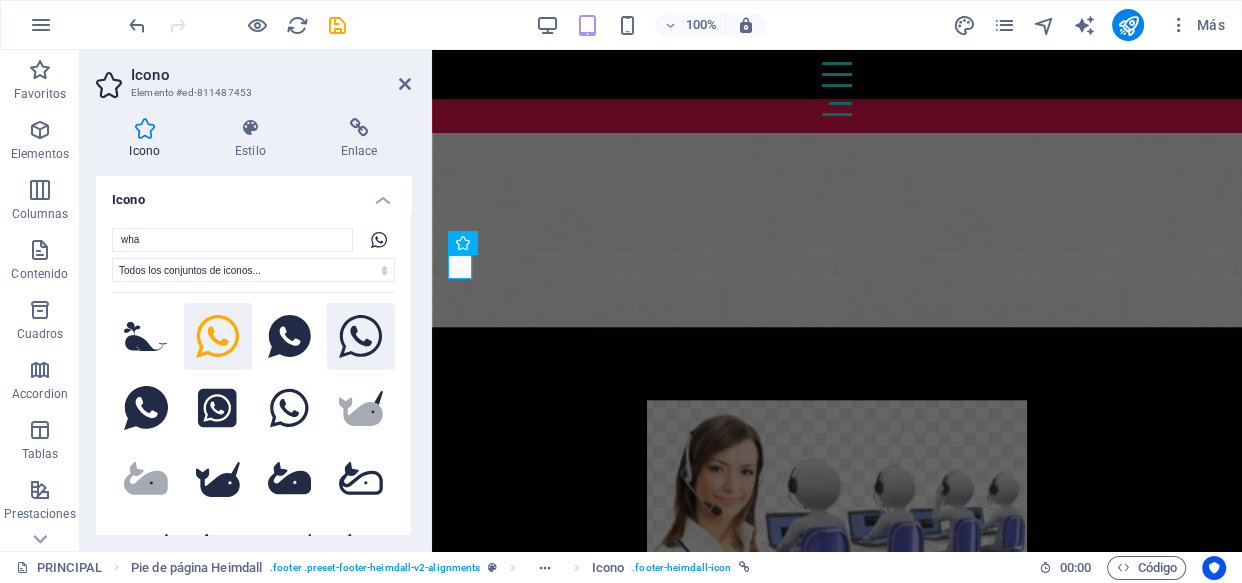 click 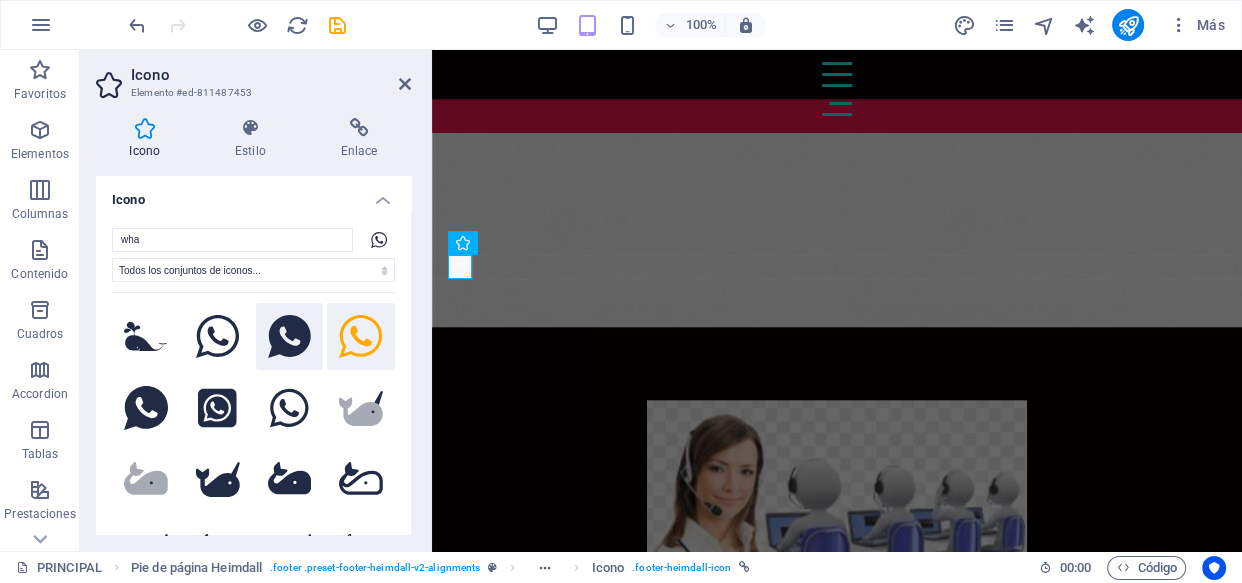 click 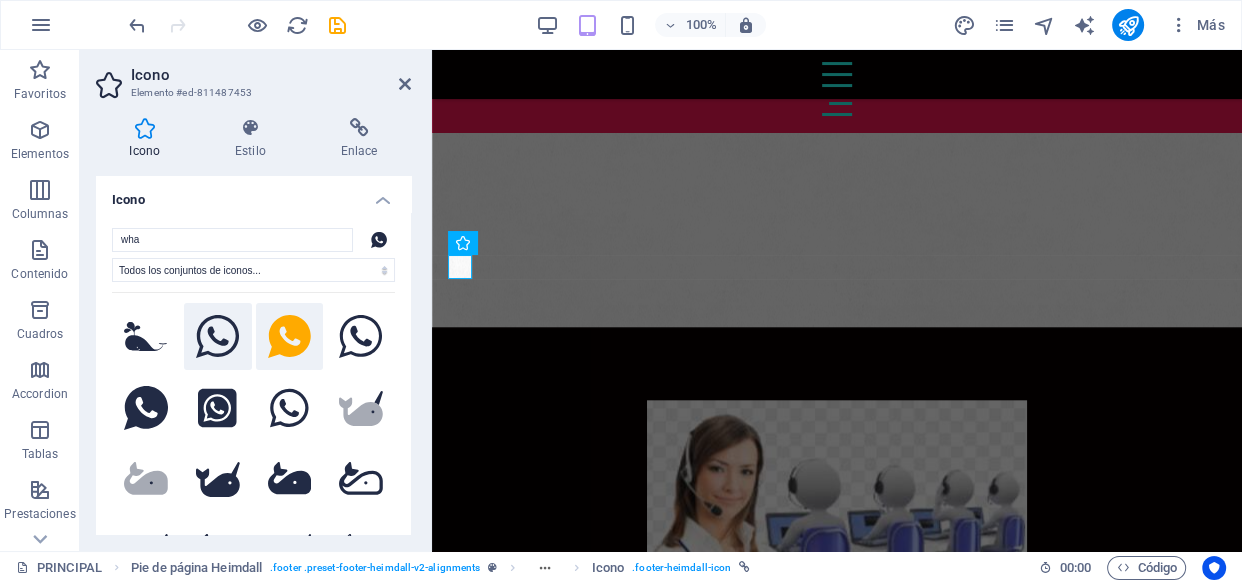 click 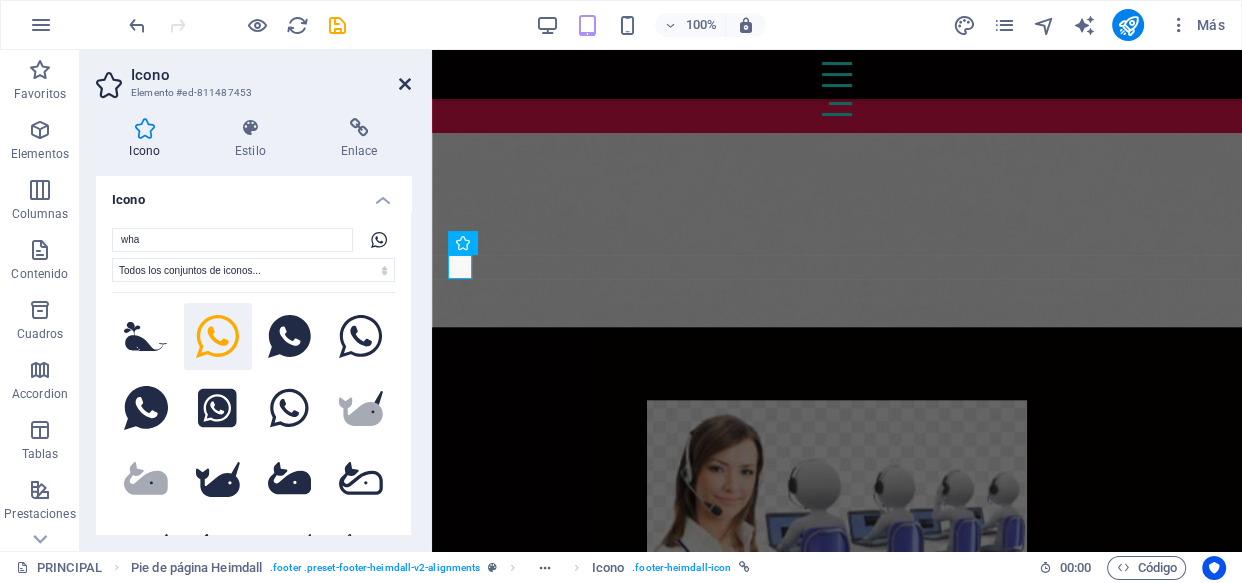 click at bounding box center (405, 84) 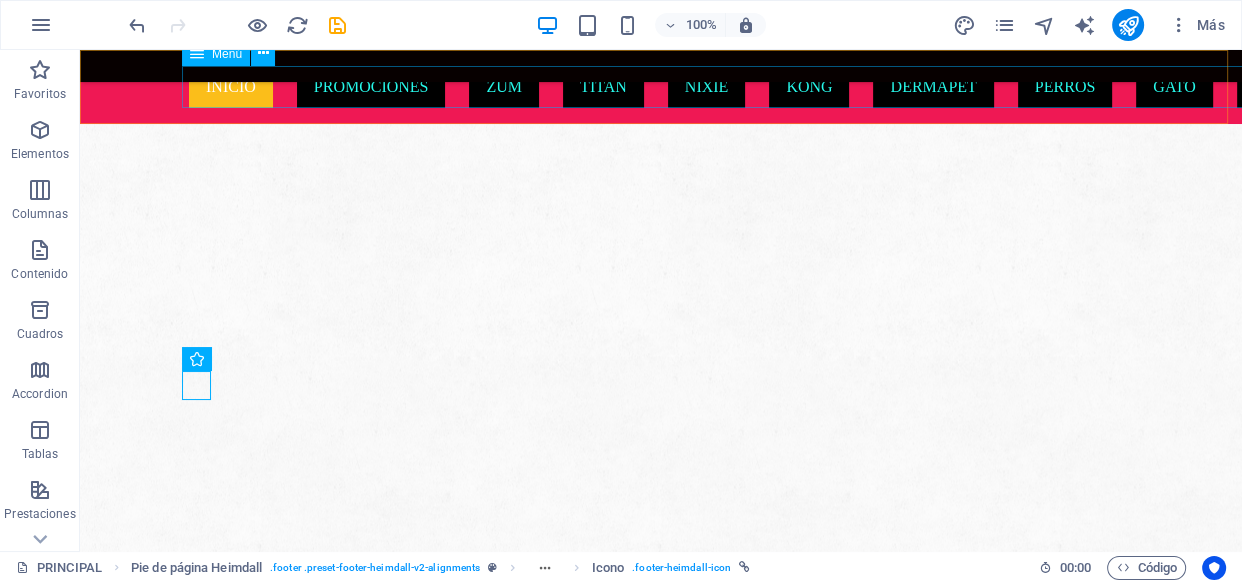 scroll, scrollTop: 1954, scrollLeft: 0, axis: vertical 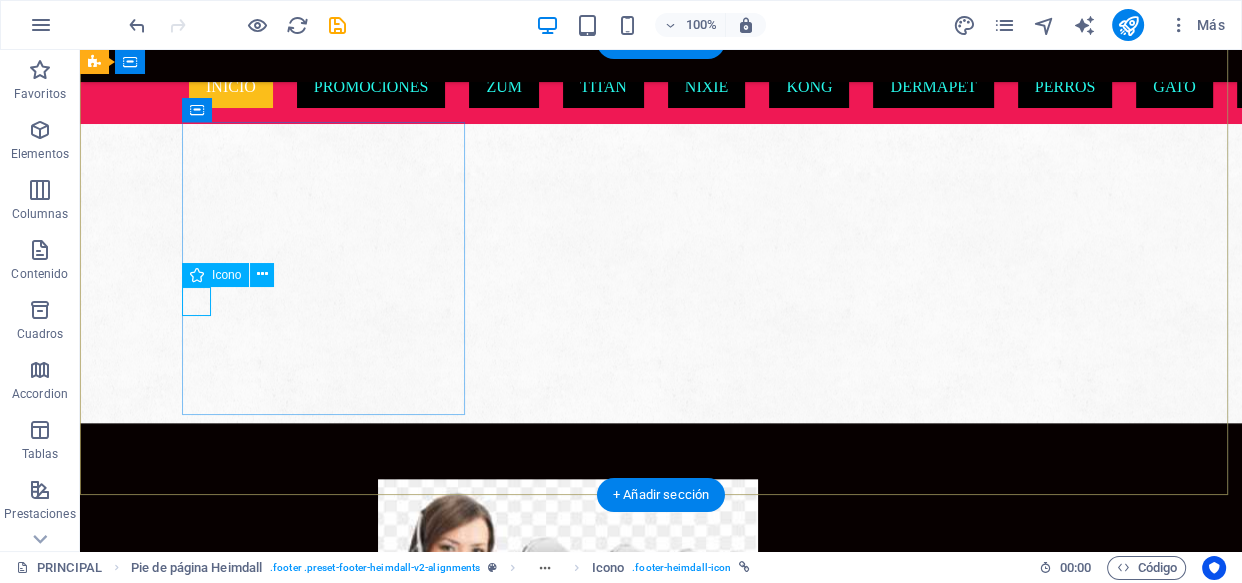 click at bounding box center (229, 2547) 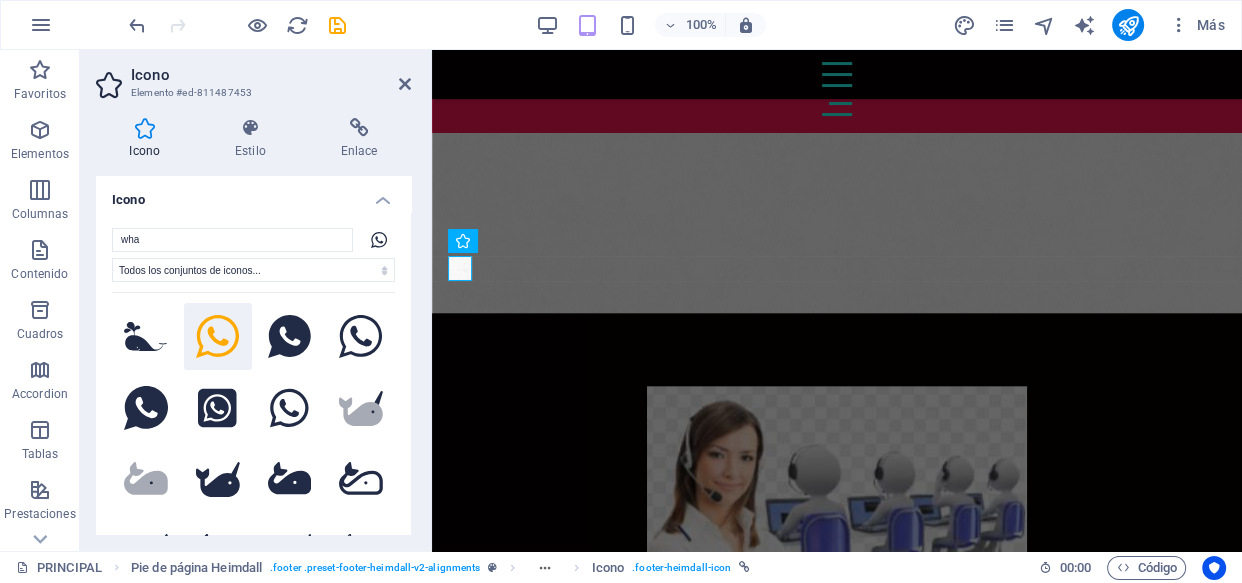scroll, scrollTop: 1804, scrollLeft: 0, axis: vertical 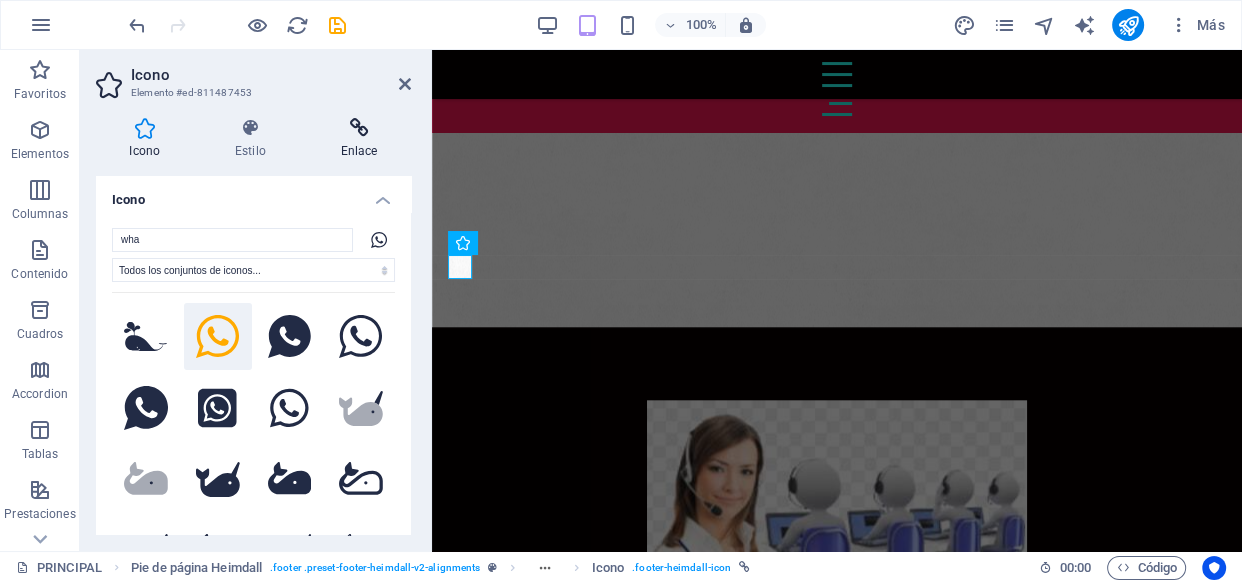 click on "Enlace" at bounding box center (359, 139) 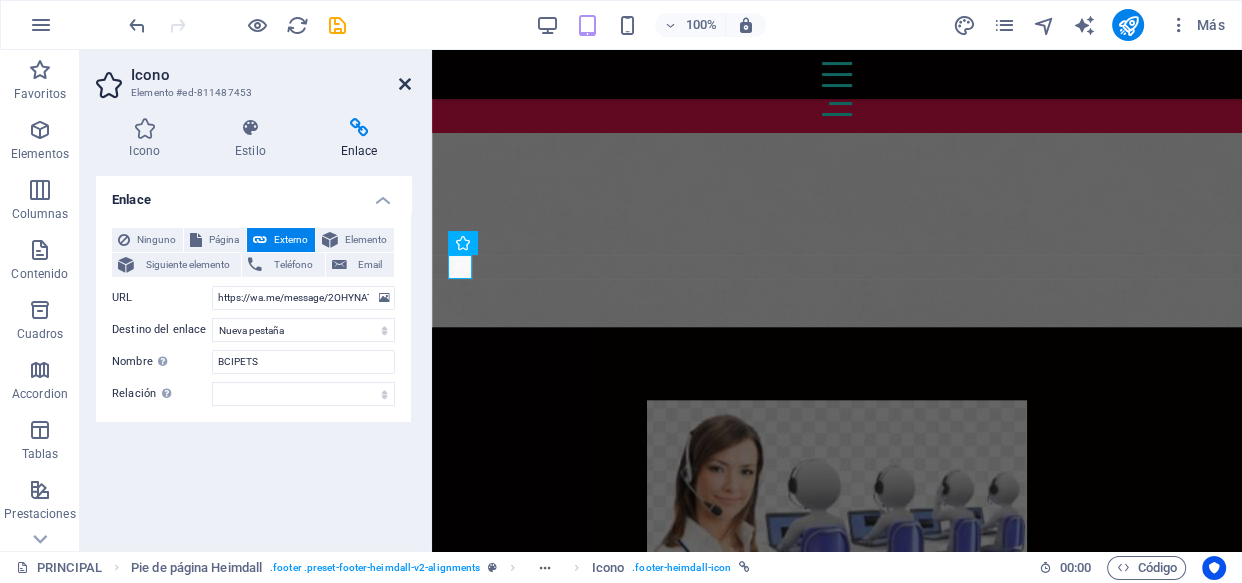 click at bounding box center (405, 84) 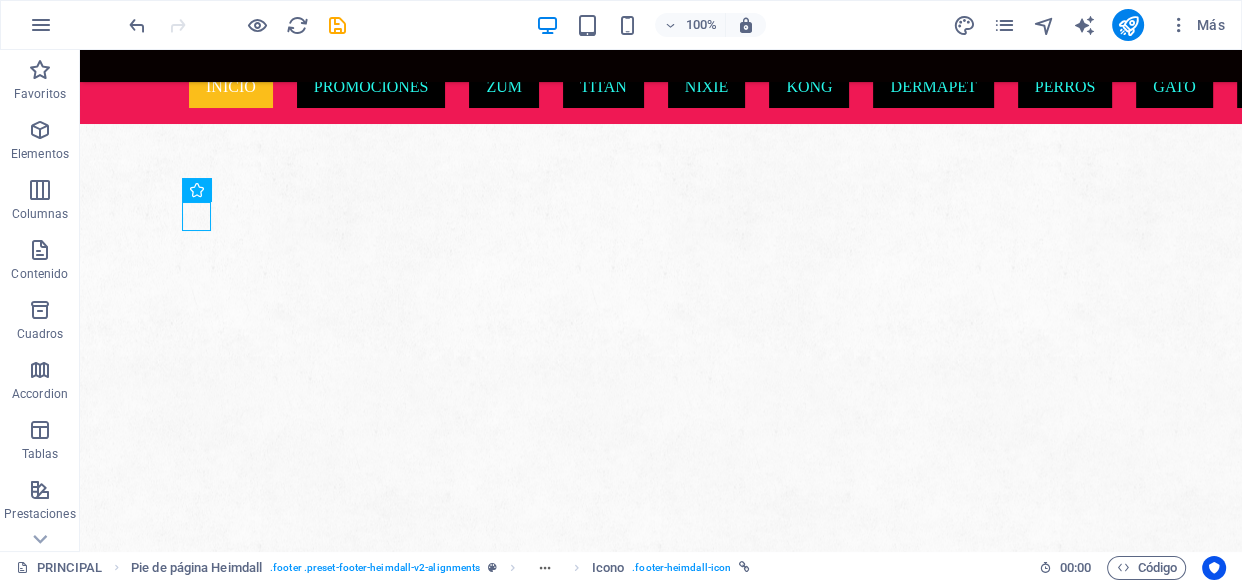 scroll, scrollTop: 1954, scrollLeft: 0, axis: vertical 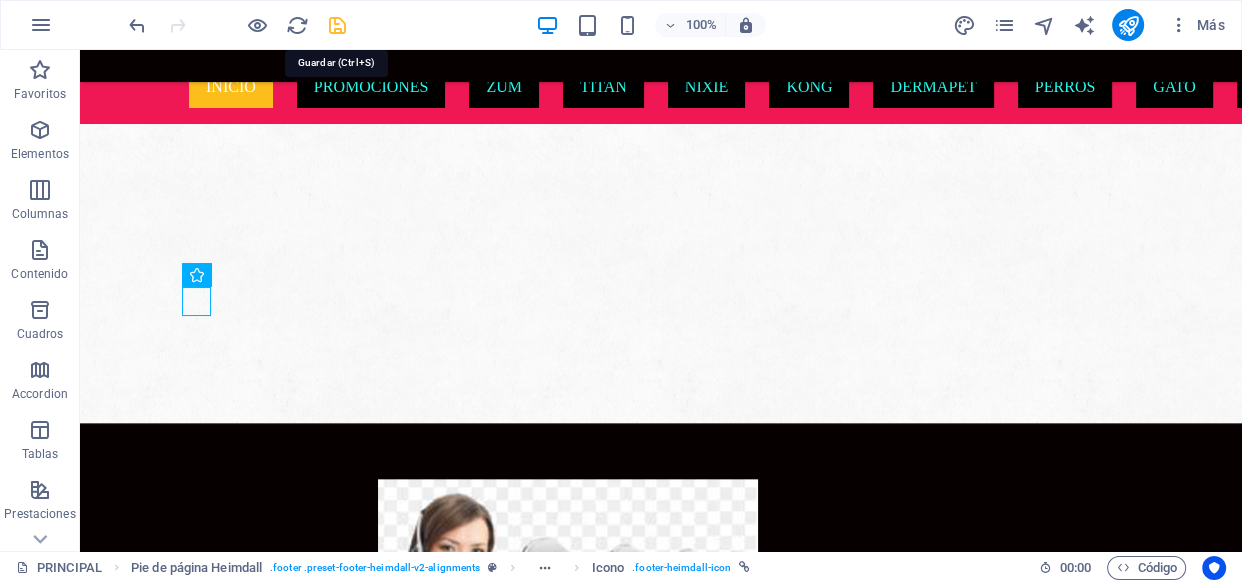 click at bounding box center [337, 25] 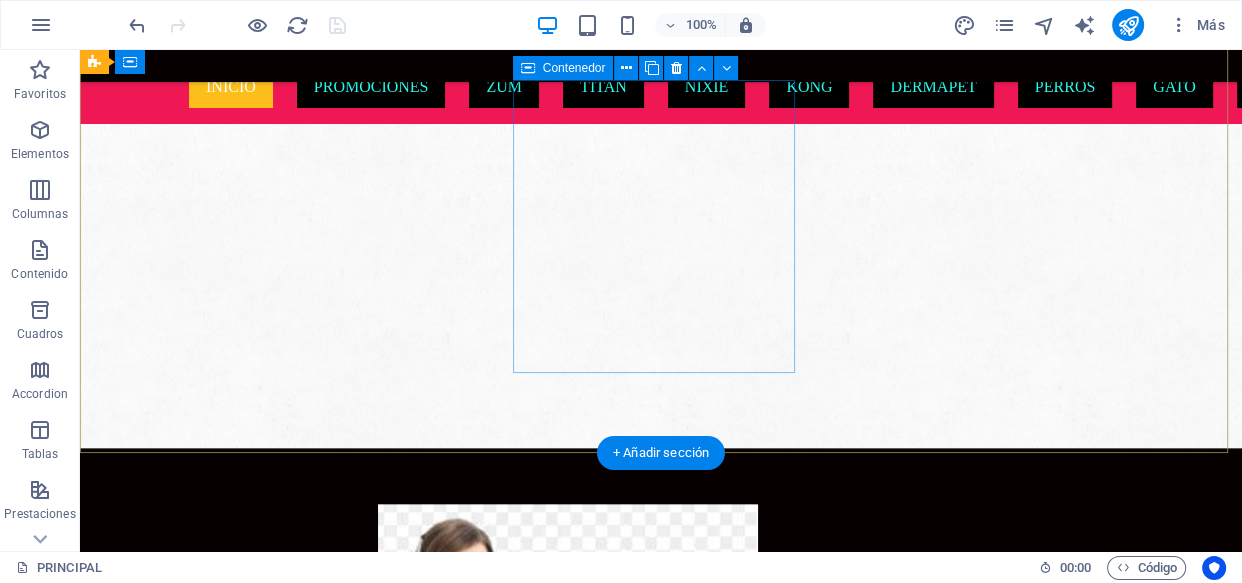 scroll, scrollTop: 2014, scrollLeft: 0, axis: vertical 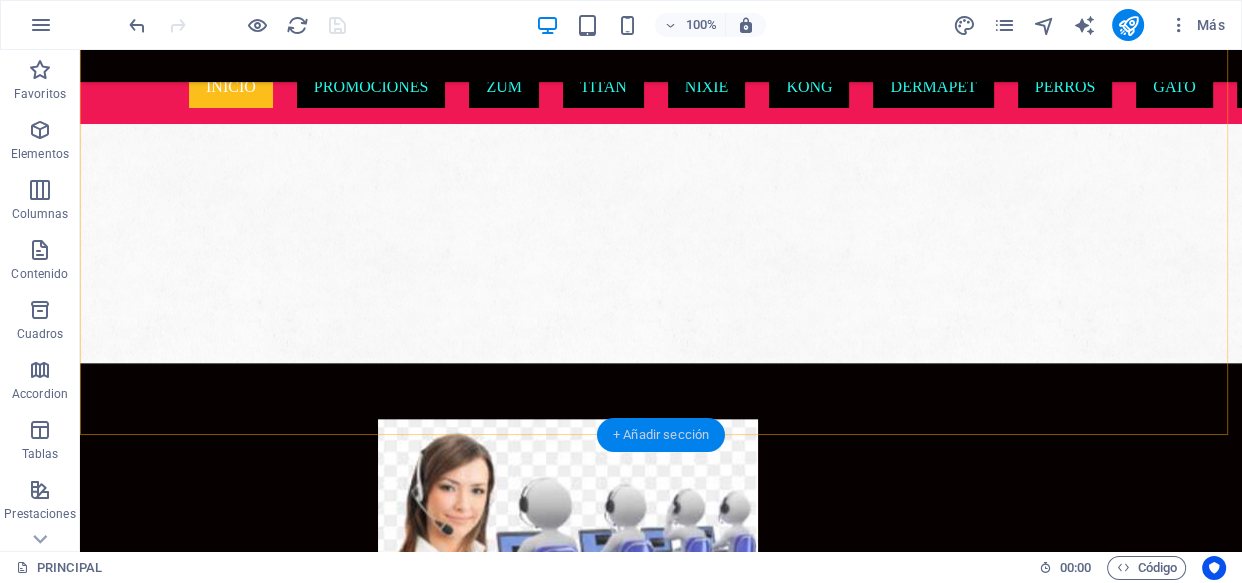 click on "+ Añadir sección" at bounding box center [661, 435] 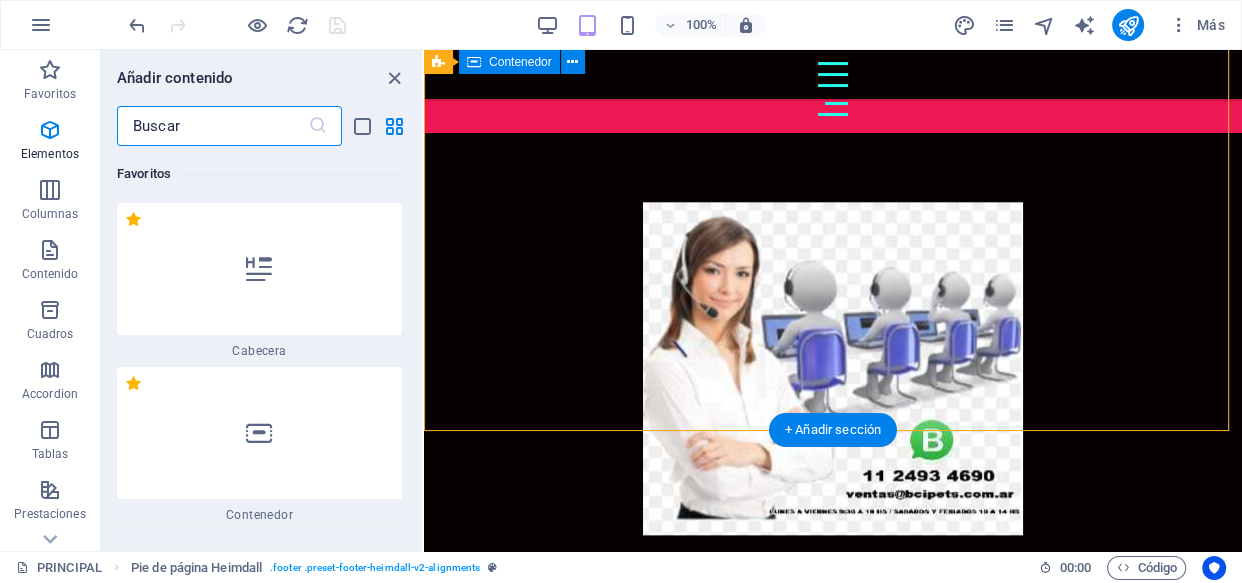 scroll, scrollTop: 1809, scrollLeft: 0, axis: vertical 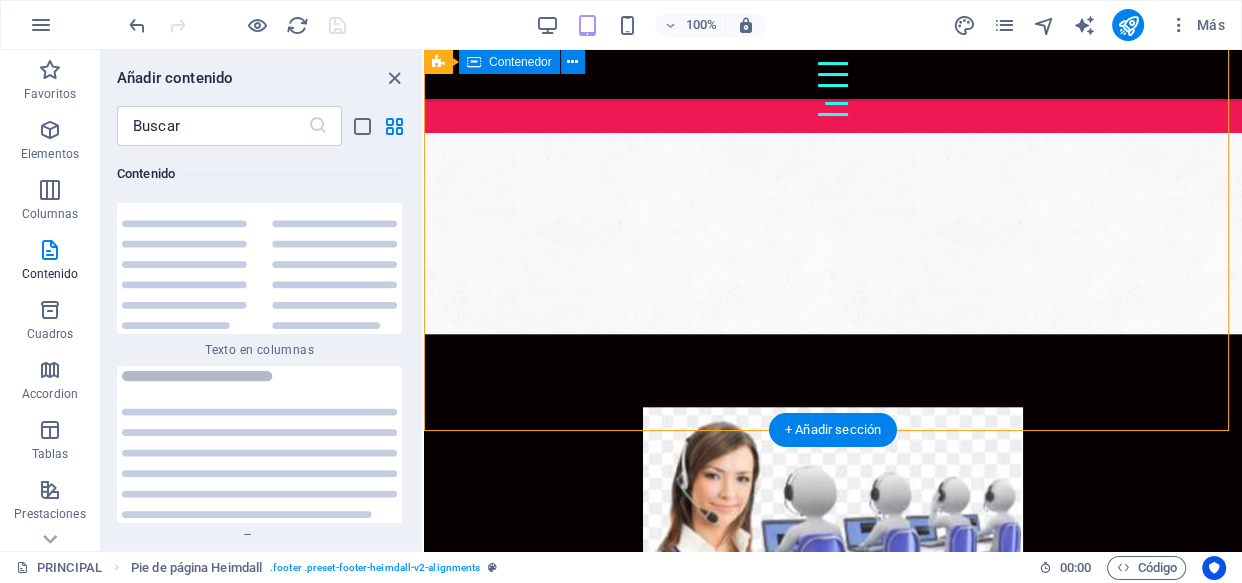 click on "CONTACTO : [STREET_NAME] [NUMBER] [CITY]-[CITY]-[COUNTRY] WSP : [PHONE] EMAIL: [EMAIL] MAPA INICIO ZÜM TITAN NIXIE DERMAPET KONG PERROS GATOS PROMOCIONES" at bounding box center (833, 2377) 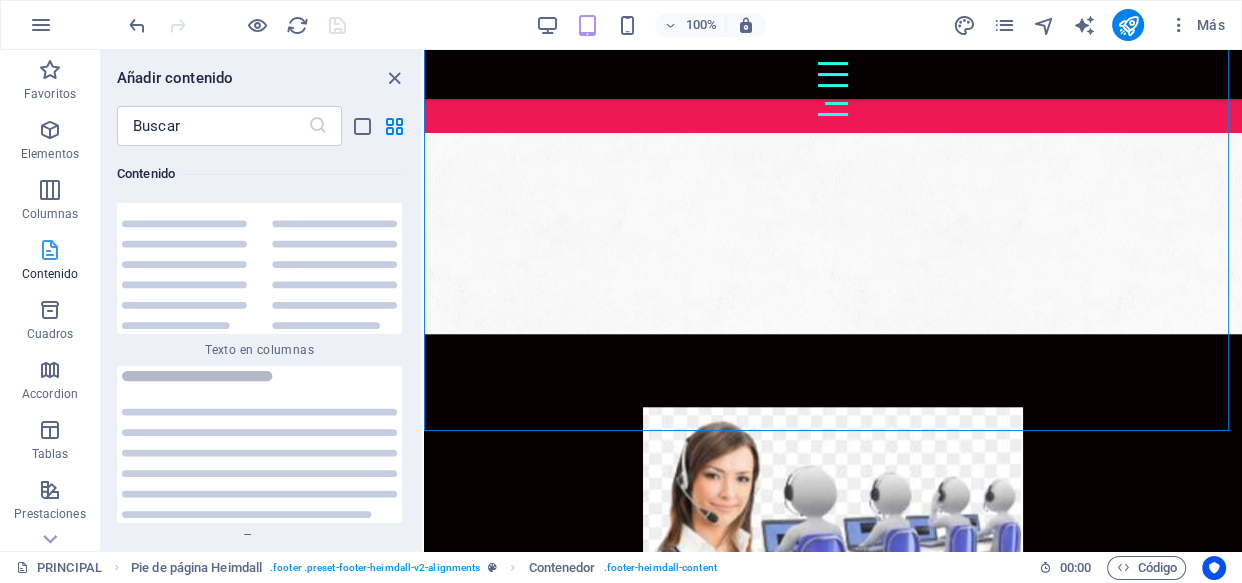 click on "Contenido" at bounding box center [50, 274] 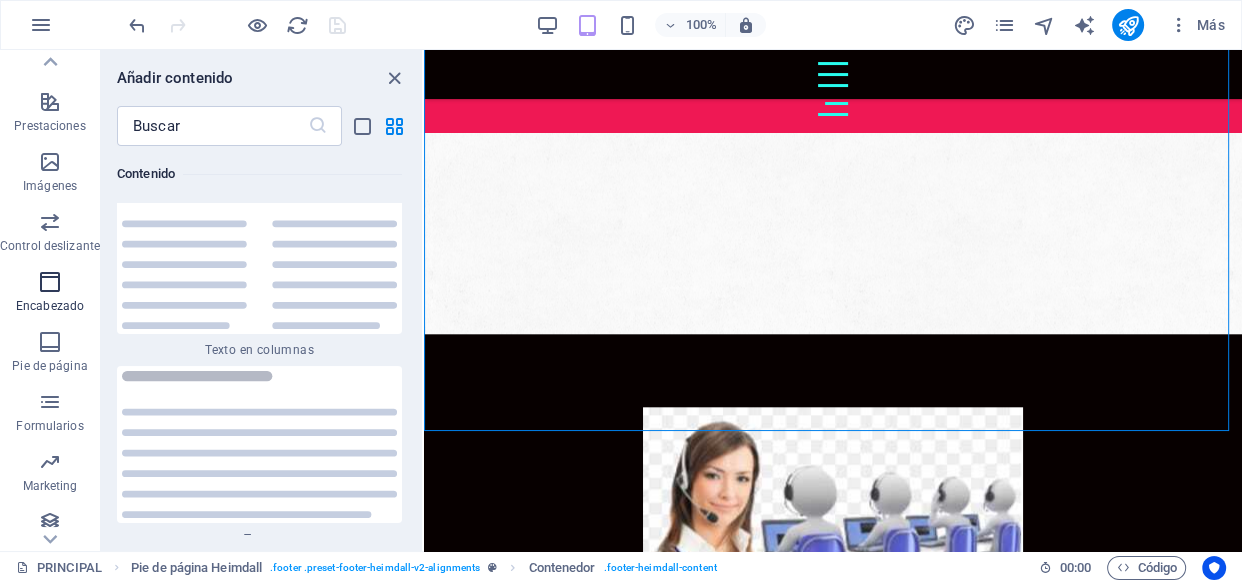 scroll, scrollTop: 399, scrollLeft: 0, axis: vertical 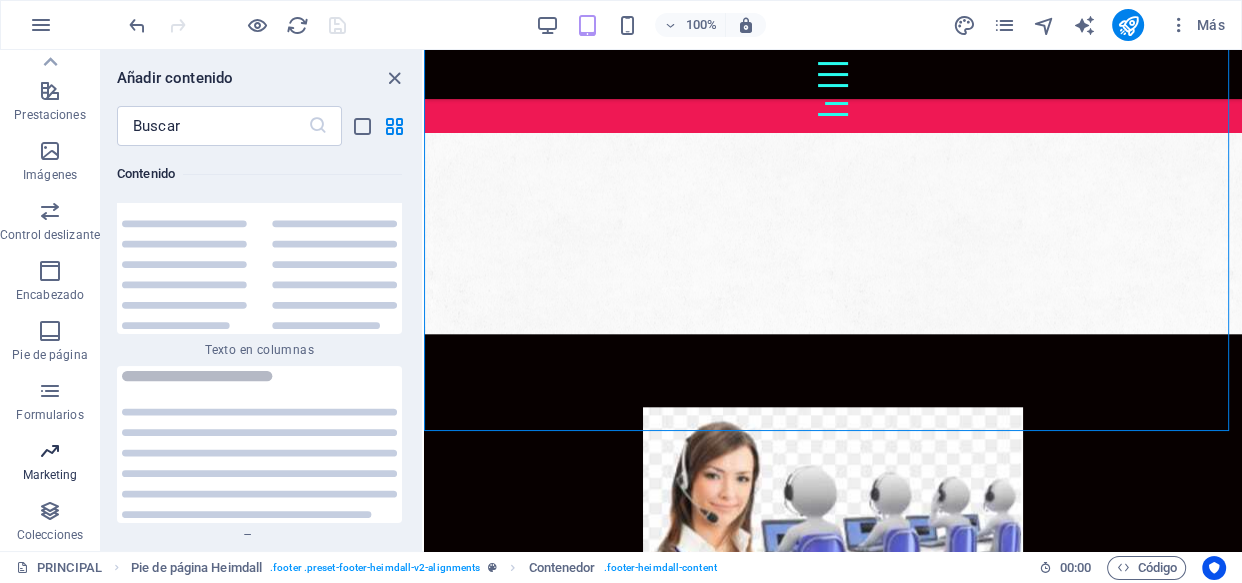 click at bounding box center (50, 451) 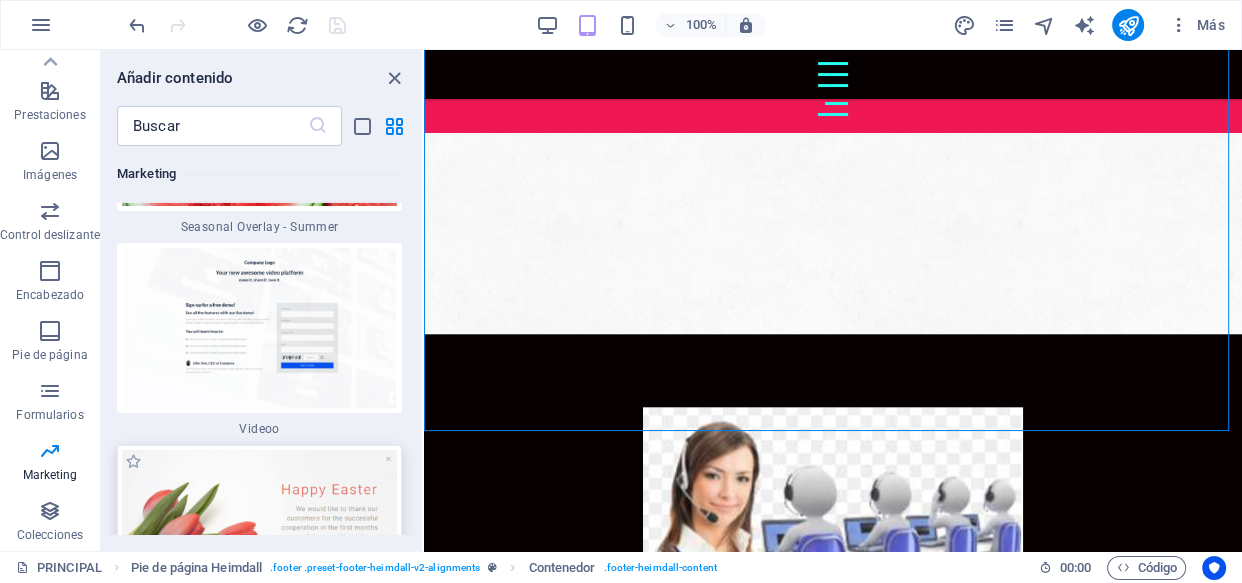 scroll, scrollTop: 33873, scrollLeft: 0, axis: vertical 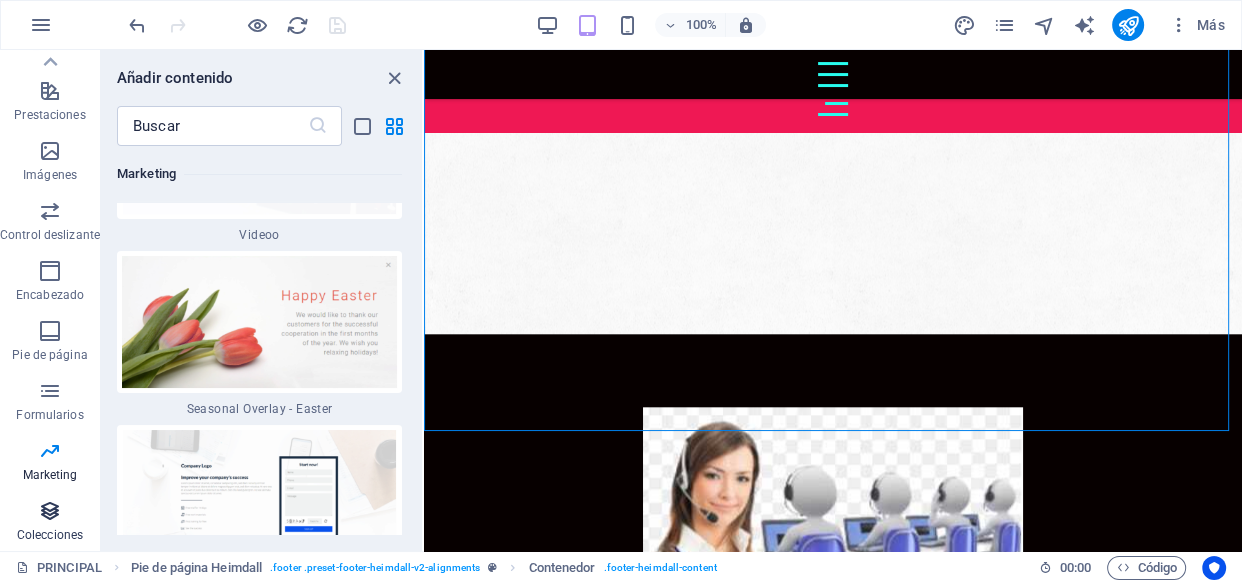 click at bounding box center [50, 511] 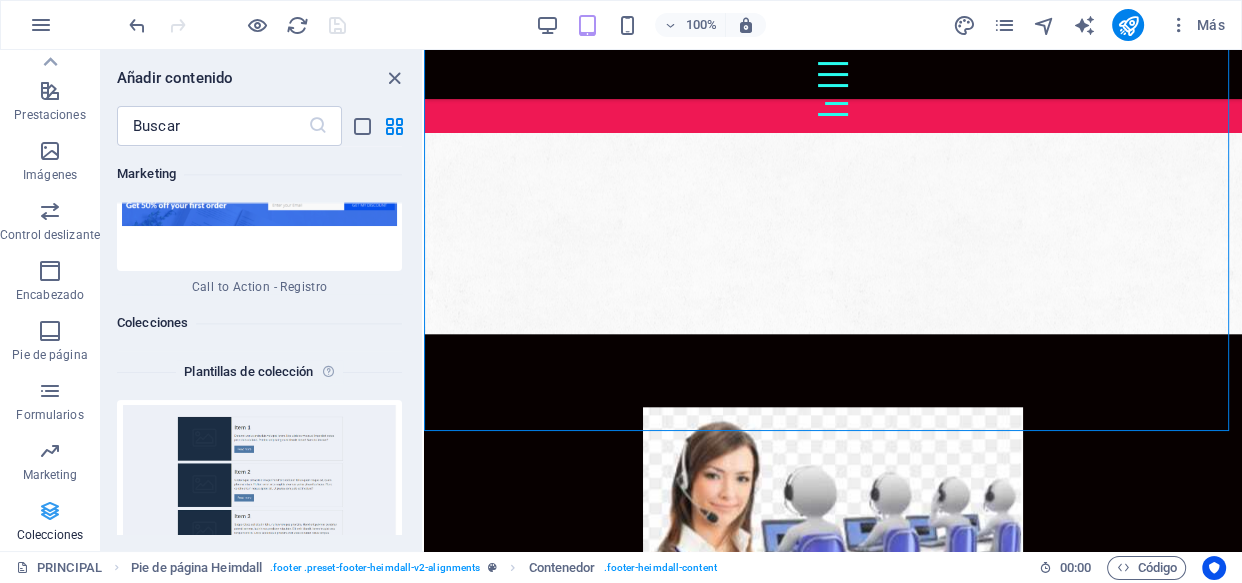scroll, scrollTop: 37065, scrollLeft: 0, axis: vertical 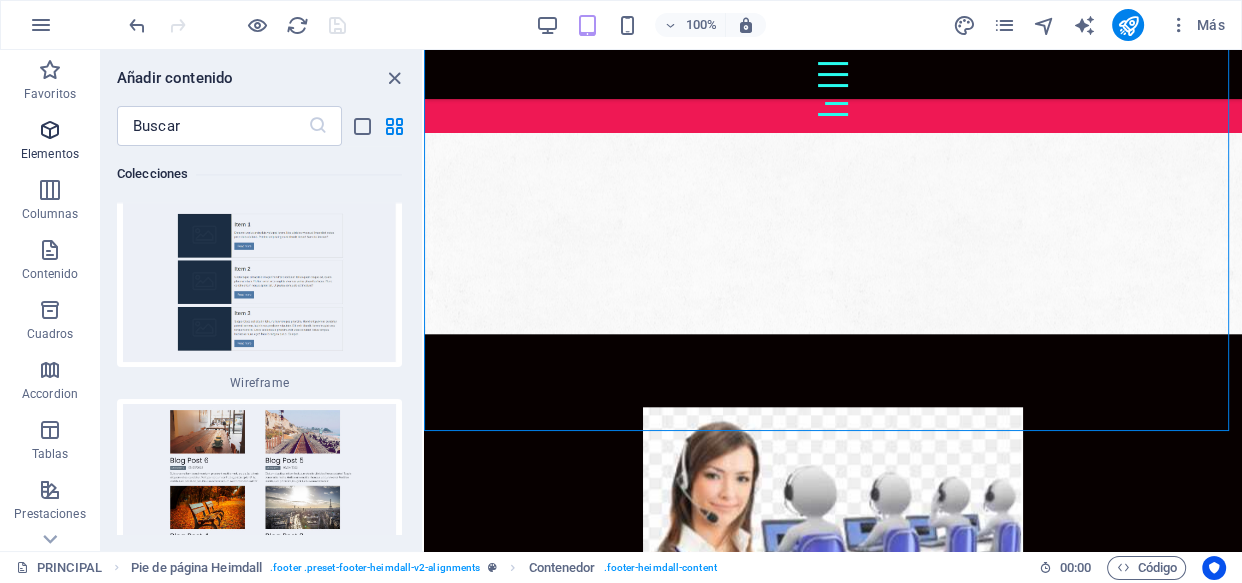 click on "Elementos" at bounding box center [50, 154] 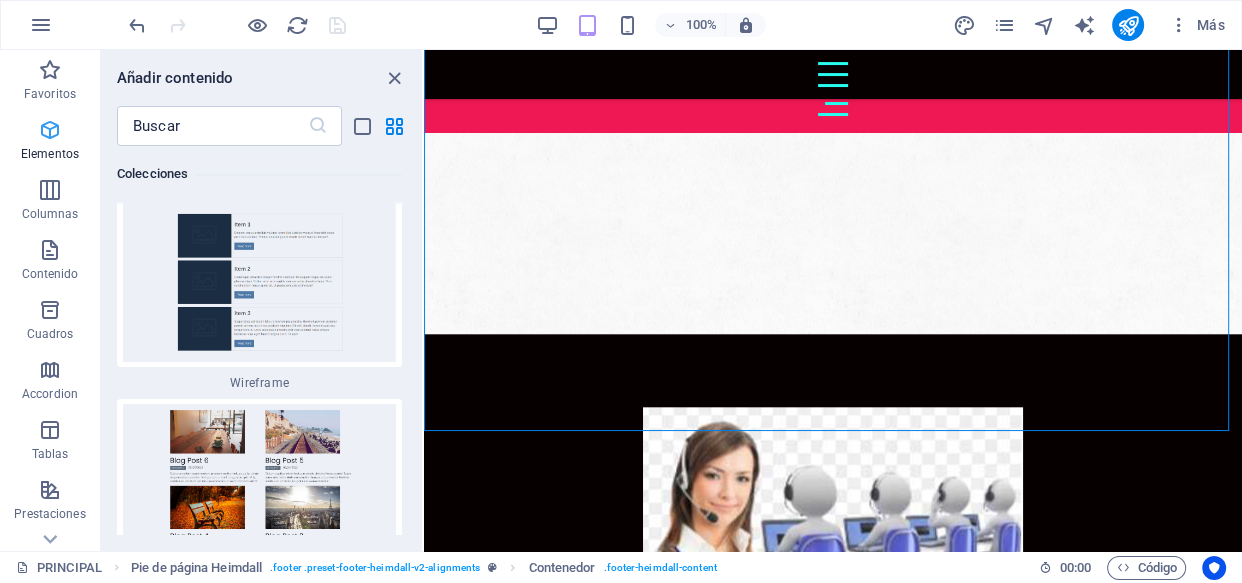scroll, scrollTop: 377, scrollLeft: 0, axis: vertical 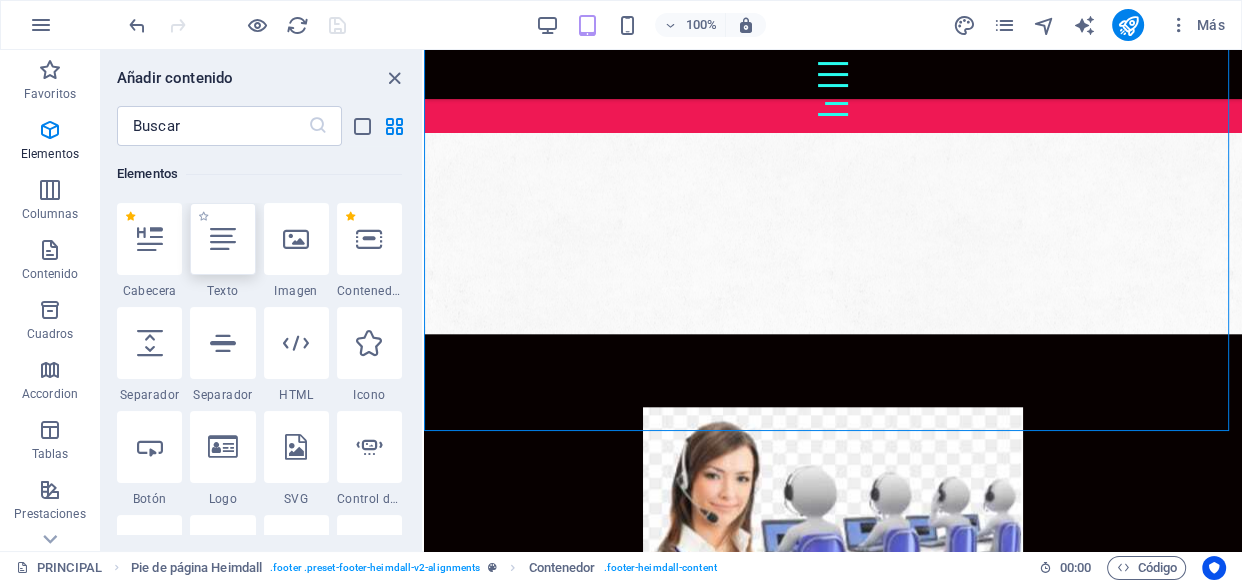 click at bounding box center [223, 239] 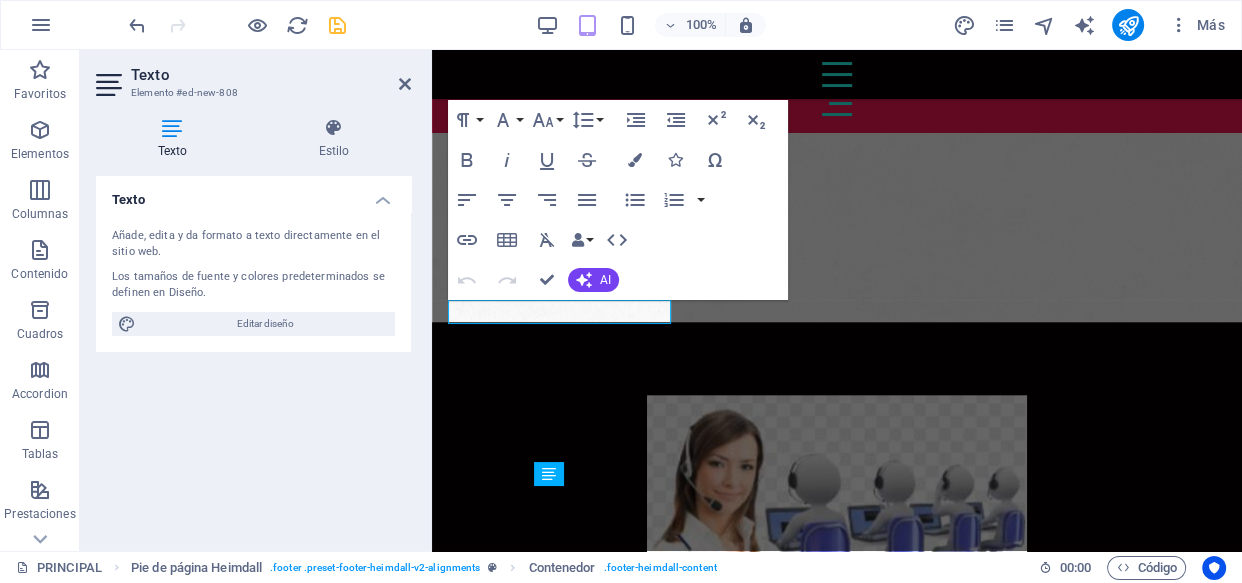 scroll, scrollTop: 1590, scrollLeft: 0, axis: vertical 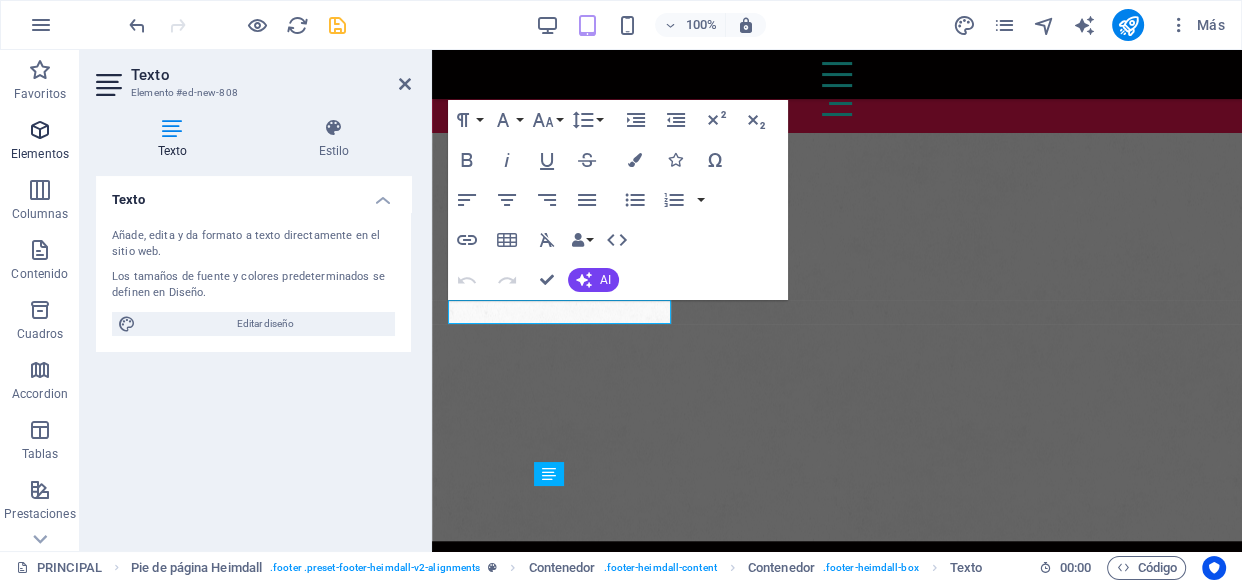click at bounding box center [40, 130] 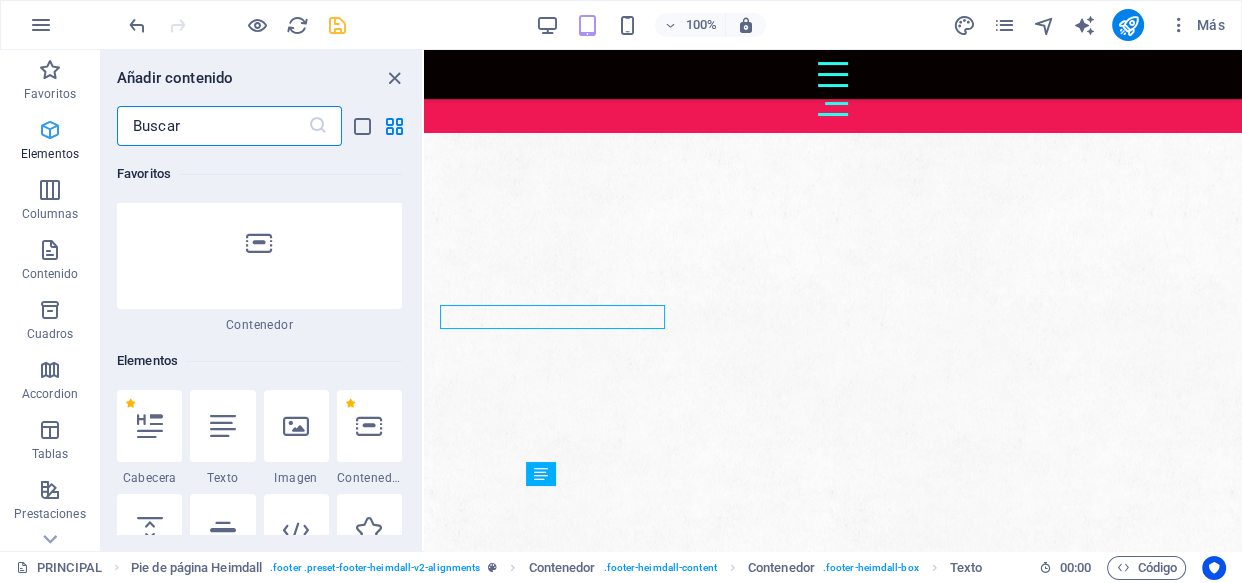 scroll, scrollTop: 377, scrollLeft: 0, axis: vertical 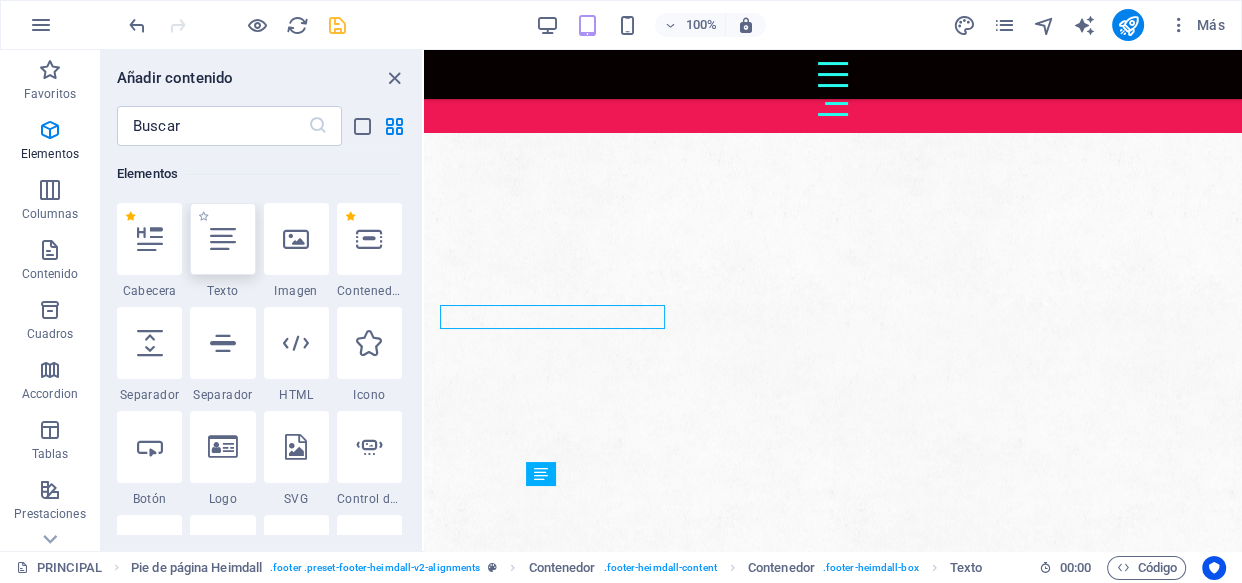 click at bounding box center (222, 239) 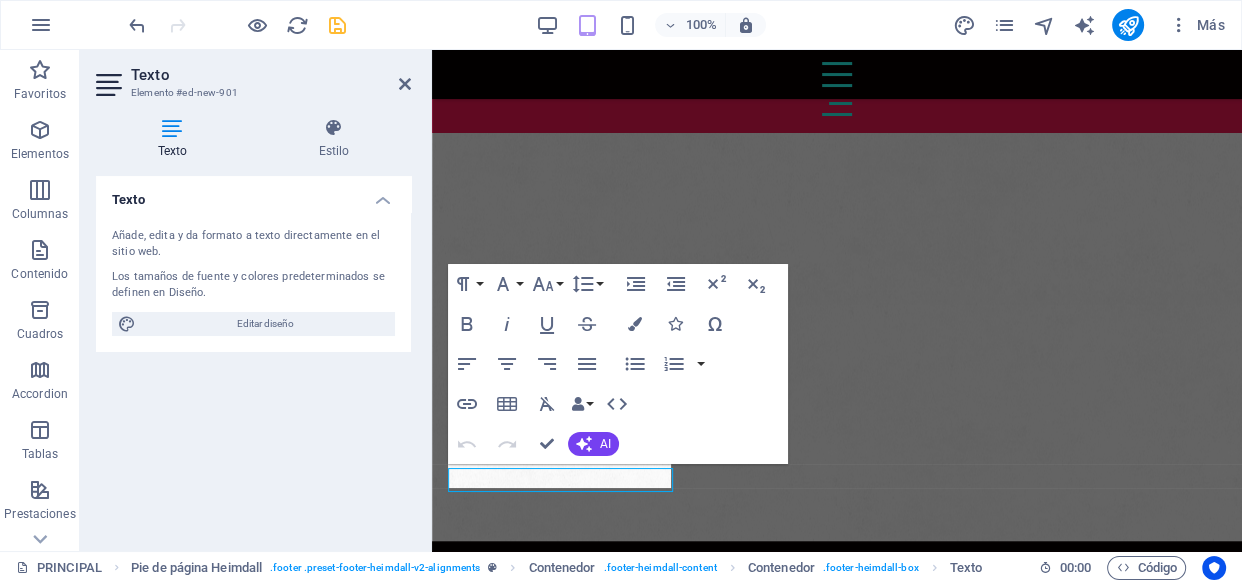 scroll, scrollTop: 1427, scrollLeft: 0, axis: vertical 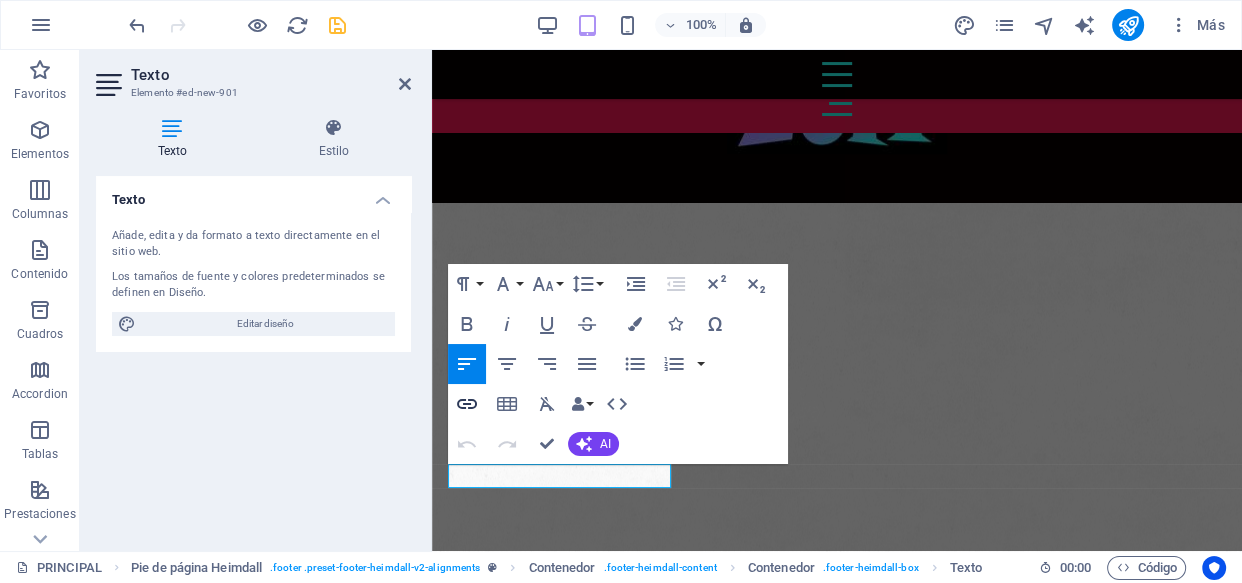 click 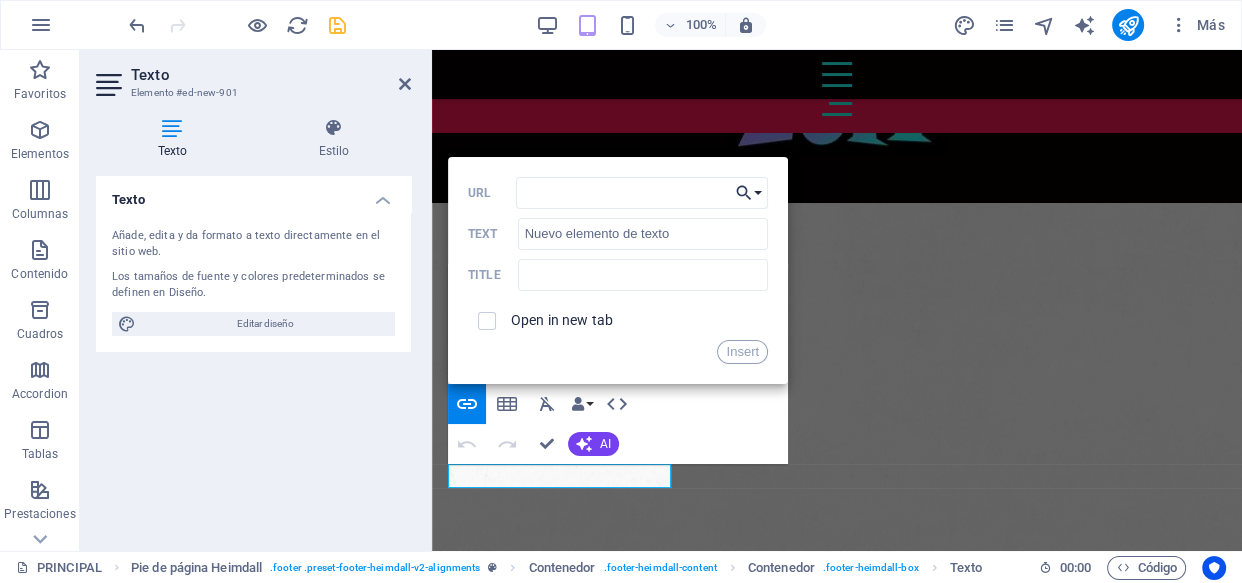 click on "Choose Link" at bounding box center [749, 193] 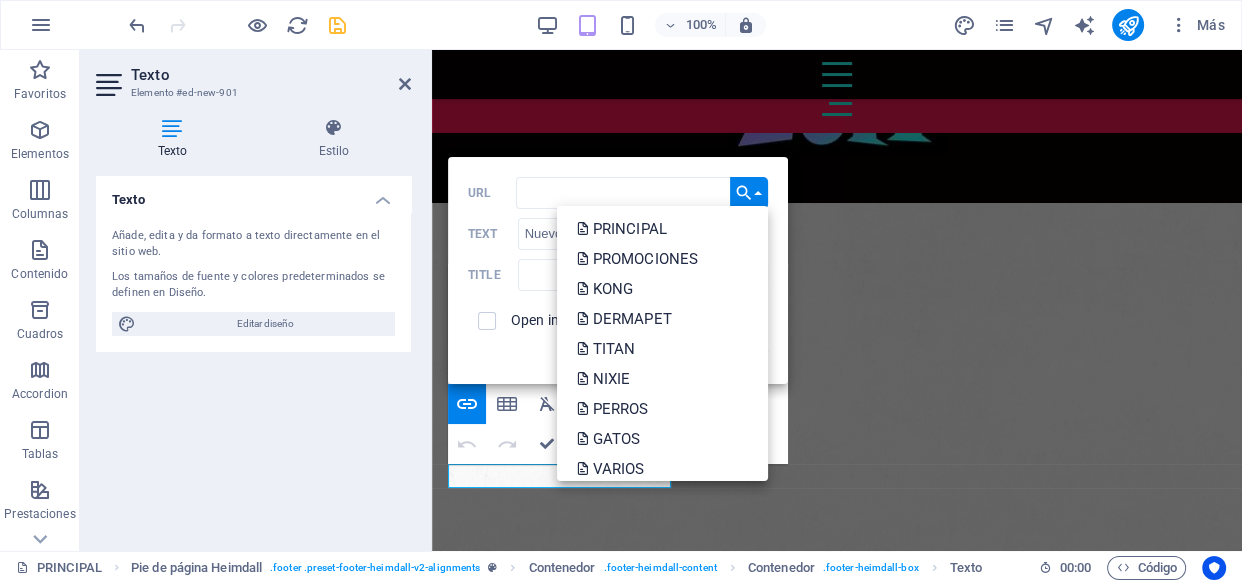 click on "Choose Link" at bounding box center [749, 193] 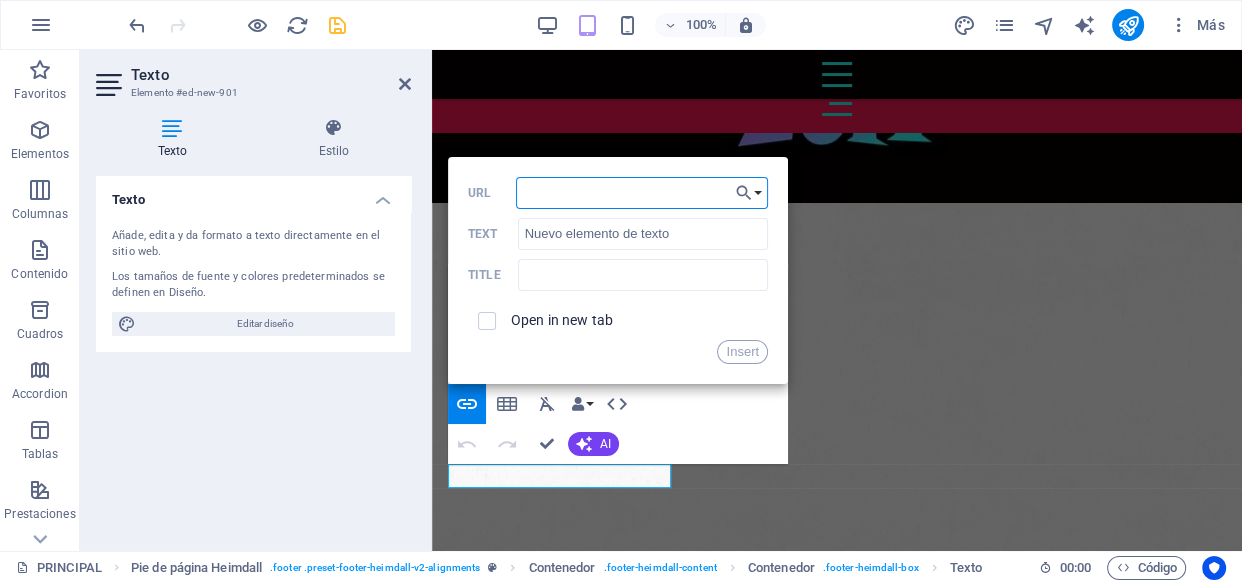 click on "URL" at bounding box center [642, 193] 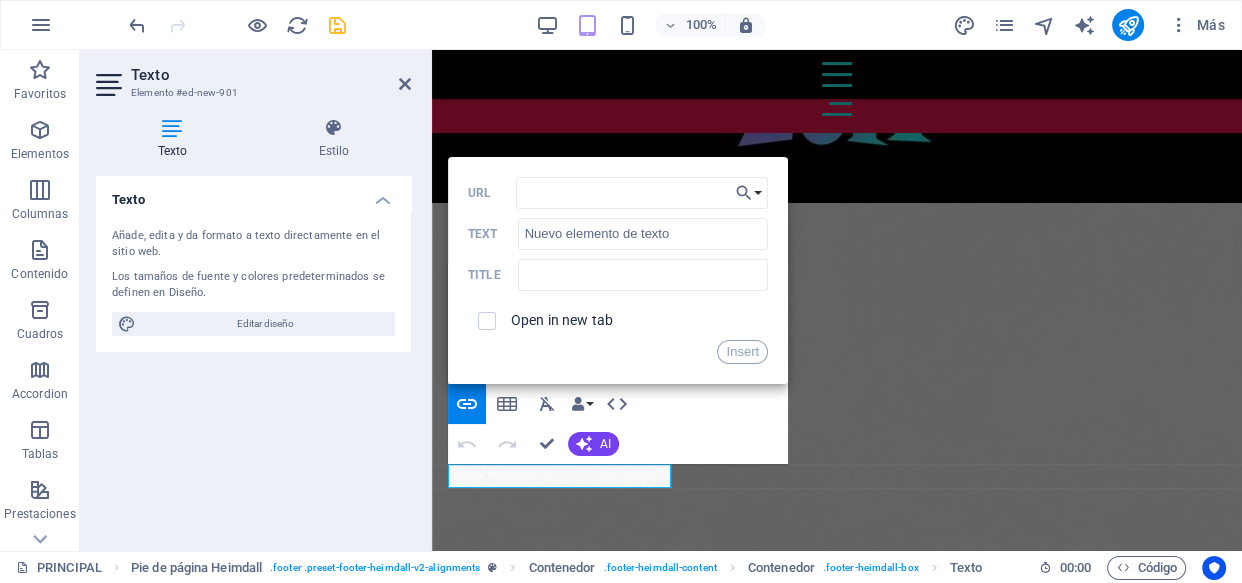 click at bounding box center (837, 1897) 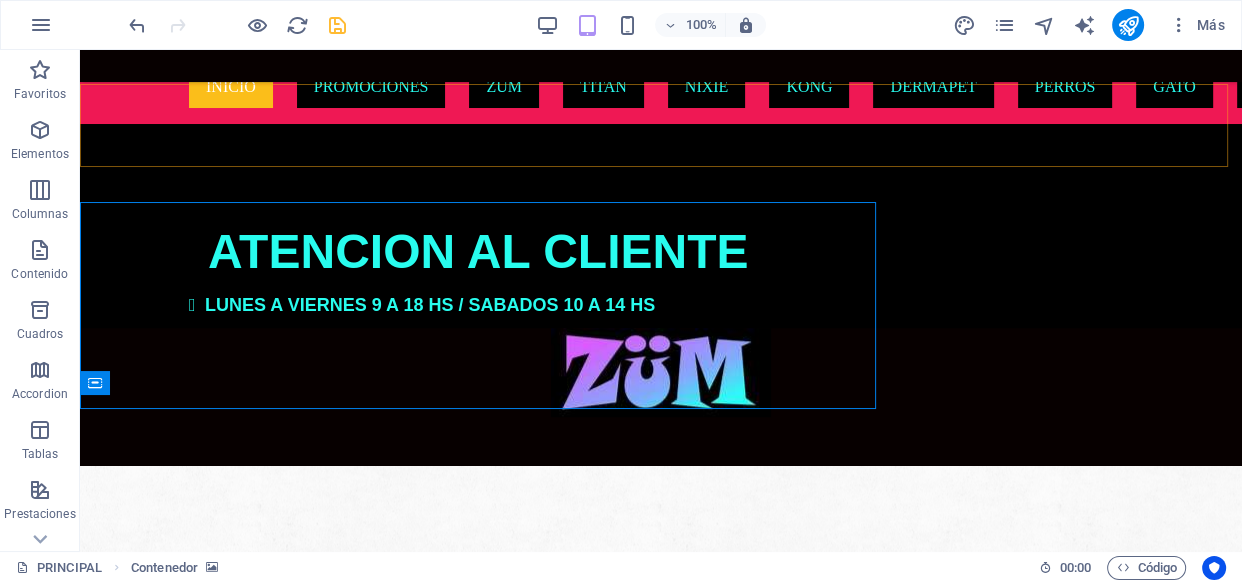 scroll, scrollTop: 1393, scrollLeft: 0, axis: vertical 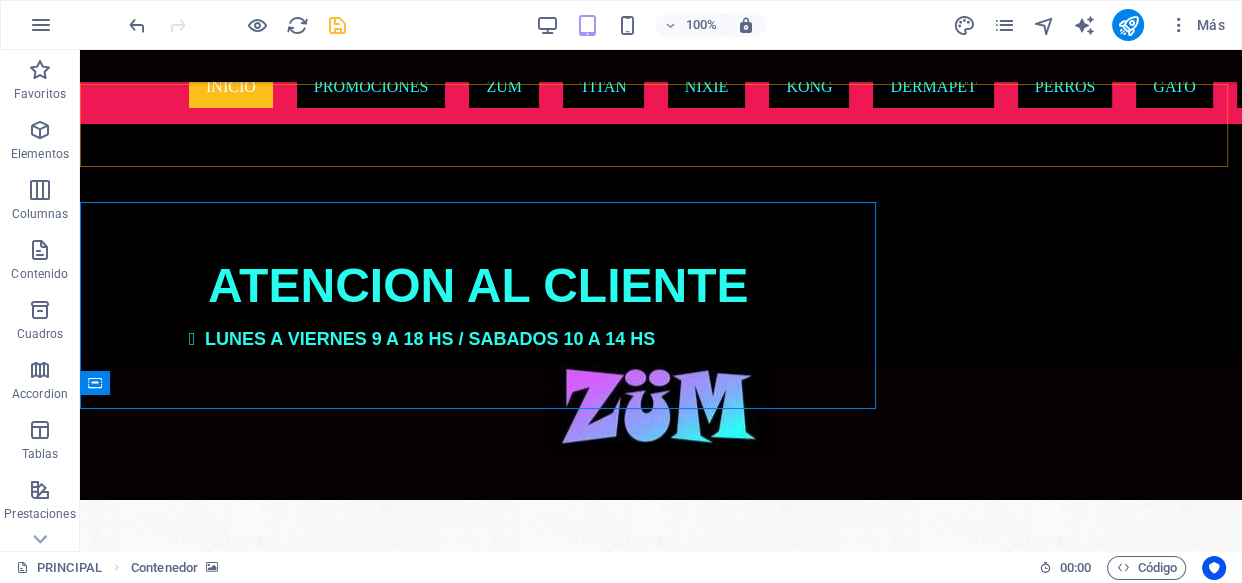 click on "INICIO PROMOCIONES ZÜM TITAN NIXIE KONG DERMAPET PERROS GATO VARIOS" at bounding box center (661, 87) 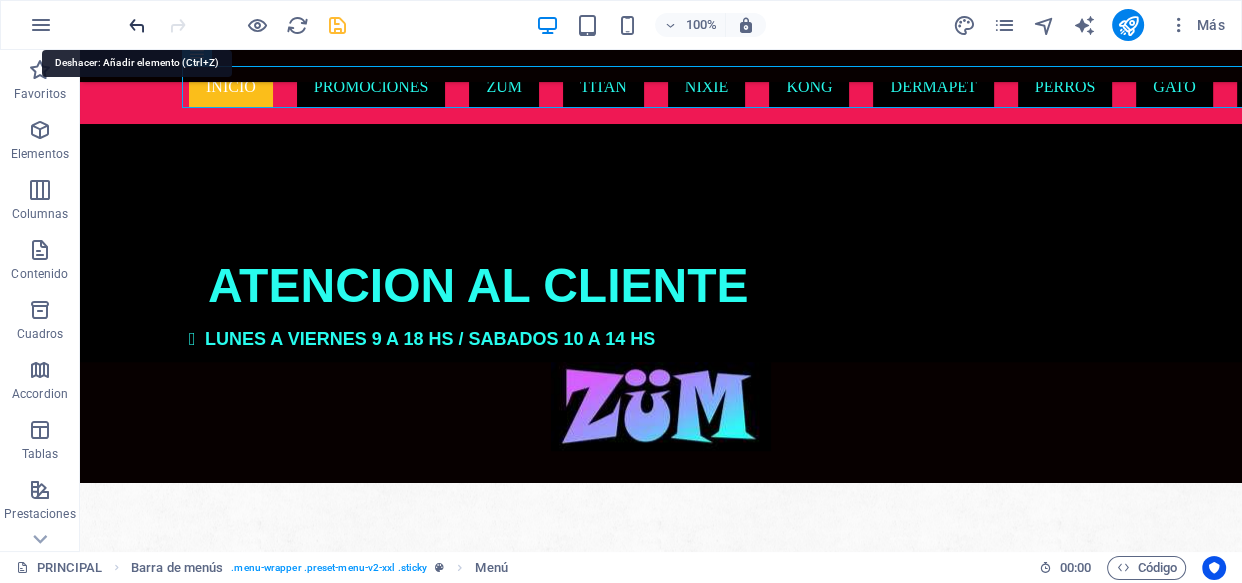 click at bounding box center (137, 25) 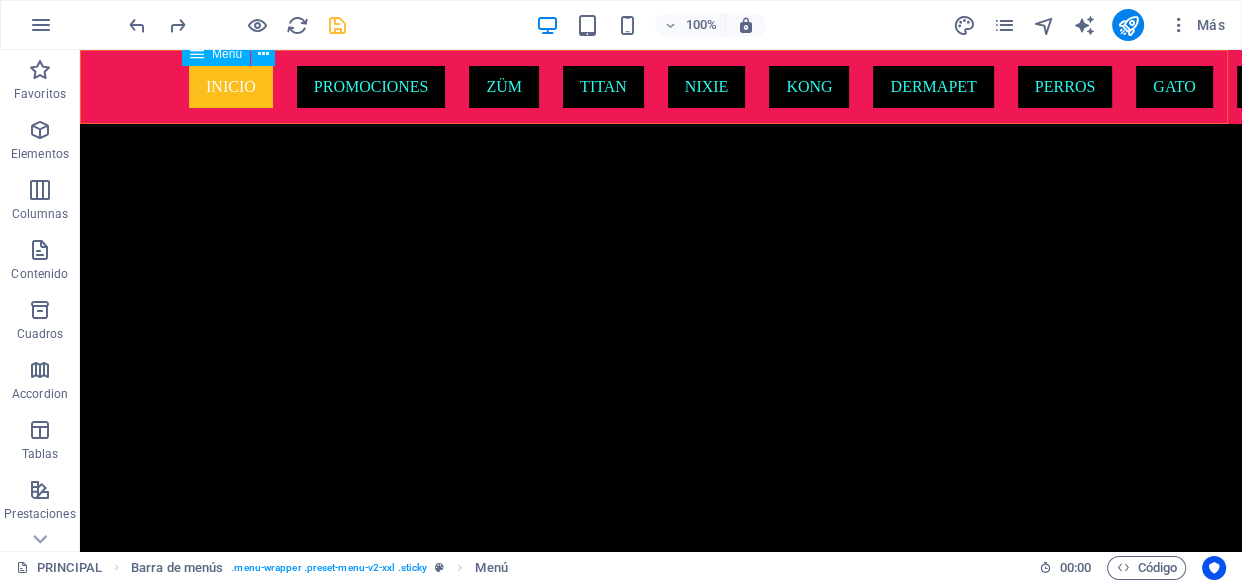 scroll, scrollTop: 803, scrollLeft: 0, axis: vertical 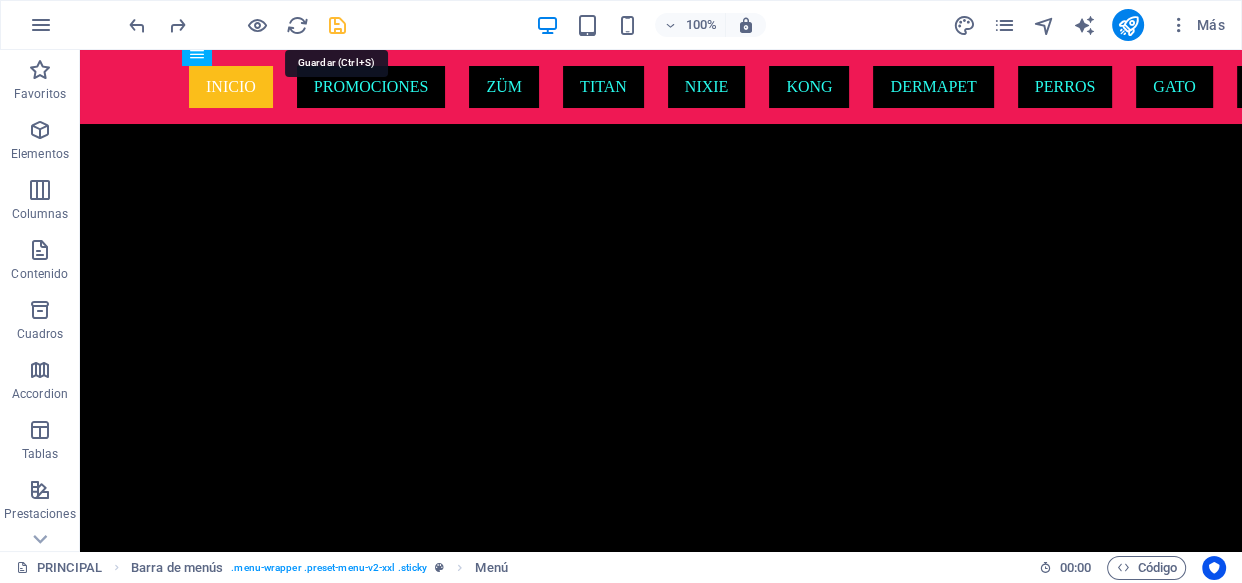 click at bounding box center (337, 25) 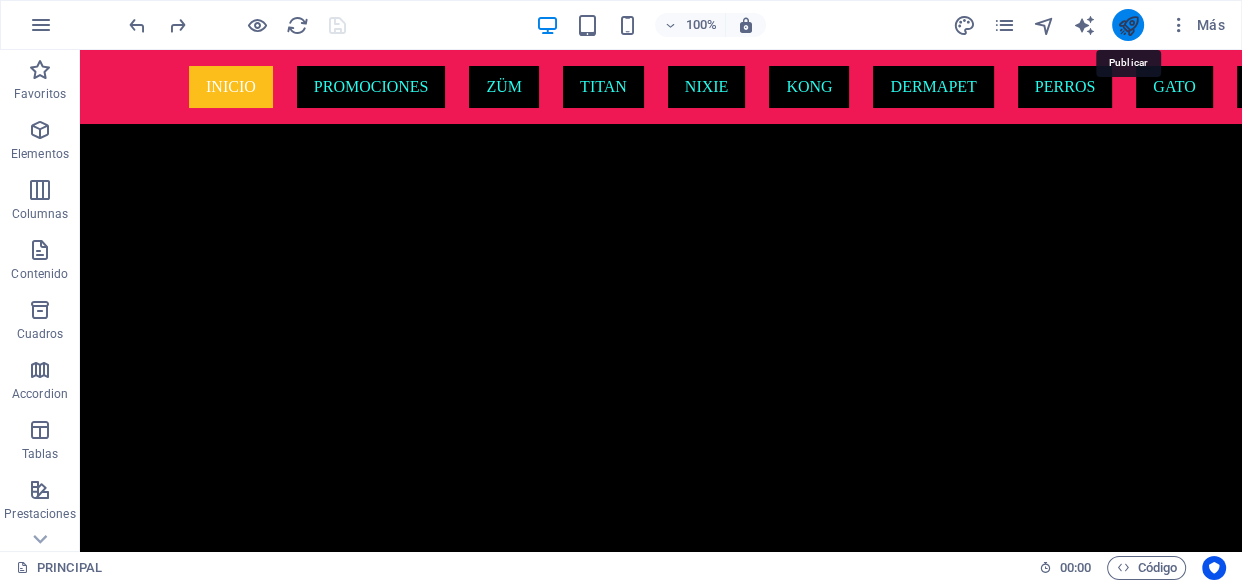 click at bounding box center [1128, 25] 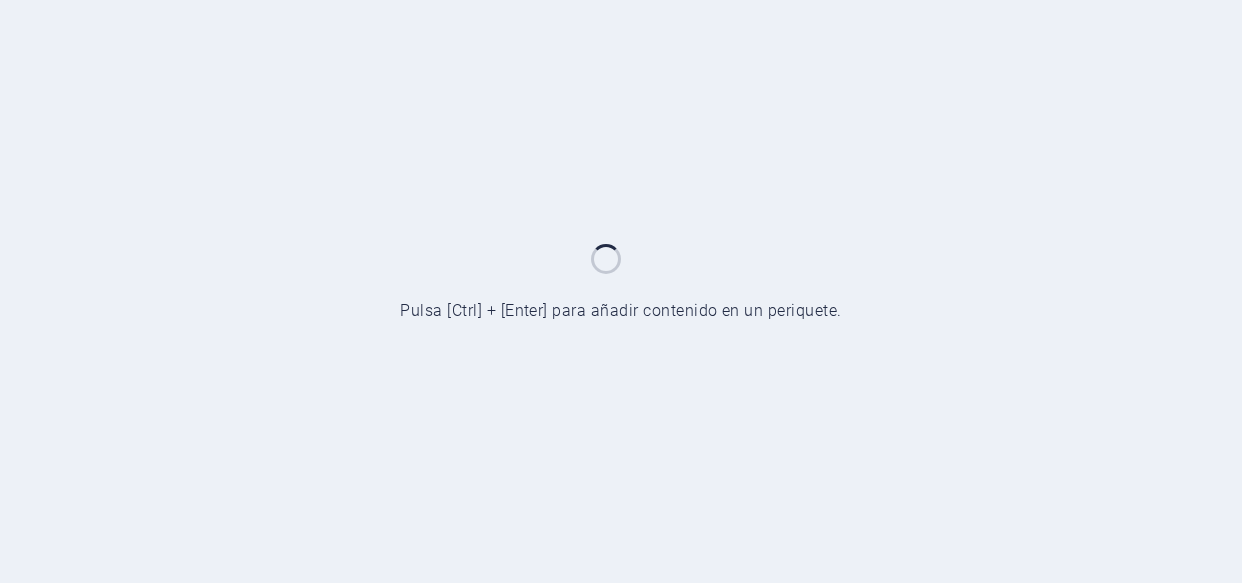 scroll, scrollTop: 0, scrollLeft: 0, axis: both 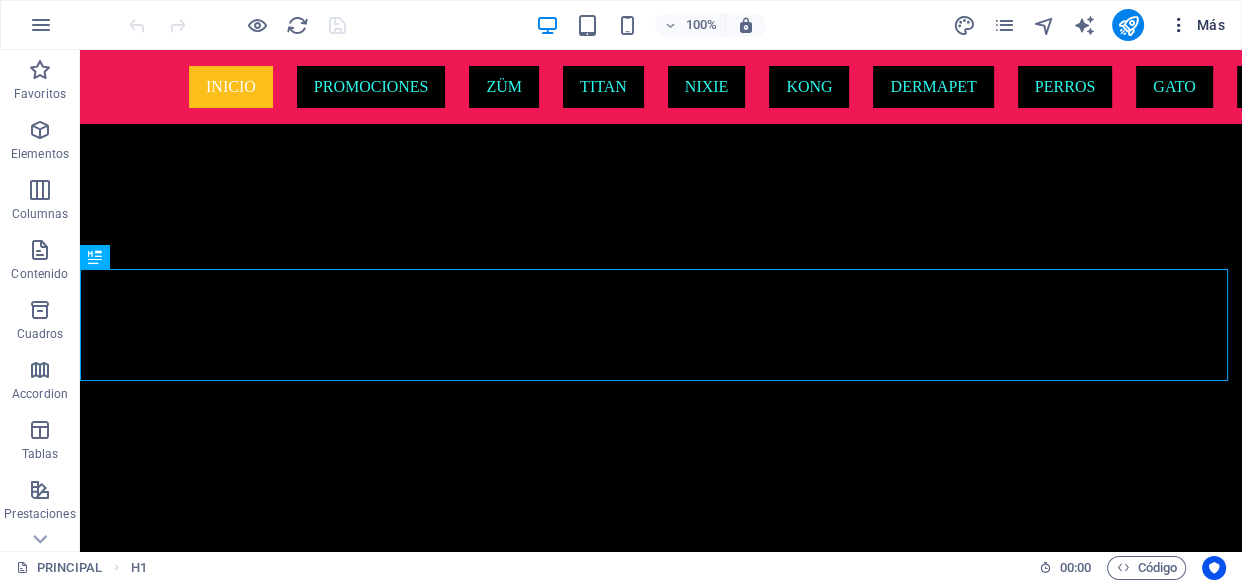 click on "Más" at bounding box center (1196, 25) 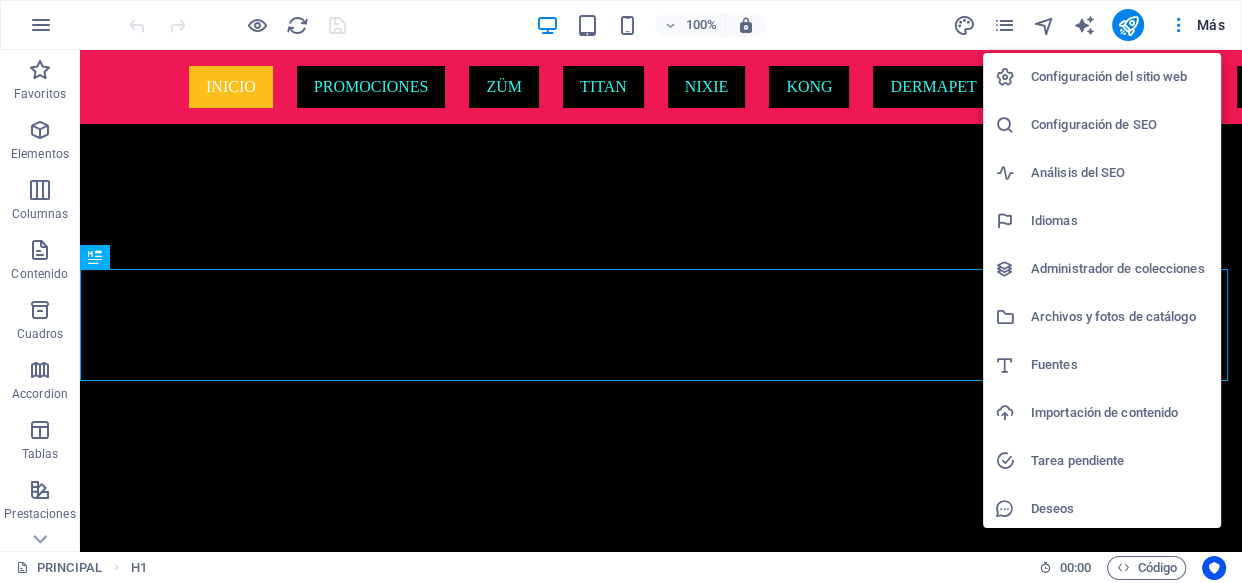 click on "Configuración del sitio web" at bounding box center [1120, 77] 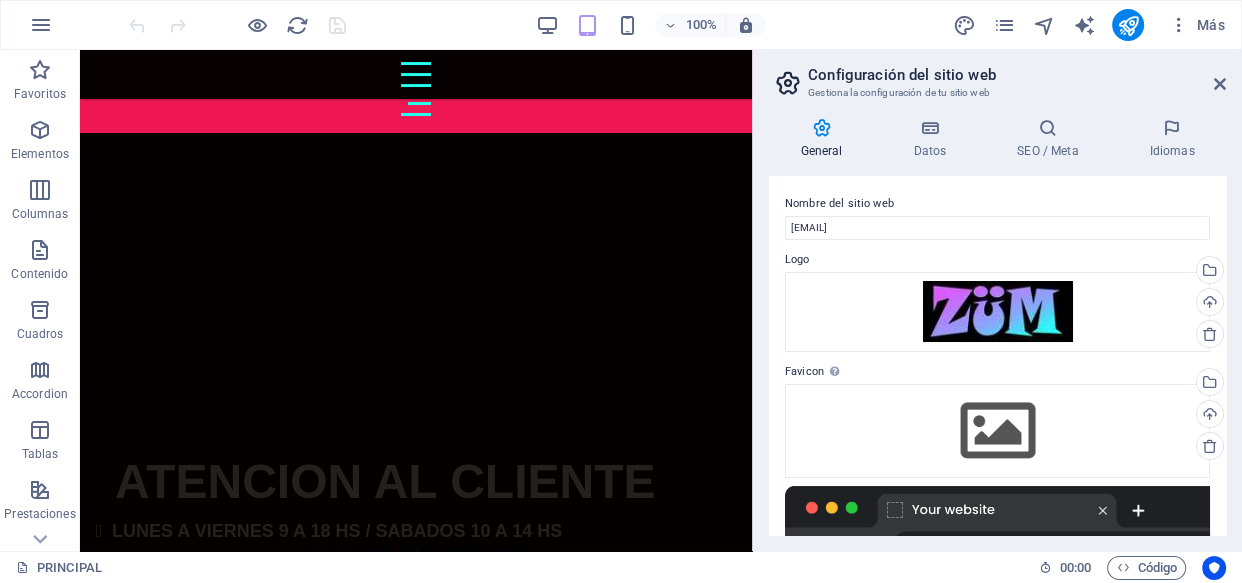 scroll, scrollTop: 1730, scrollLeft: 0, axis: vertical 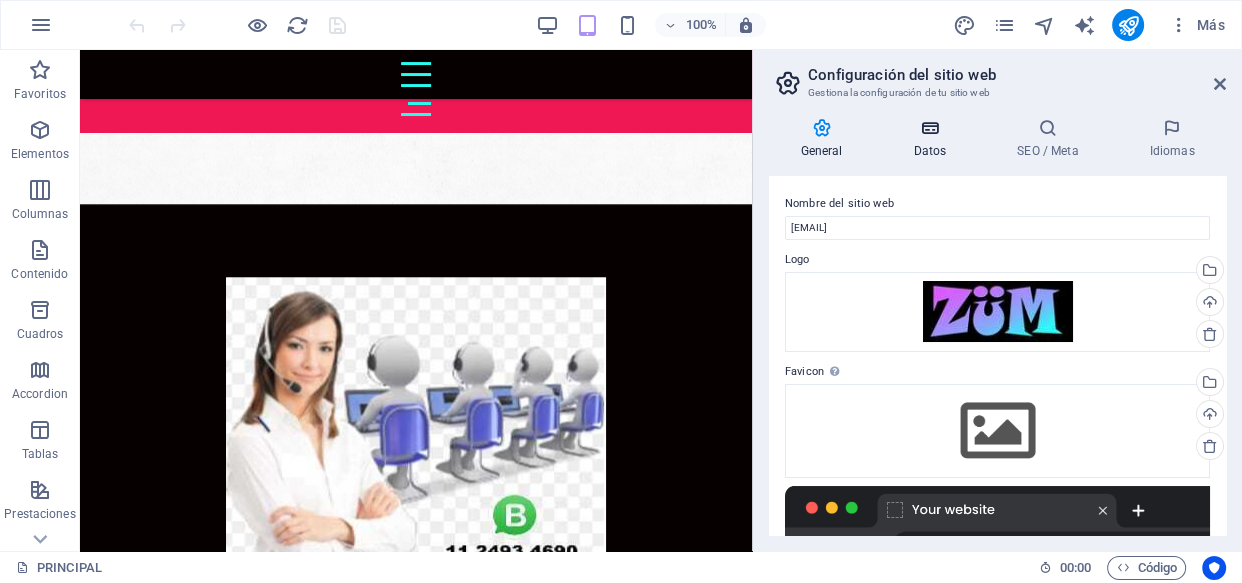 click on "Datos" at bounding box center [934, 139] 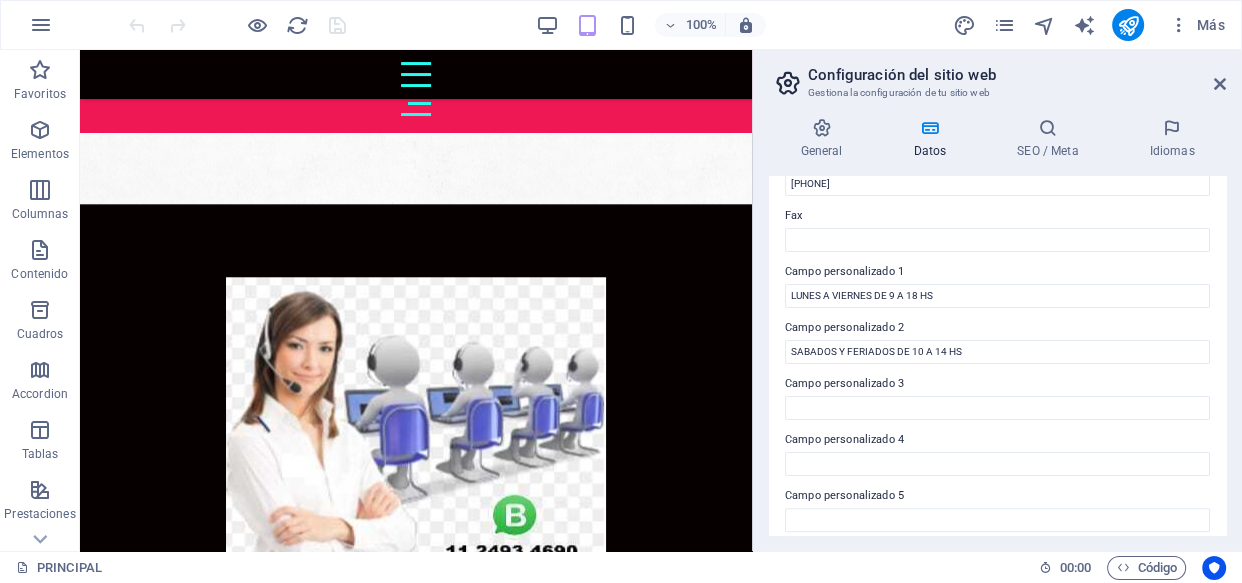 scroll, scrollTop: 510, scrollLeft: 0, axis: vertical 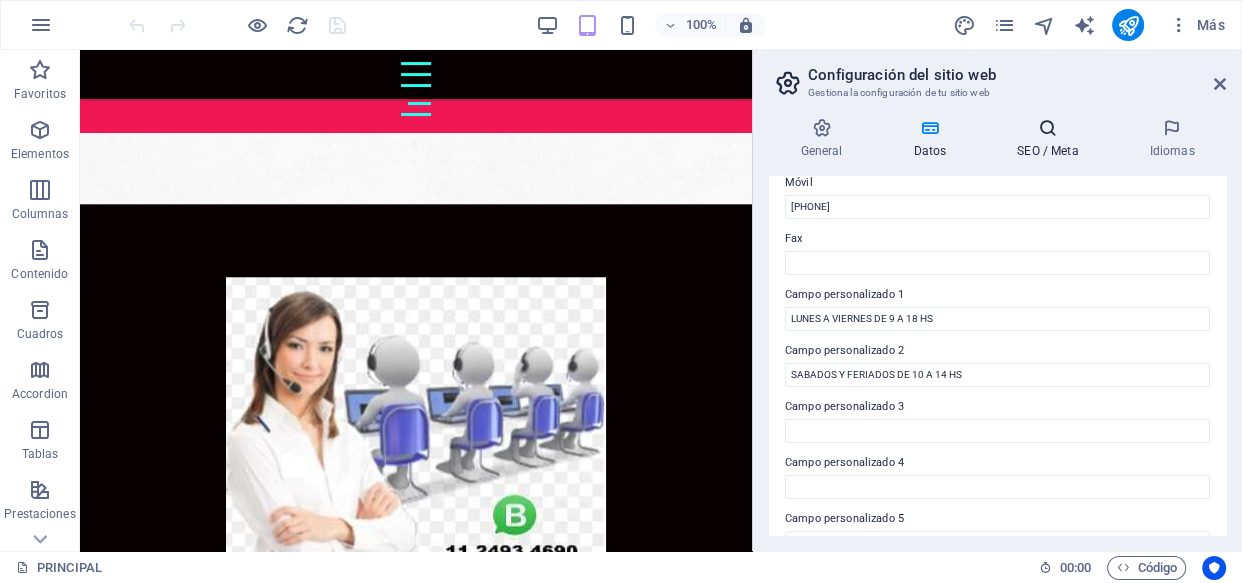 click on "SEO / Meta" at bounding box center [1052, 139] 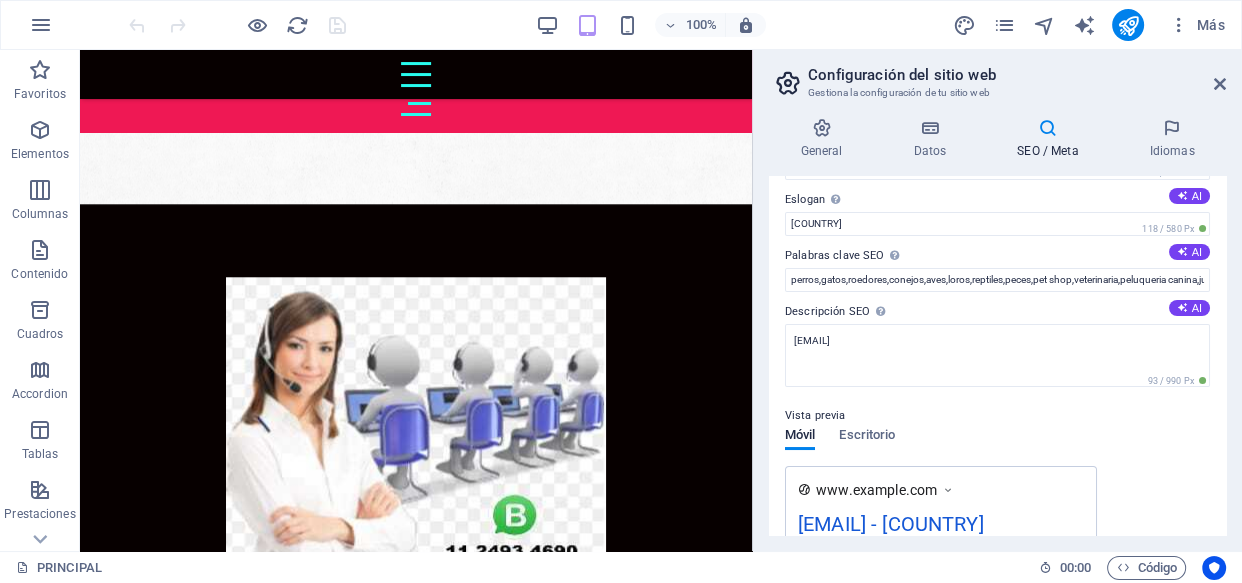 scroll, scrollTop: 12, scrollLeft: 0, axis: vertical 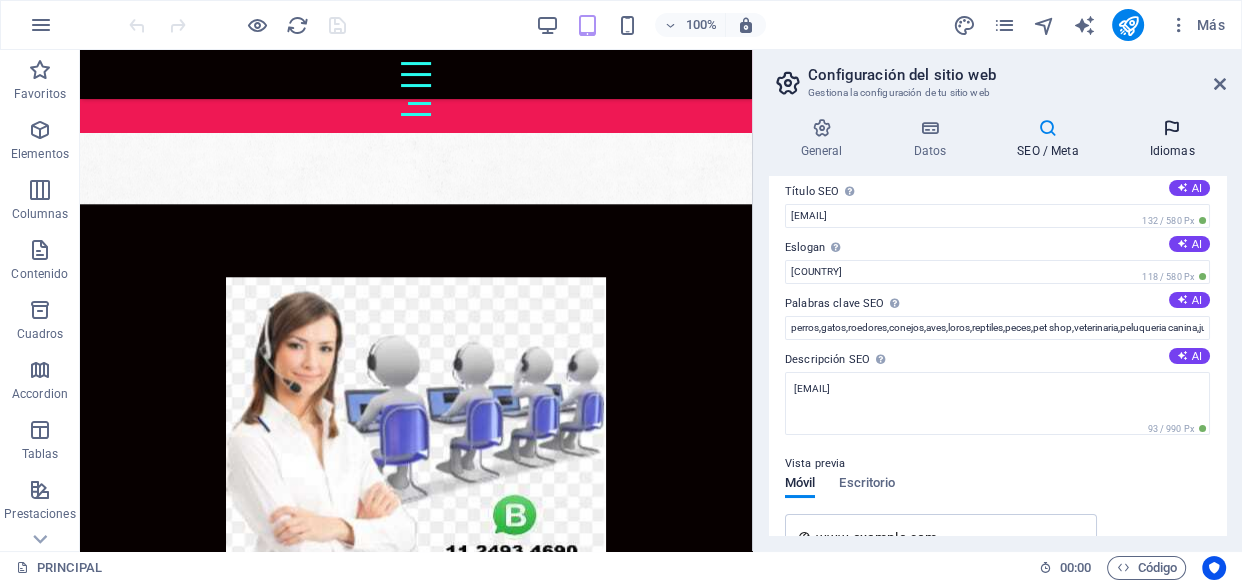 click on "Idiomas" at bounding box center (1172, 139) 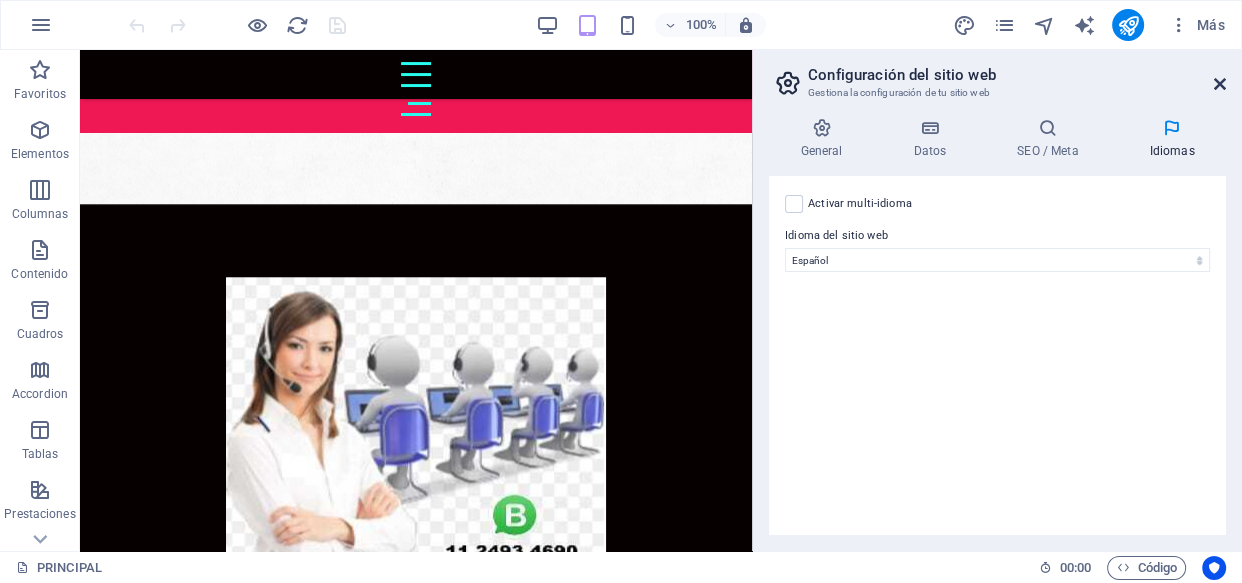 click at bounding box center (1220, 84) 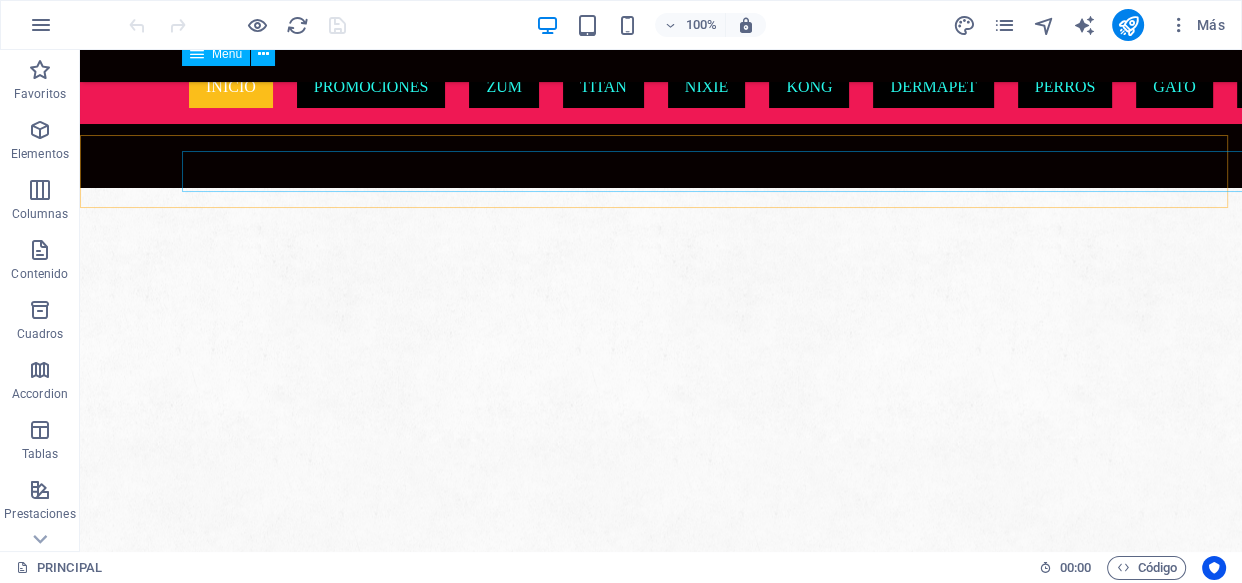 scroll, scrollTop: 1695, scrollLeft: 0, axis: vertical 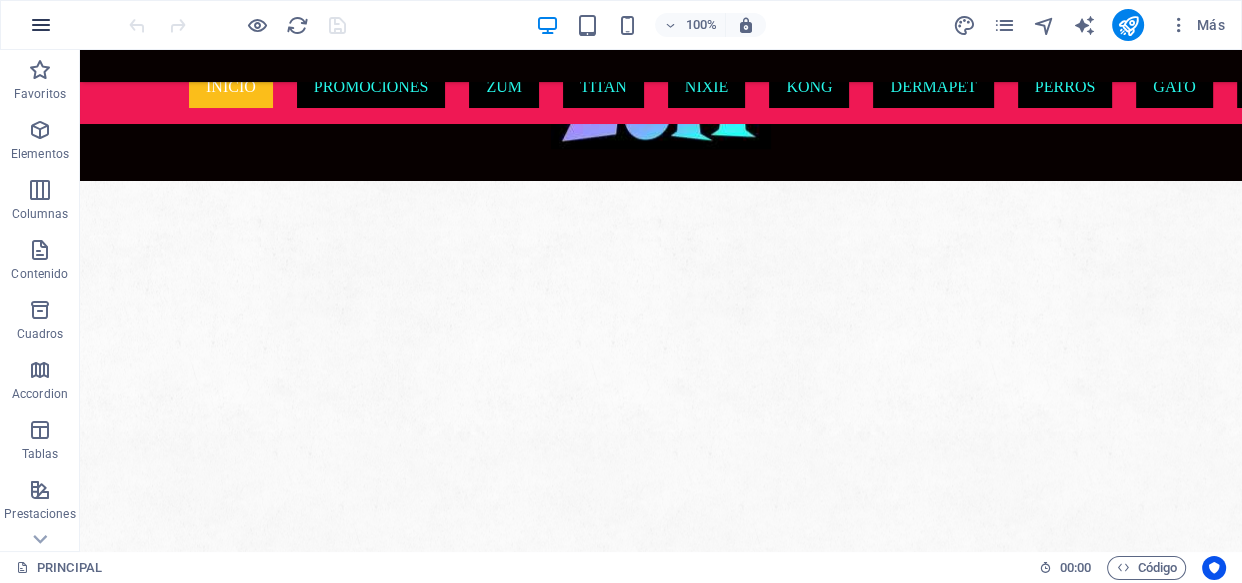 click at bounding box center [41, 25] 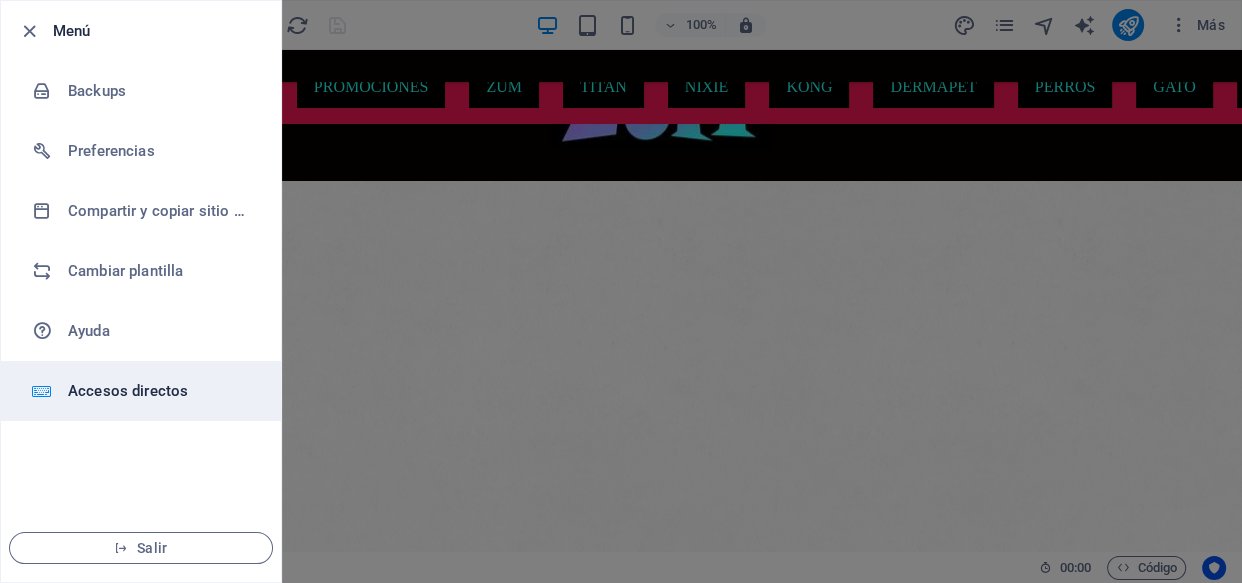 click on "Accesos directos" at bounding box center (160, 391) 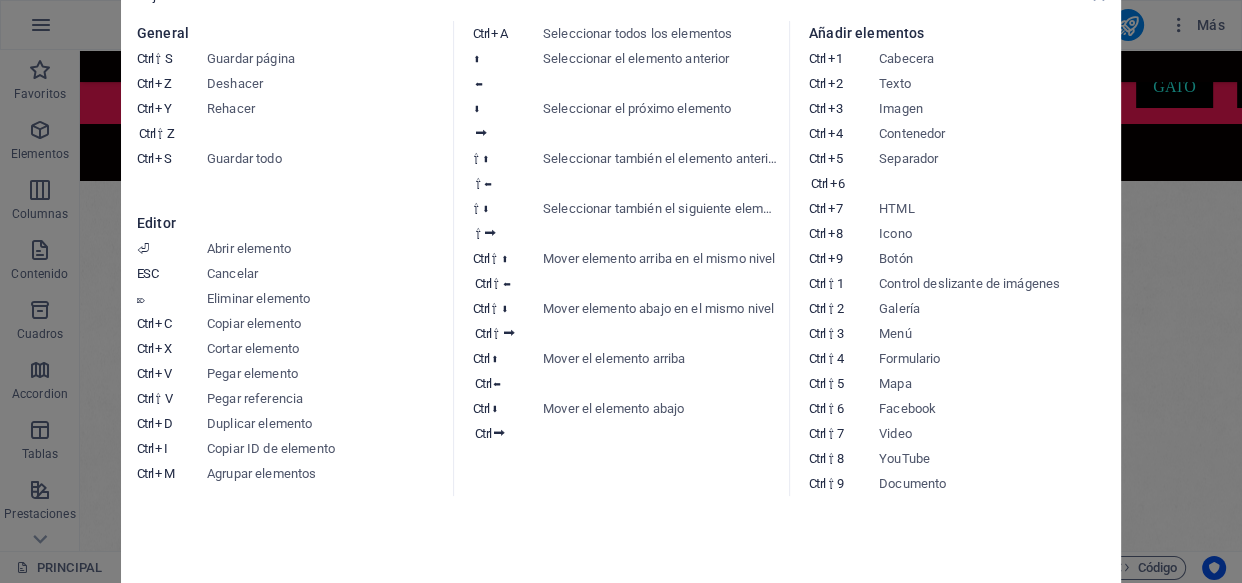 click on "Hoja de referencia de teclado General Ctrl ⇧ S Guardar página Ctrl Z Deshacer Ctrl Y Ctrl ⇧ Z Rehacer Ctrl S Guardar todo Editor ⏎ Abrir elemento ESC Cancelar ⌦ Eliminar elemento Ctrl C Copiar elemento Ctrl X Cortar elemento Ctrl V Pegar elemento Ctrl ⇧ V Pegar referencia Ctrl D Duplicar elemento Ctrl I Copiar ID de elemento Ctrl M Agrupar elementos Ctrl A Seleccionar todos los elementos ⬆ ⬅ Seleccionar el elemento anterior ⬇ ⮕ Seleccionar el próximo elemento ⇧ ⬆ ⇧ ⬅ Seleccionar también el elemento anterior ⇧ ⬇ ⇧ ⮕ Seleccionar también el siguiente elemento Ctrl ⇧ ⬆ Ctrl ⇧ ⬅ Mover elemento arriba en el mismo nivel Ctrl ⇧ ⬇ Ctrl ⇧ ⮕ Mover elemento abajo en el mismo nivel Ctrl ⬆ Ctrl ⬅ Mover el elemento arriba Ctrl ⬇ Ctrl ⮕ Mover el elemento abajo Añadir elementos Ctrl 1 Cabecera Ctrl 2 Texto Ctrl 3 Imagen Ctrl 4 Contenedor Ctrl 5 Ctrl 6 Separador Ctrl 7 HTML Ctrl 8 Icono Ctrl 9 Botón Ctrl ⇧ 1 Control deslizante de imágenes Ctrl ⇧ 2 Galería 3" at bounding box center [621, 291] 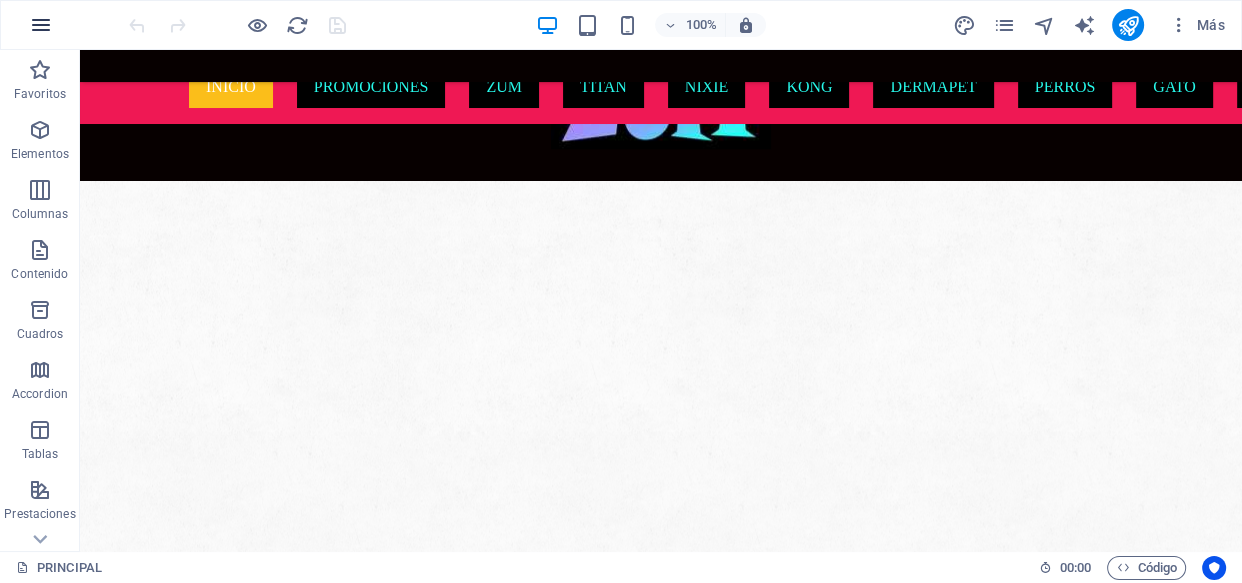 click at bounding box center [41, 25] 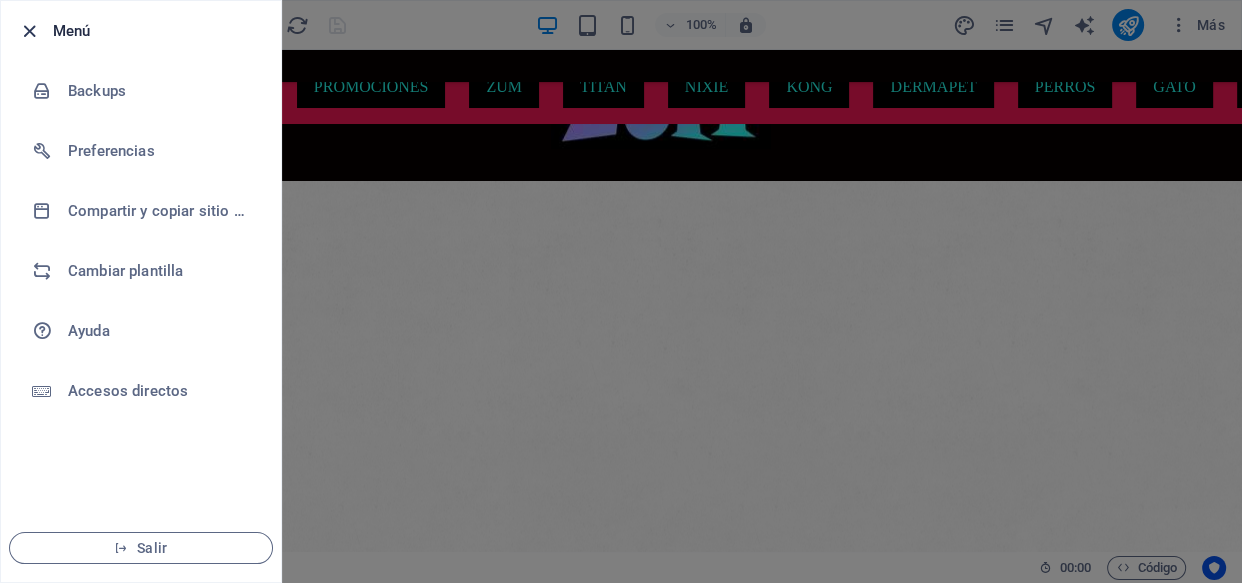 click at bounding box center [29, 31] 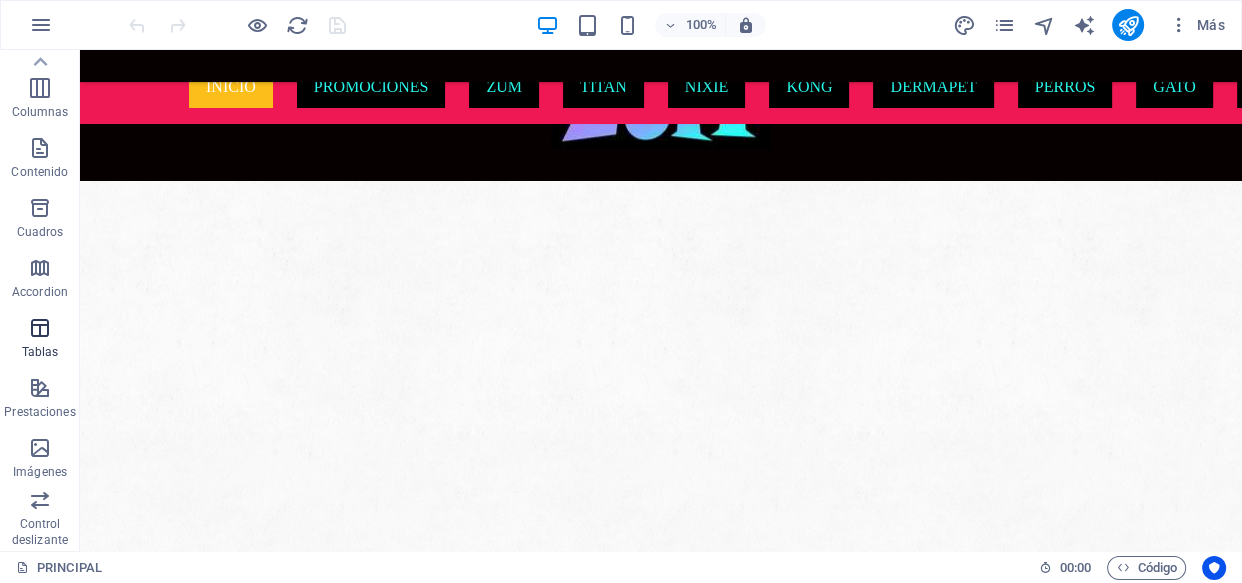scroll, scrollTop: 0, scrollLeft: 0, axis: both 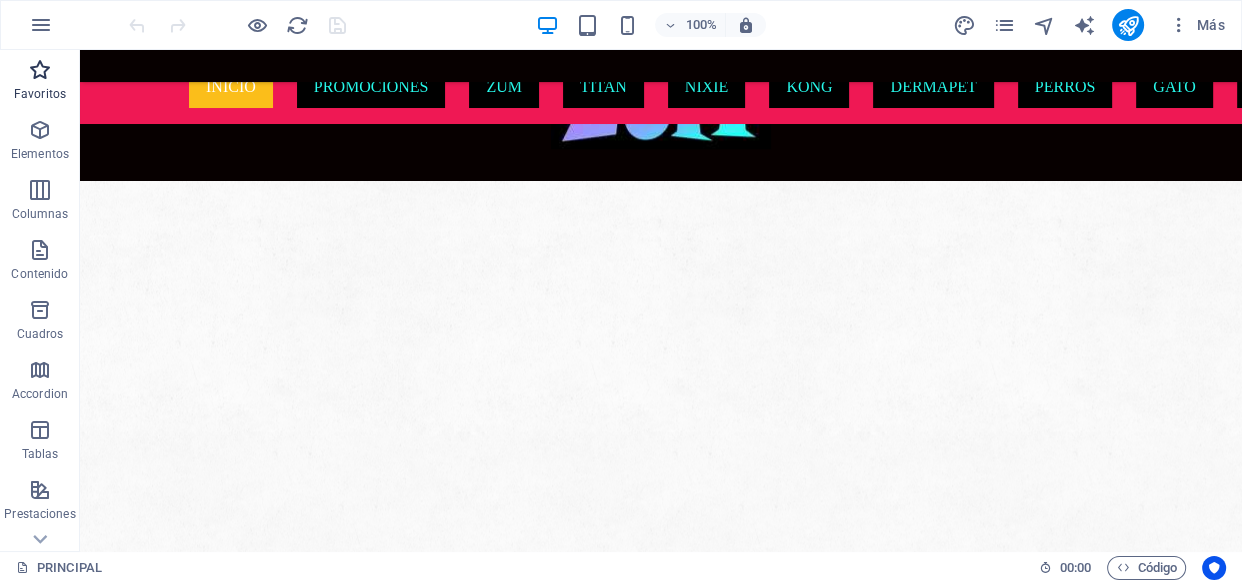 click at bounding box center [40, 70] 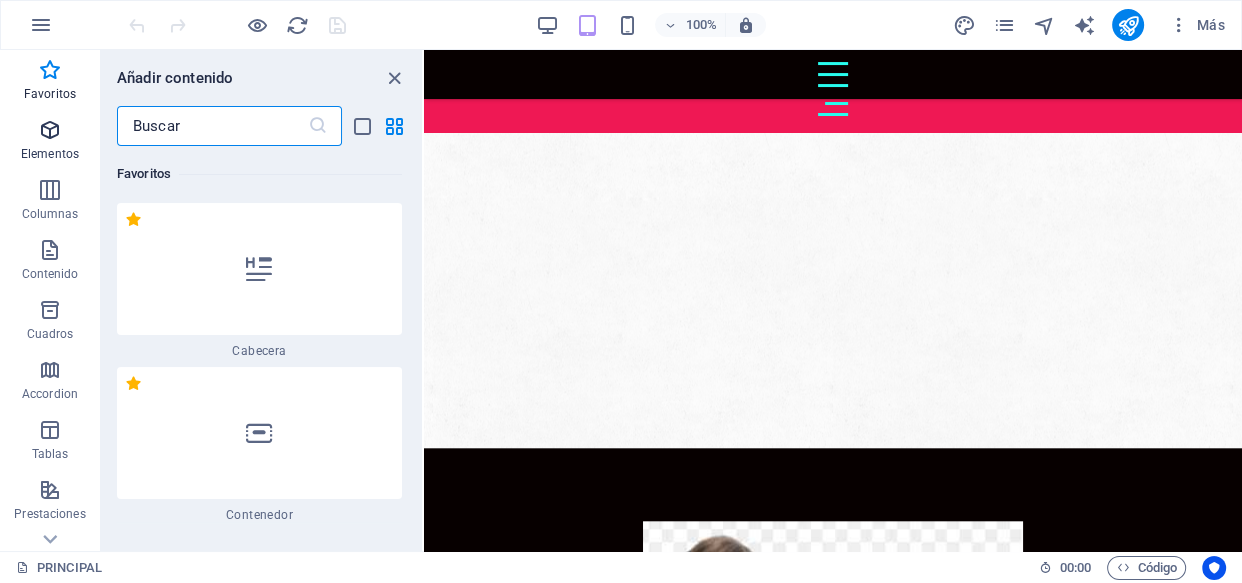 scroll, scrollTop: 1712, scrollLeft: 0, axis: vertical 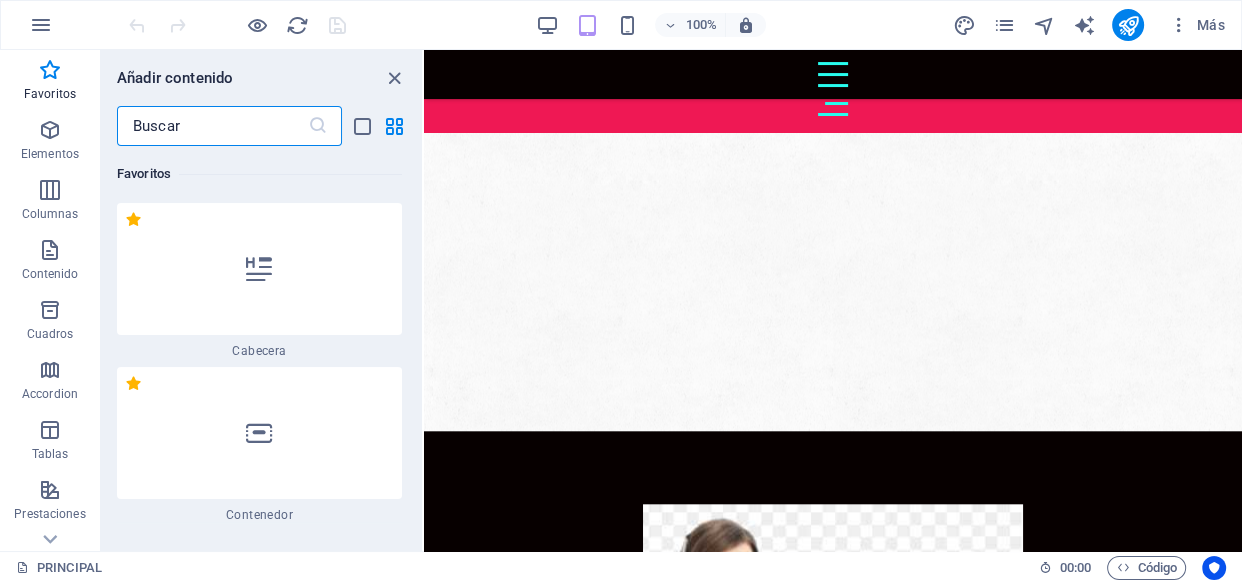 click at bounding box center [212, 126] 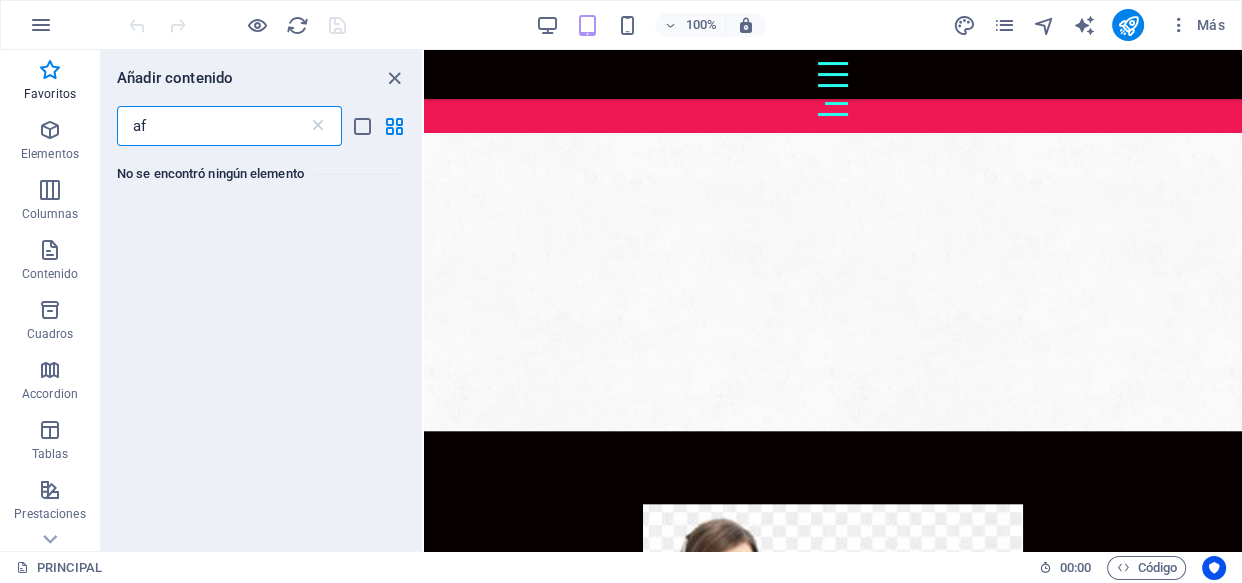 type on "a" 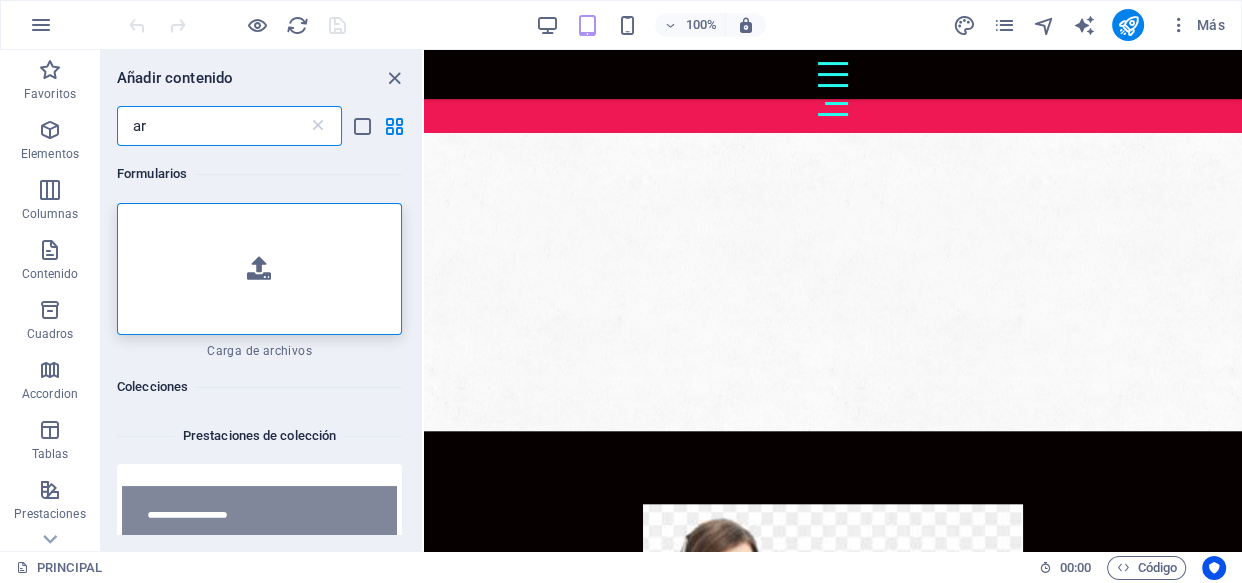 type on "a" 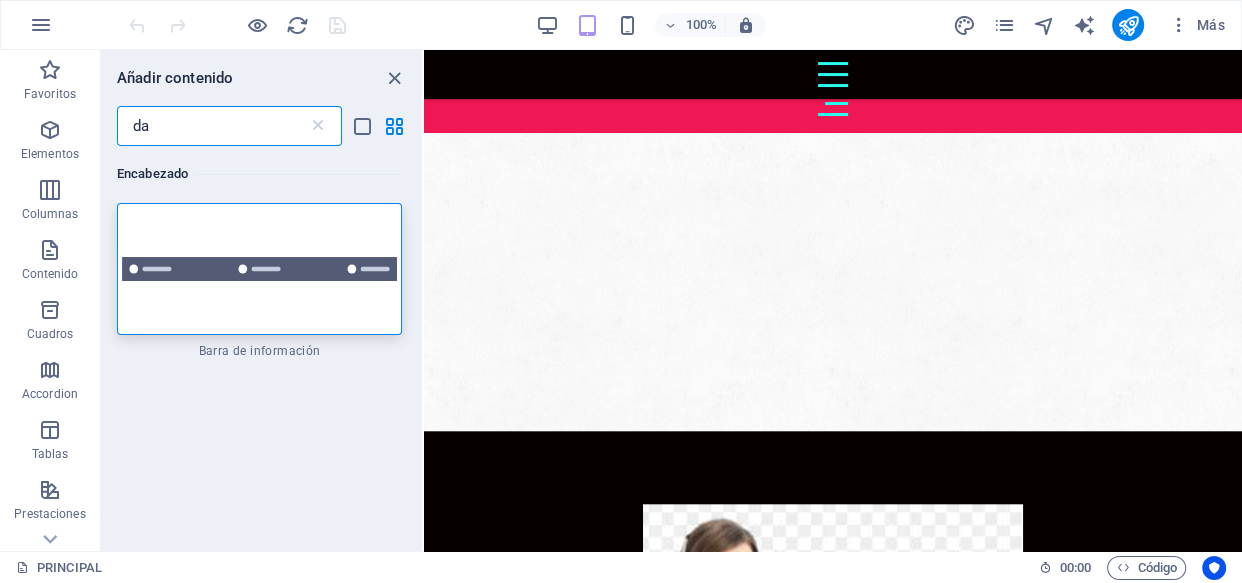 type on "d" 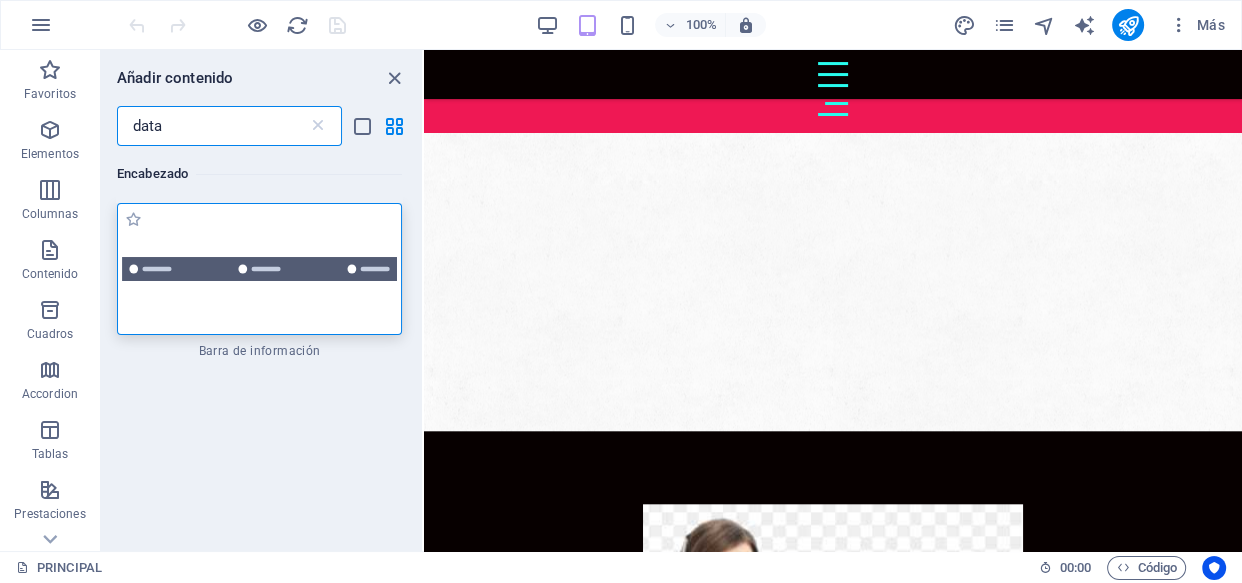 type on "data" 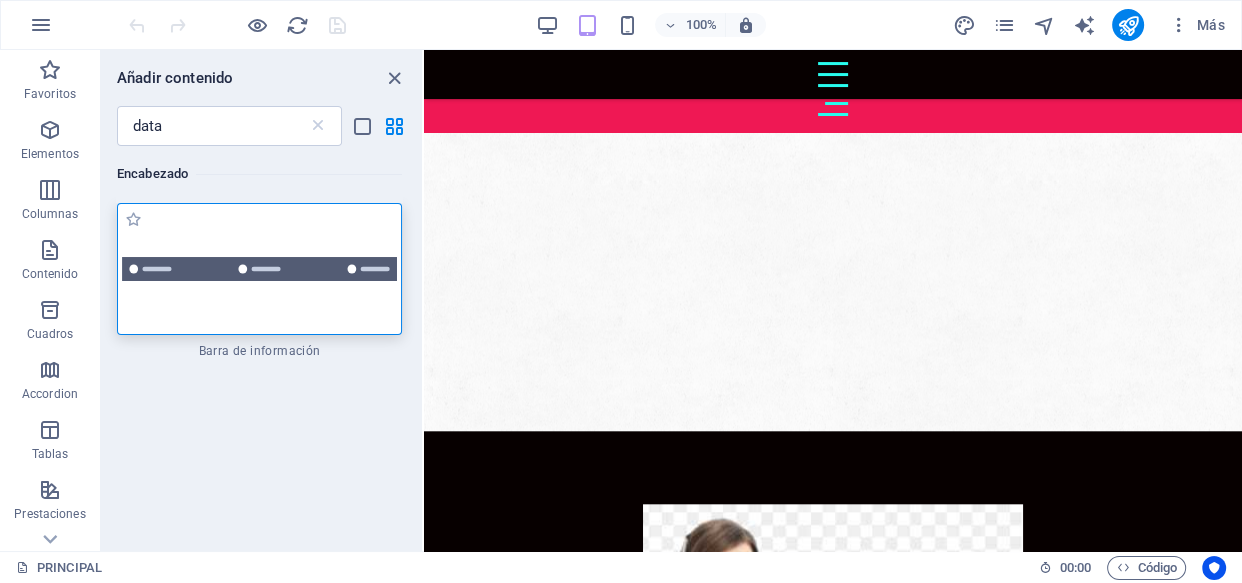 click at bounding box center [259, 269] 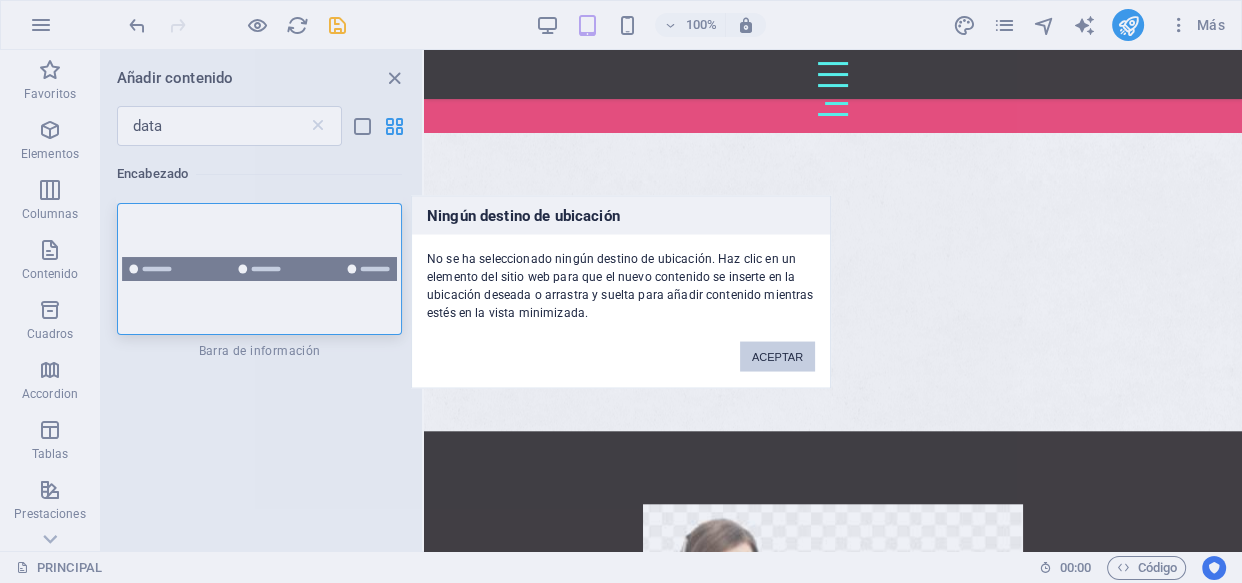 click on "ACEPTAR" at bounding box center [777, 356] 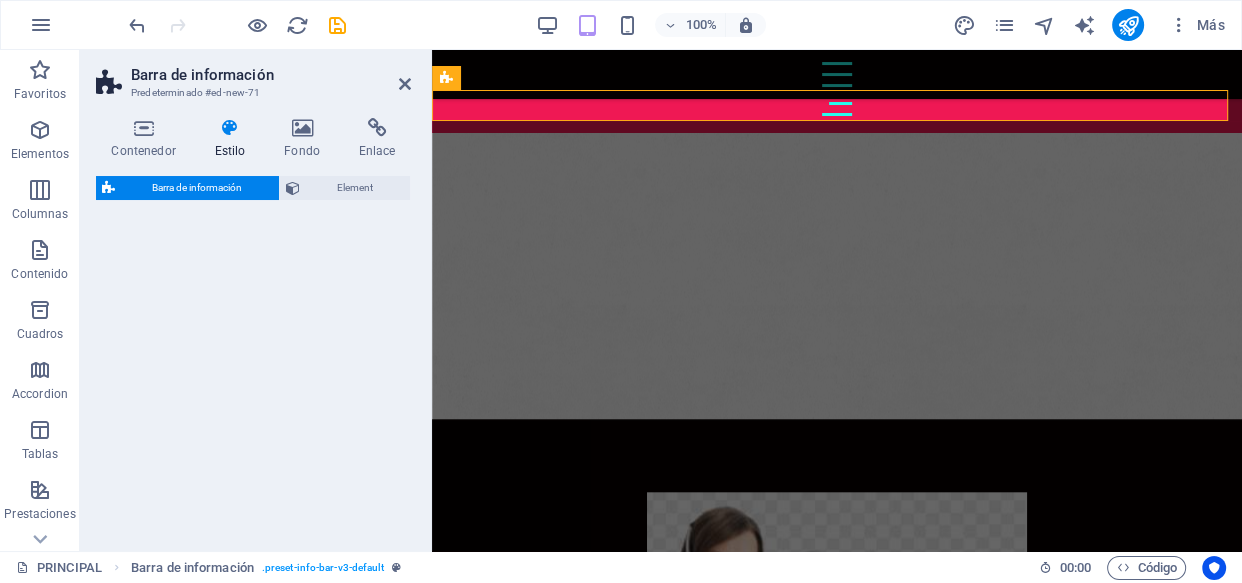 select on "rem" 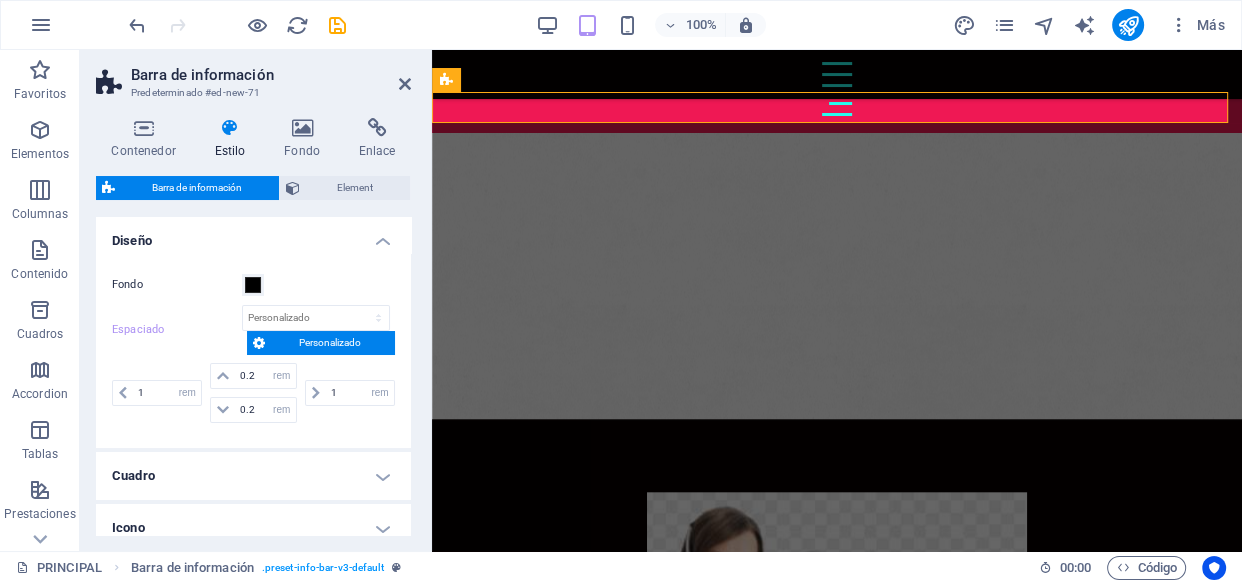 scroll, scrollTop: 1621, scrollLeft: 0, axis: vertical 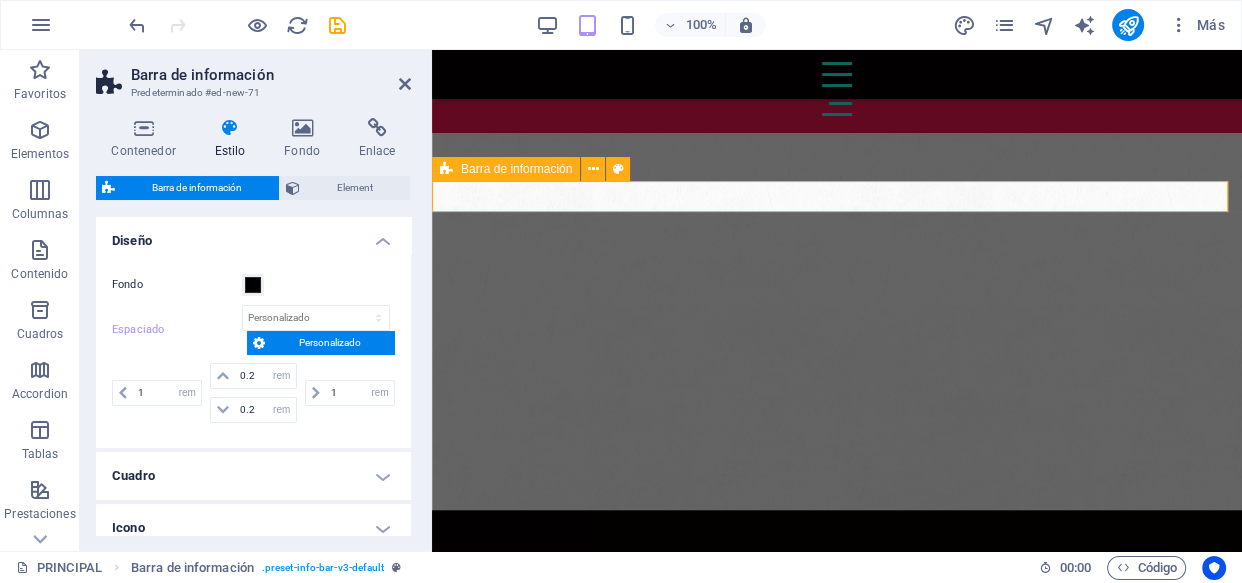 click on "GRAL IRIARTE 01 ,  AVELLANEDA   1874 1124934690 ventas@bcipets.com.ar" at bounding box center (837, 2075) 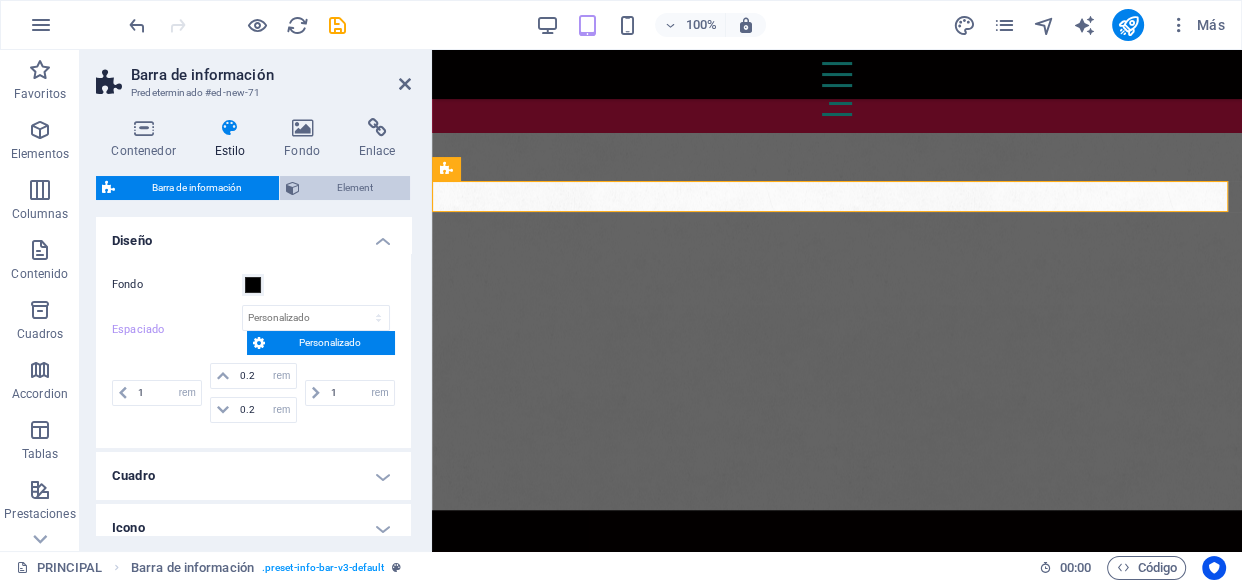 click on "Element" at bounding box center [355, 188] 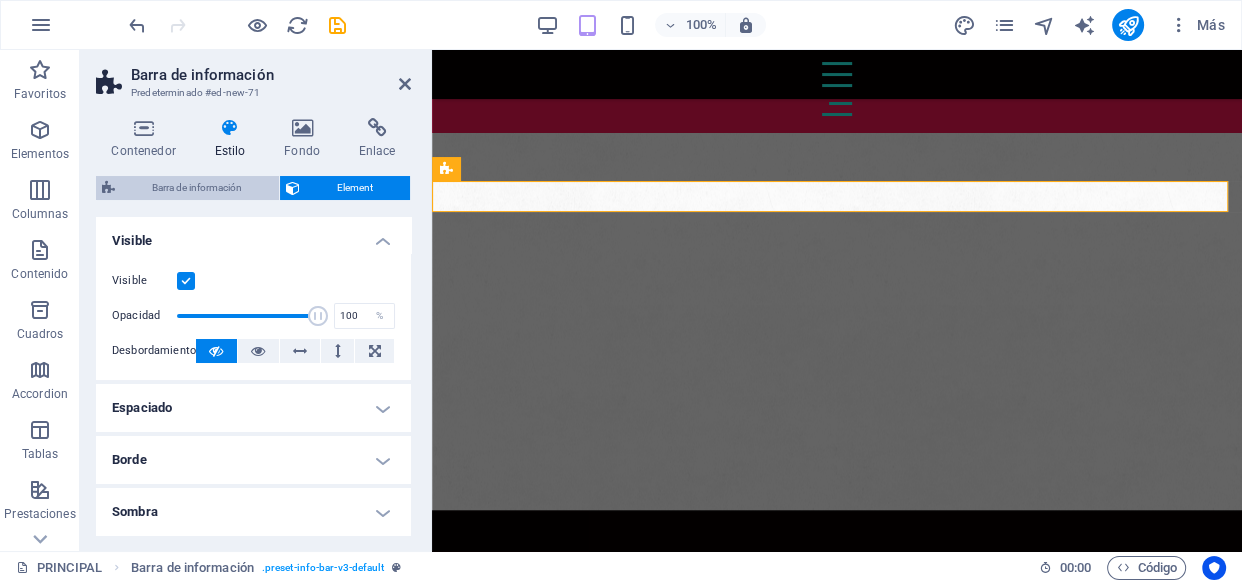 click on "Barra de información" at bounding box center (197, 188) 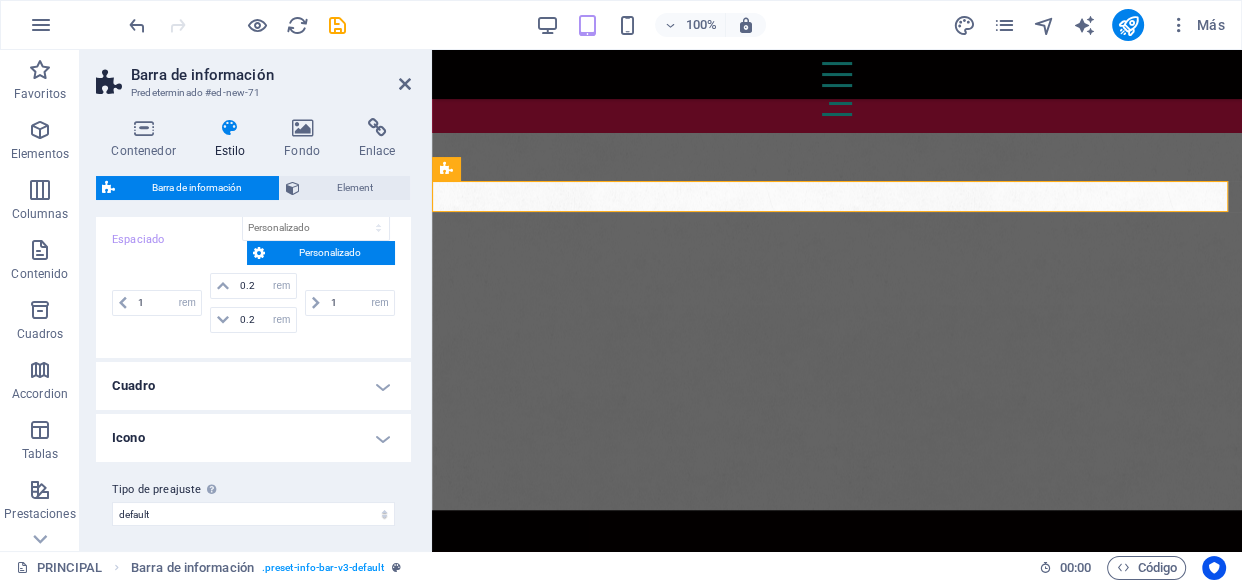 scroll, scrollTop: 0, scrollLeft: 0, axis: both 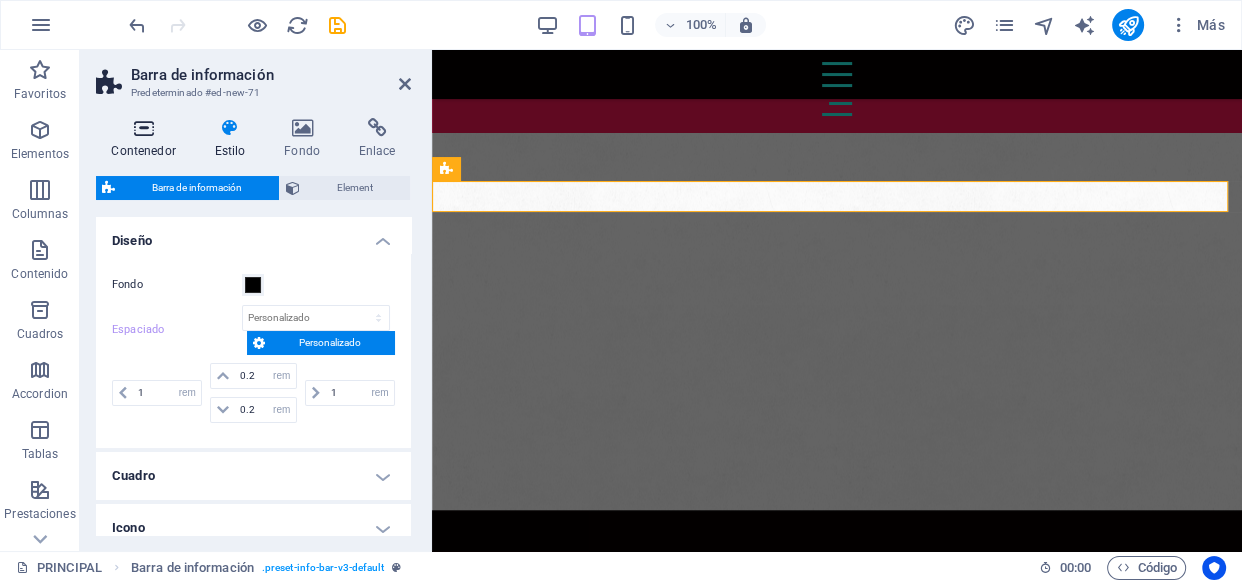 click at bounding box center (143, 128) 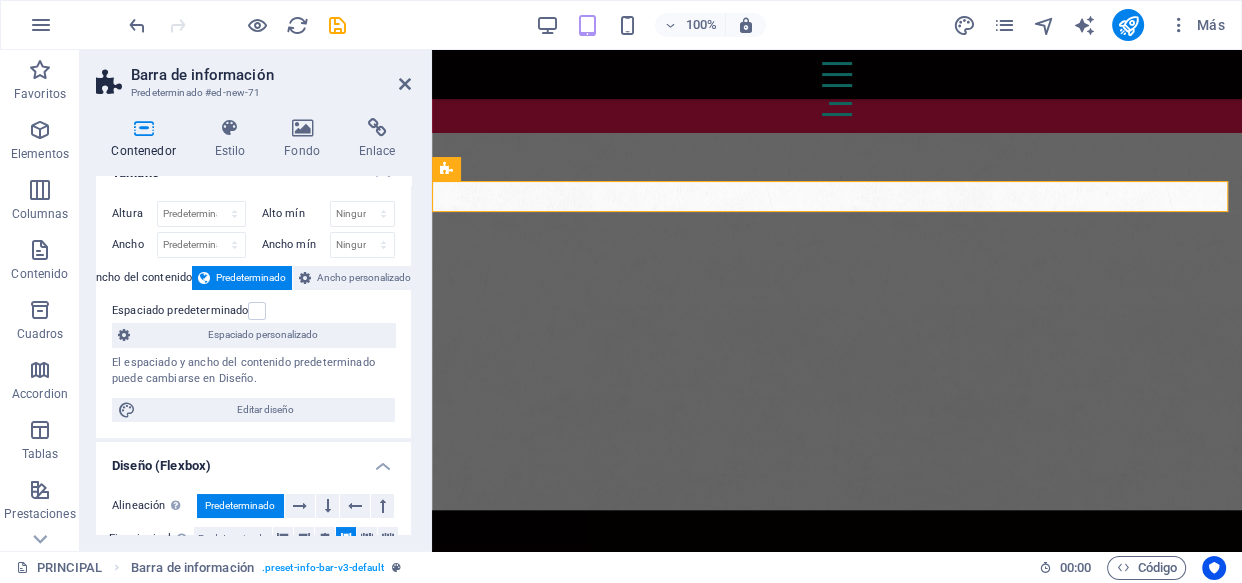 scroll, scrollTop: 0, scrollLeft: 0, axis: both 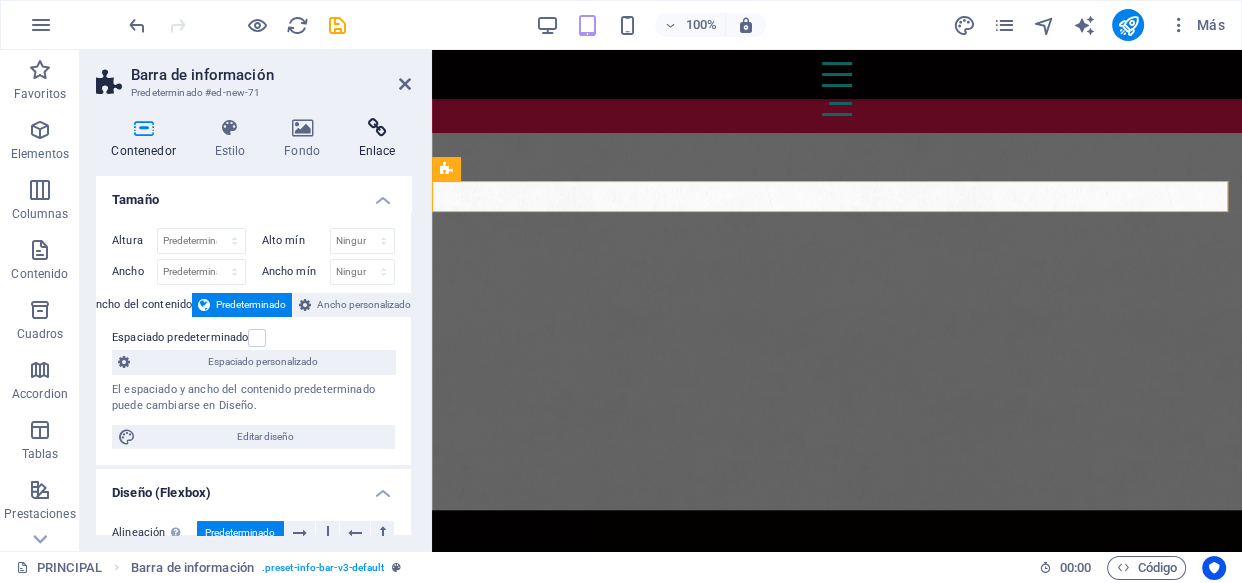 click on "Enlace" at bounding box center [377, 139] 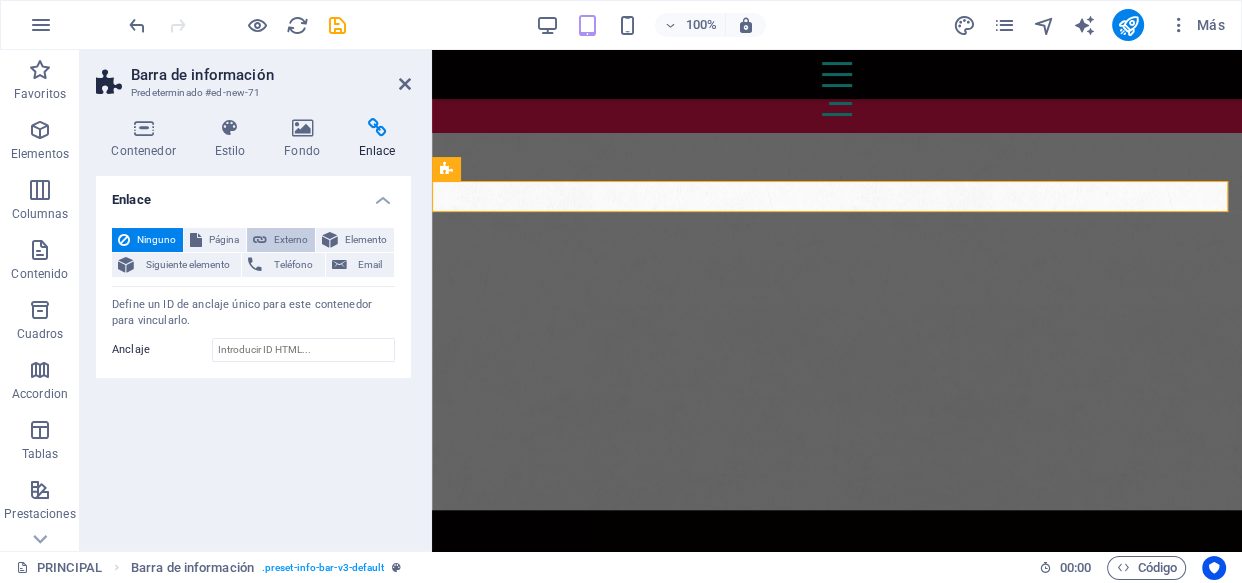 click on "Externo" at bounding box center (291, 240) 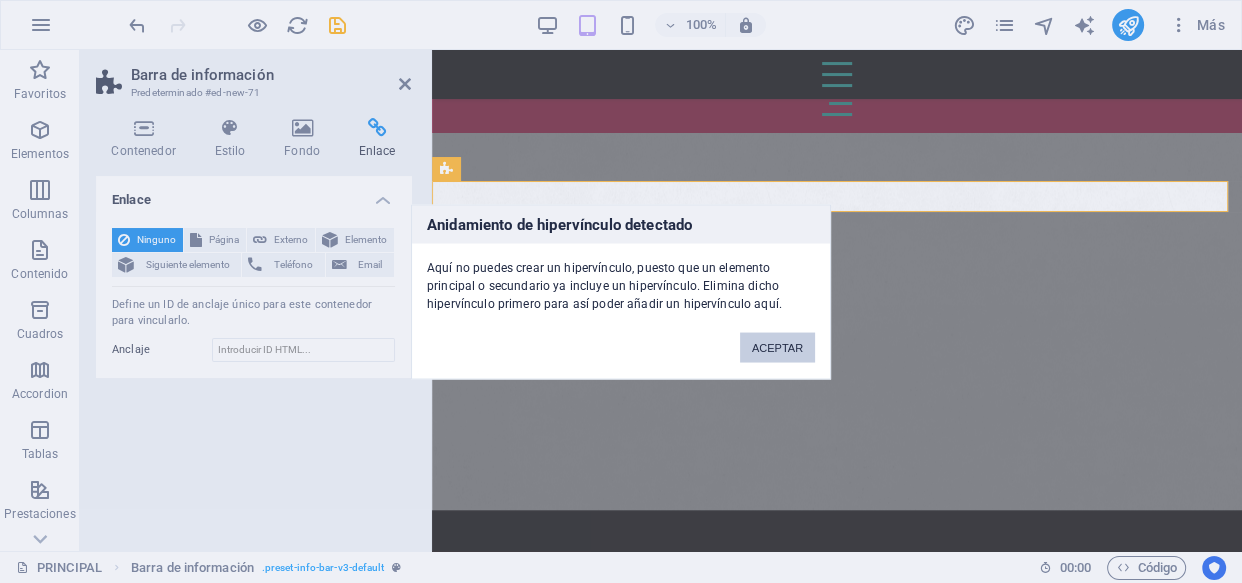 click on "ACEPTAR" at bounding box center [777, 347] 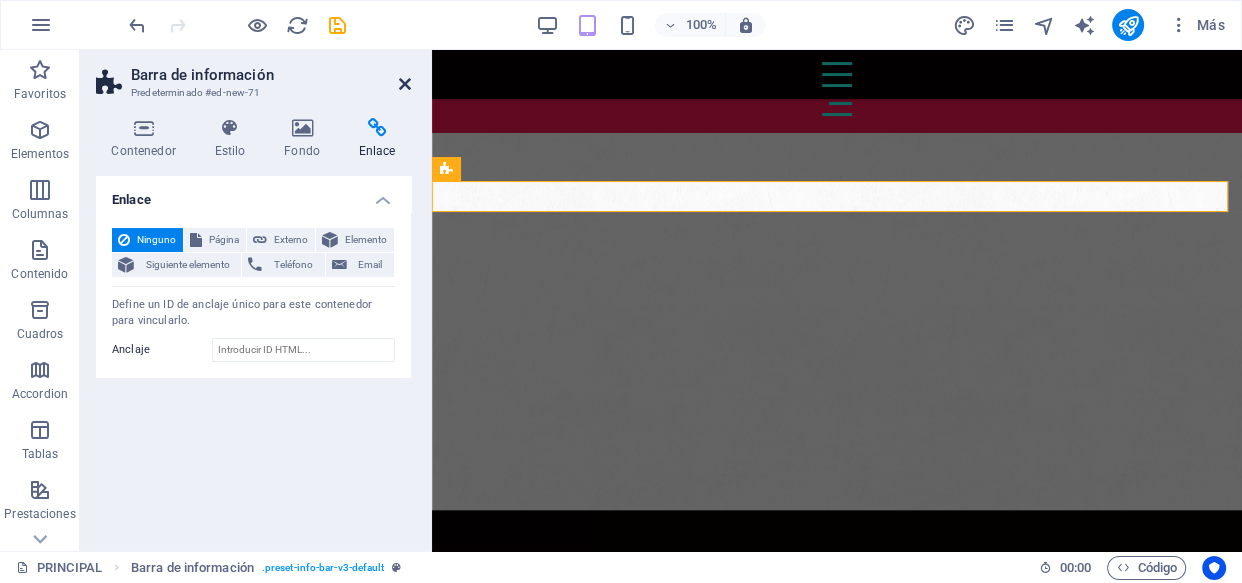 click at bounding box center (405, 84) 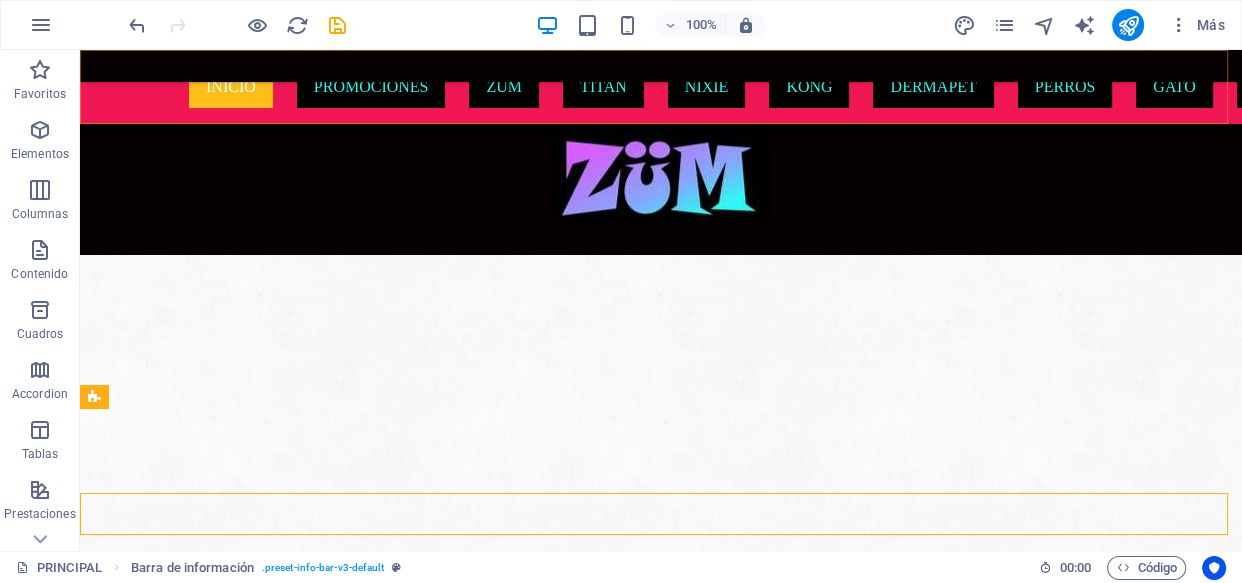 scroll, scrollTop: 1587, scrollLeft: 0, axis: vertical 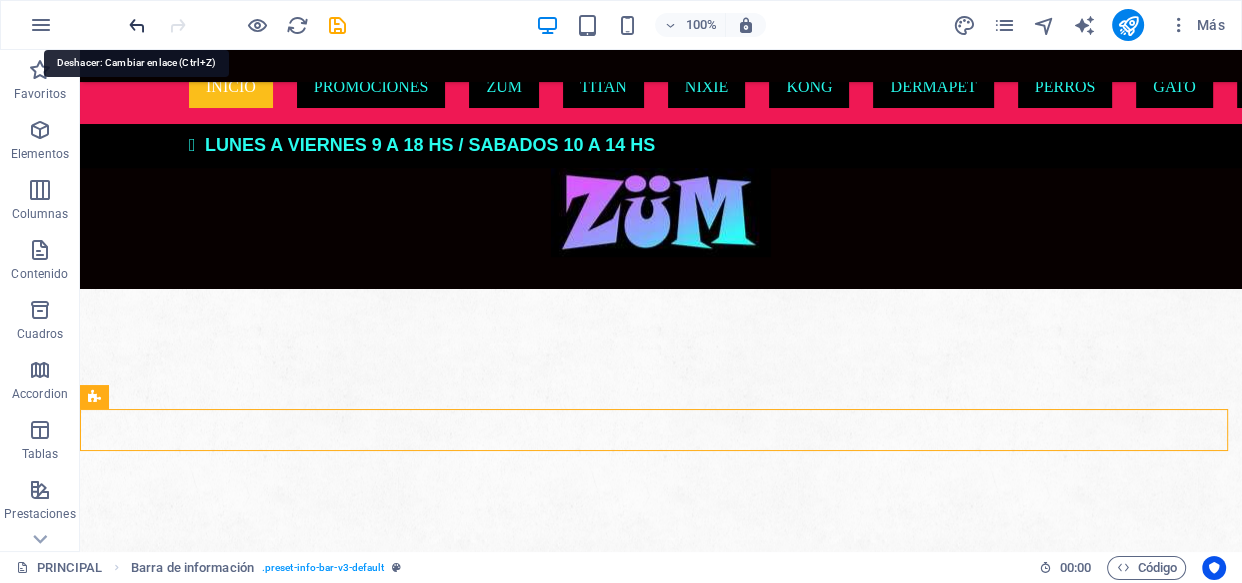 click at bounding box center [137, 25] 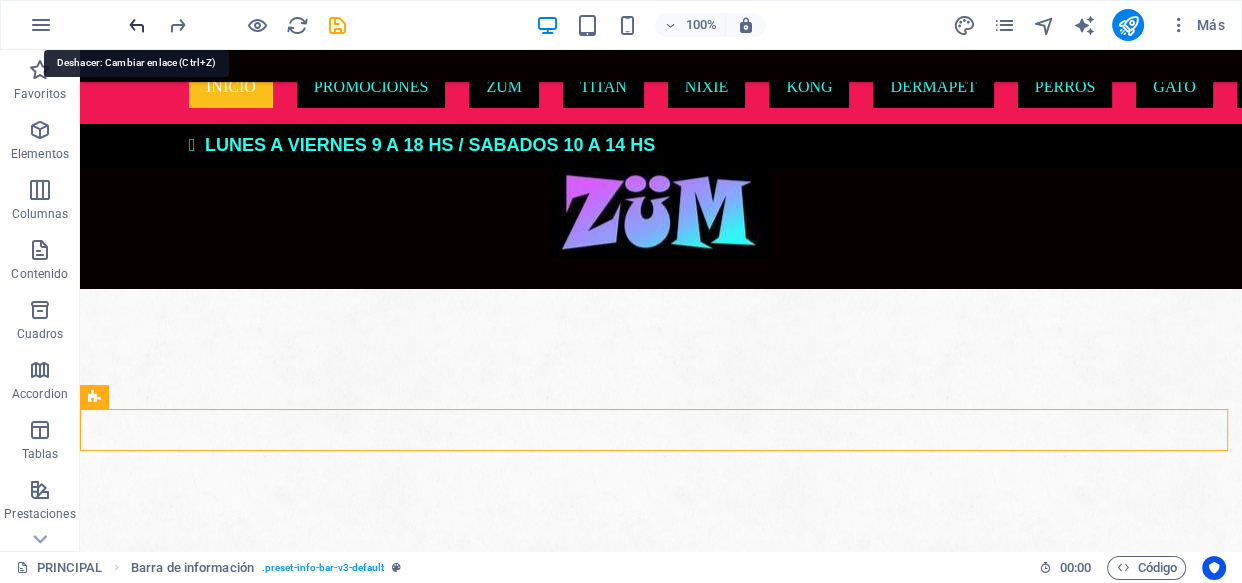 click at bounding box center [137, 25] 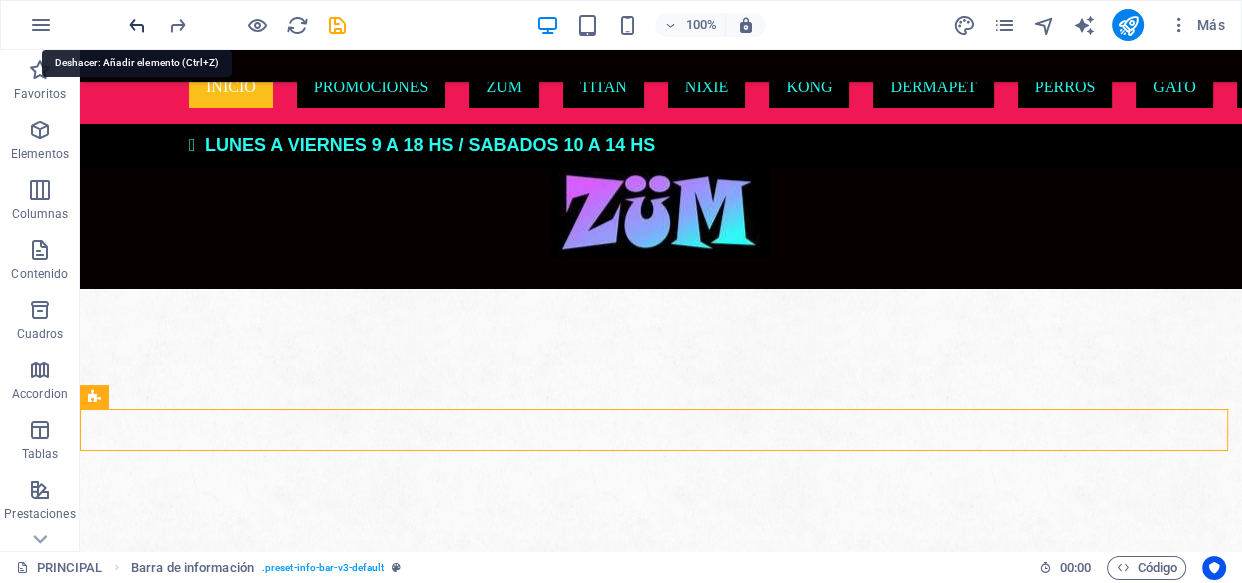 click at bounding box center (137, 25) 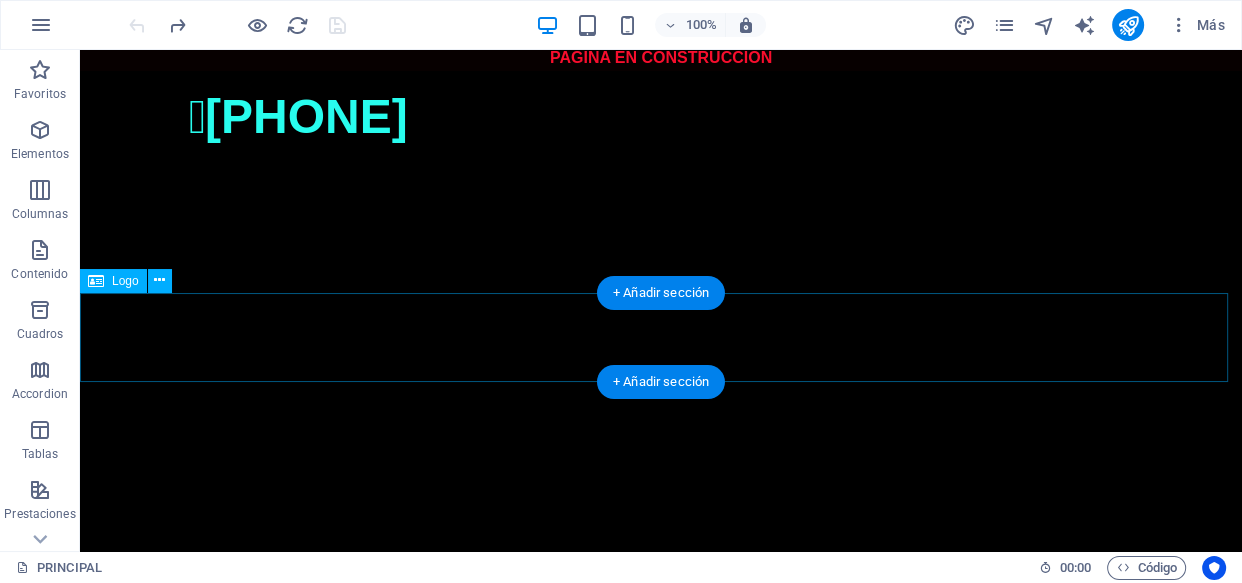 scroll, scrollTop: 0, scrollLeft: 0, axis: both 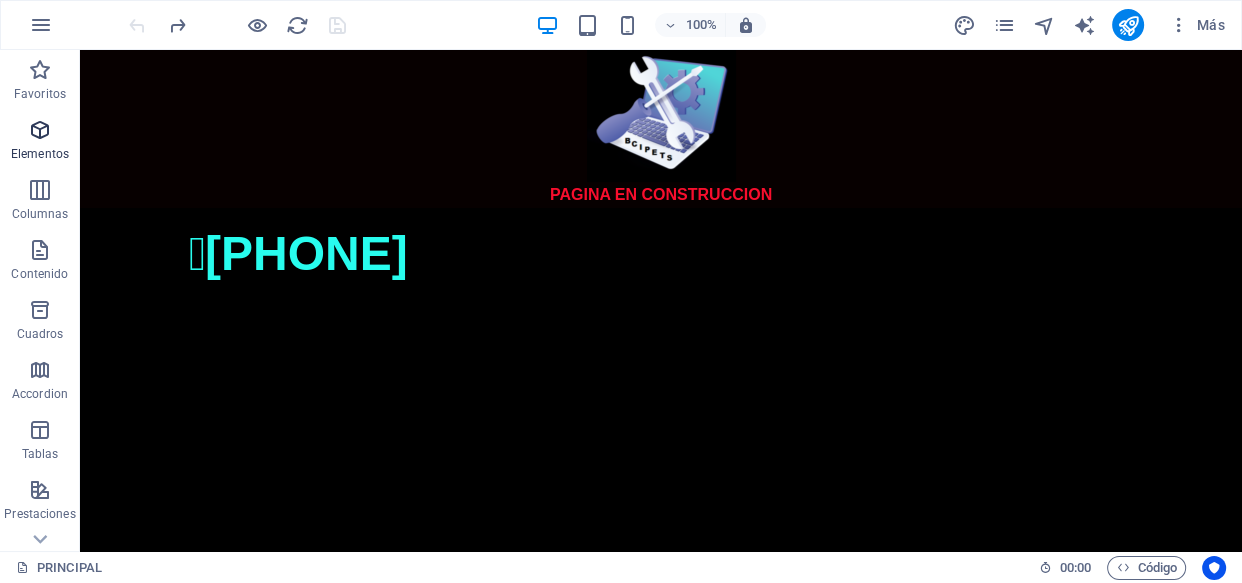 click on "Elementos" at bounding box center (40, 142) 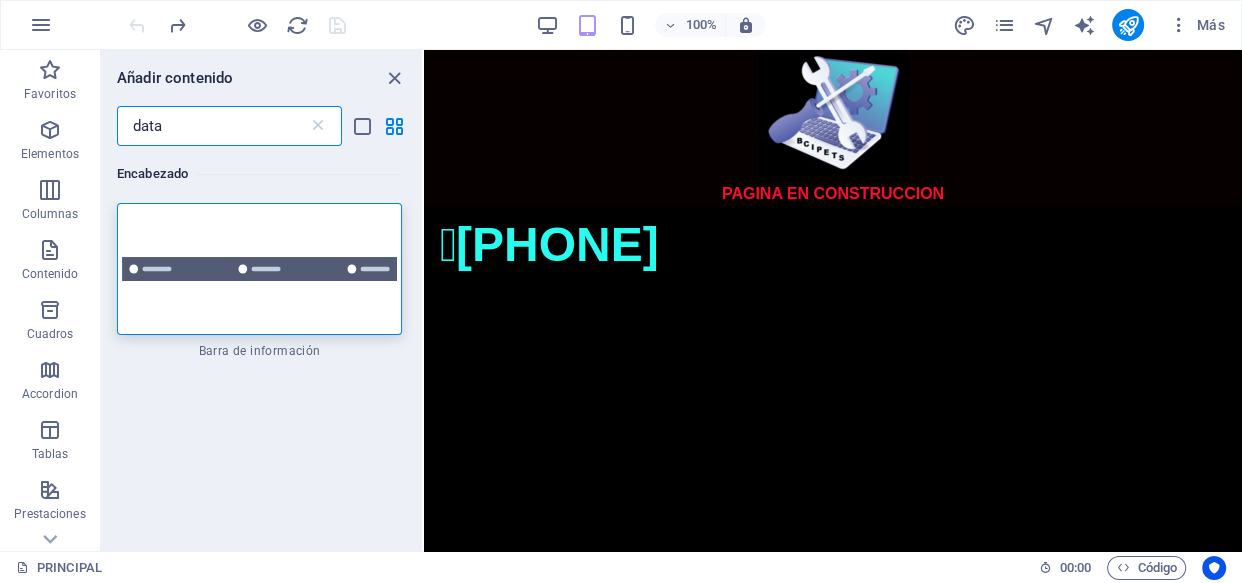 scroll, scrollTop: 0, scrollLeft: 0, axis: both 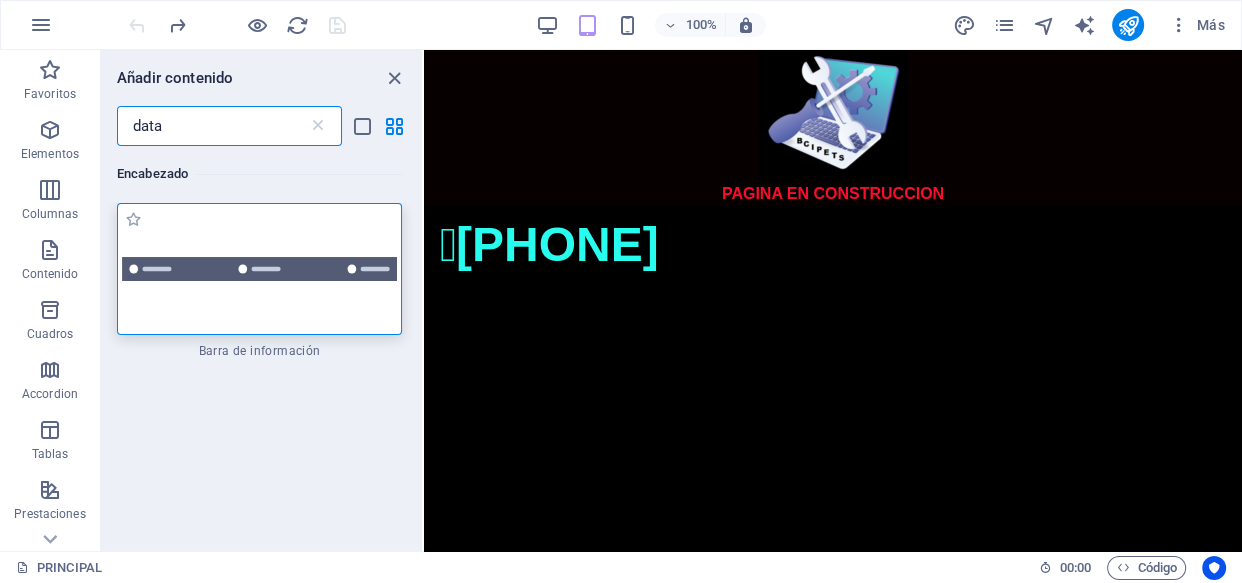 type on "data" 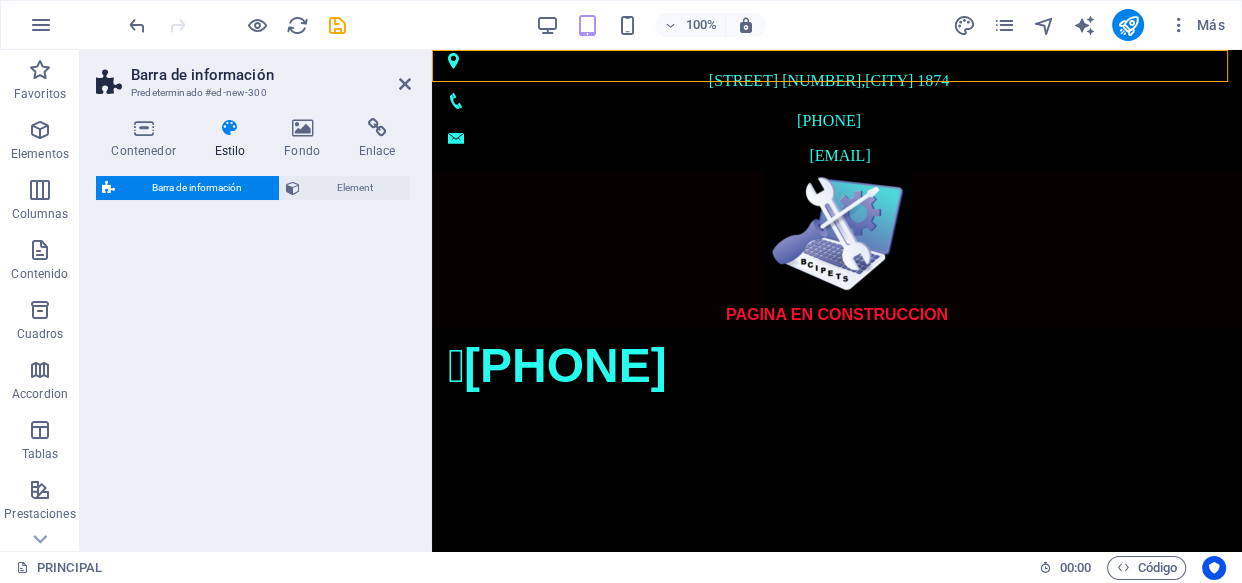 select on "rem" 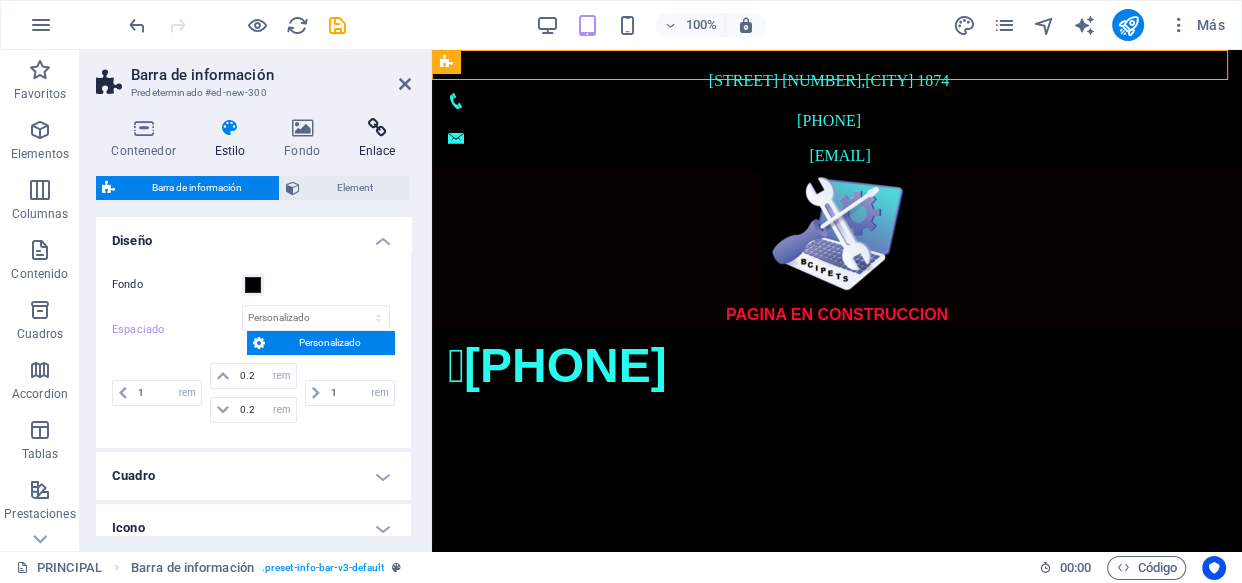click at bounding box center (377, 128) 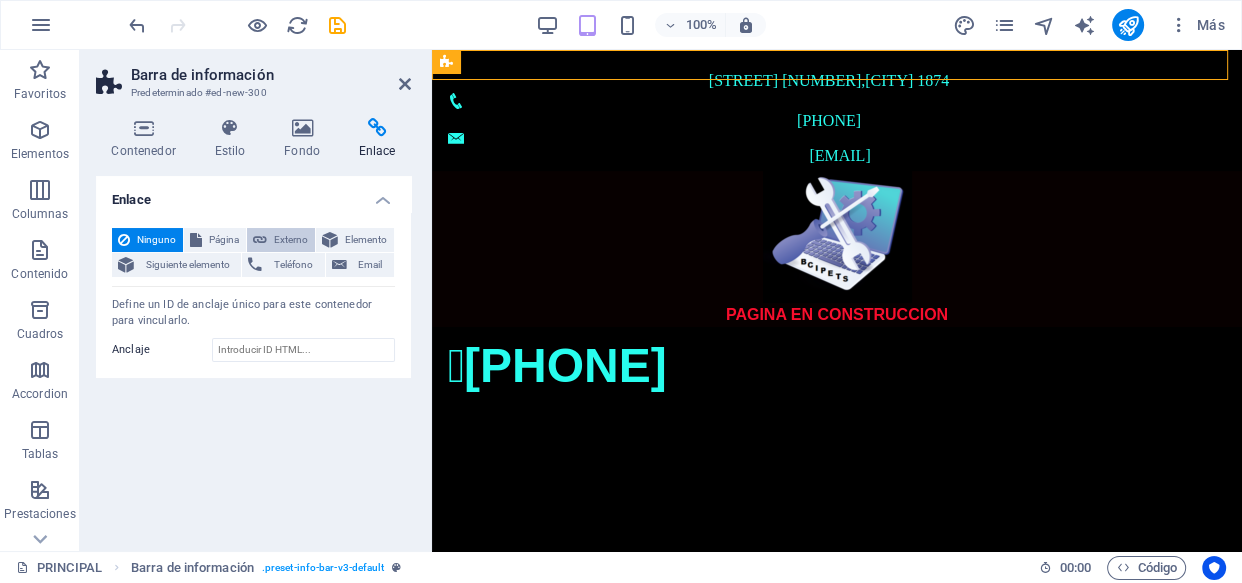 click on "Externo" at bounding box center (291, 240) 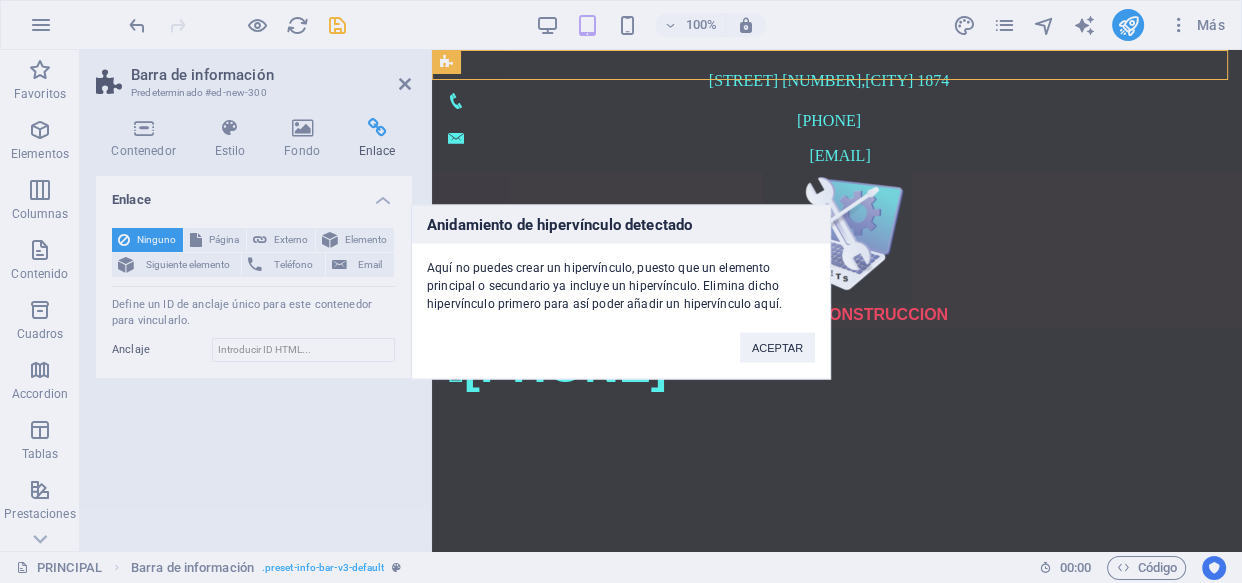 click on "Anidamiento de hipervínculo detectado Aquí no puedes crear un hipervínculo, puesto que un elemento principal o secundario ya incluye un hipervínculo. Elimina dicho hipervínculo primero para así poder añadir un hipervínculo aquí. ACEPTAR" at bounding box center [621, 291] 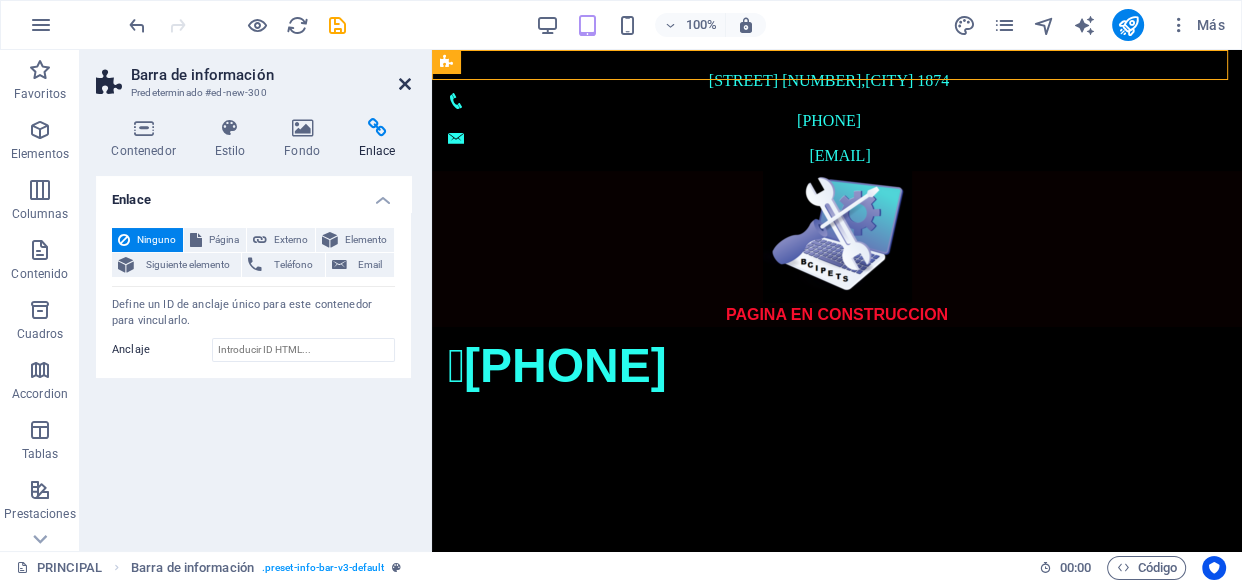 click at bounding box center (405, 84) 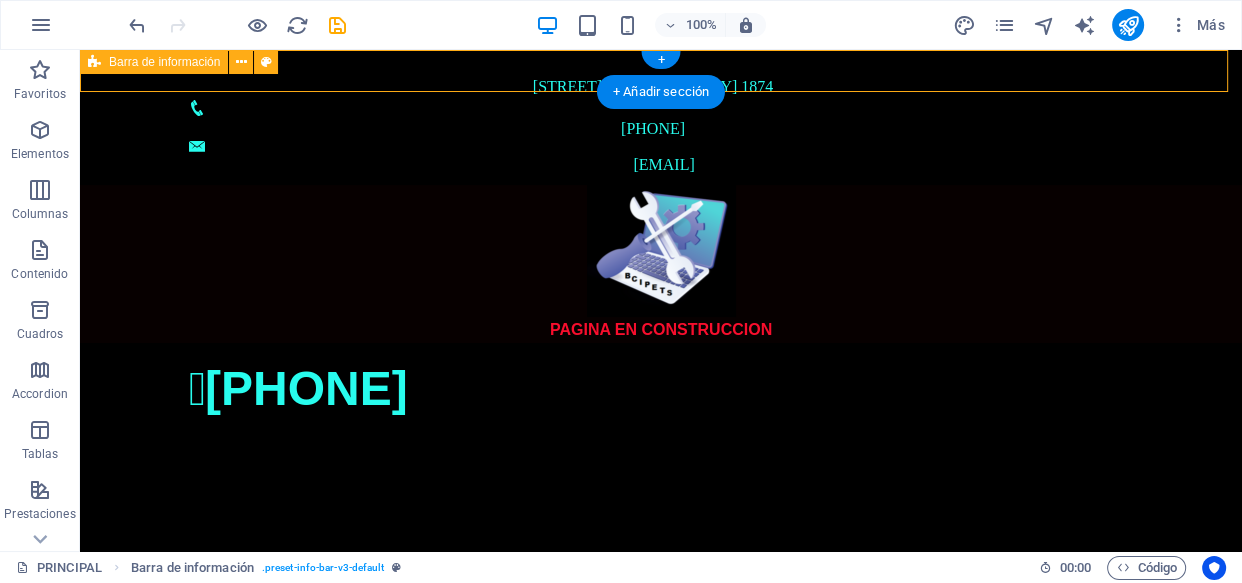 click on "GRAL IRIARTE 01 ,  AVELLANEDA   1874 1124934690 ventas@bcipets.com.ar" at bounding box center [661, 117] 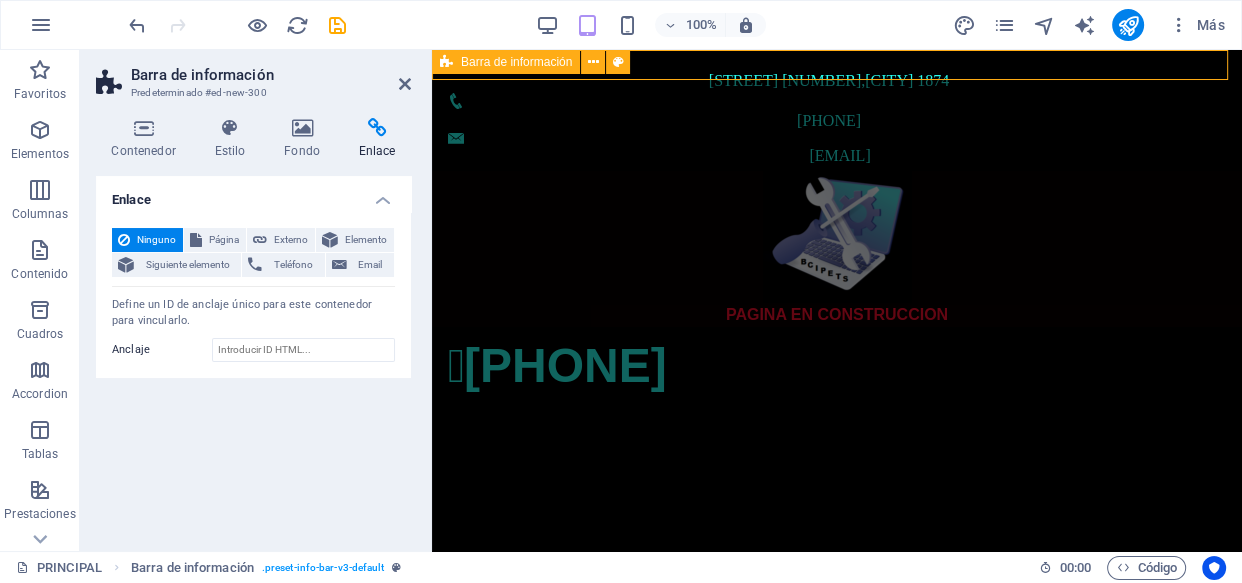 click on "GRAL IRIARTE 01 ,  AVELLANEDA   1874 1124934690 ventas@bcipets.com.ar" at bounding box center [837, 110] 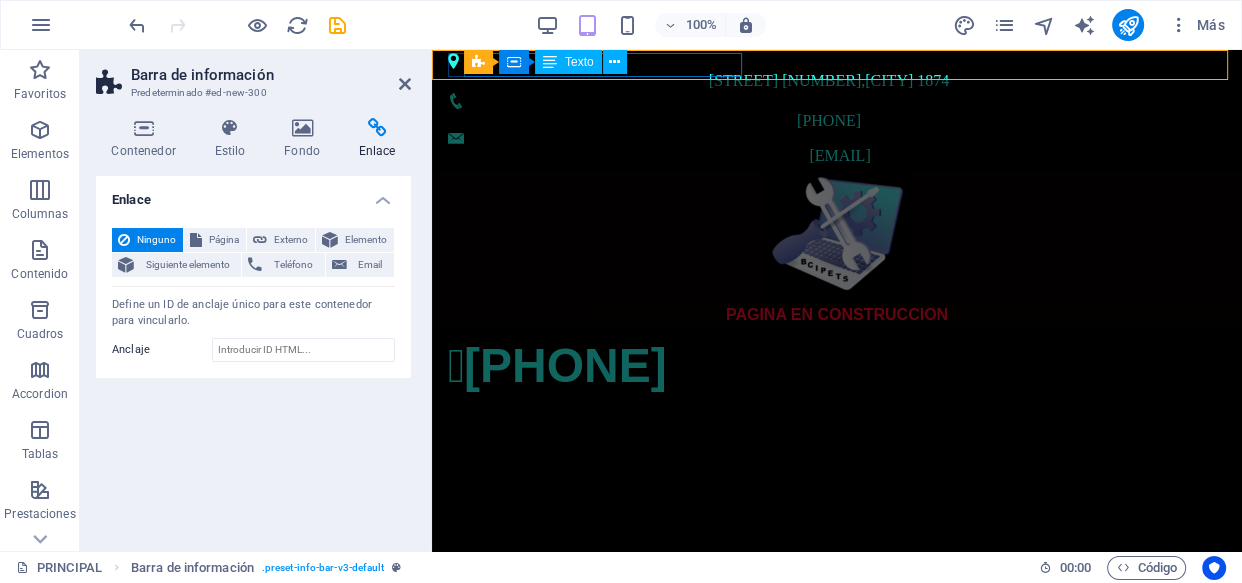 click on "1874" at bounding box center [933, 80] 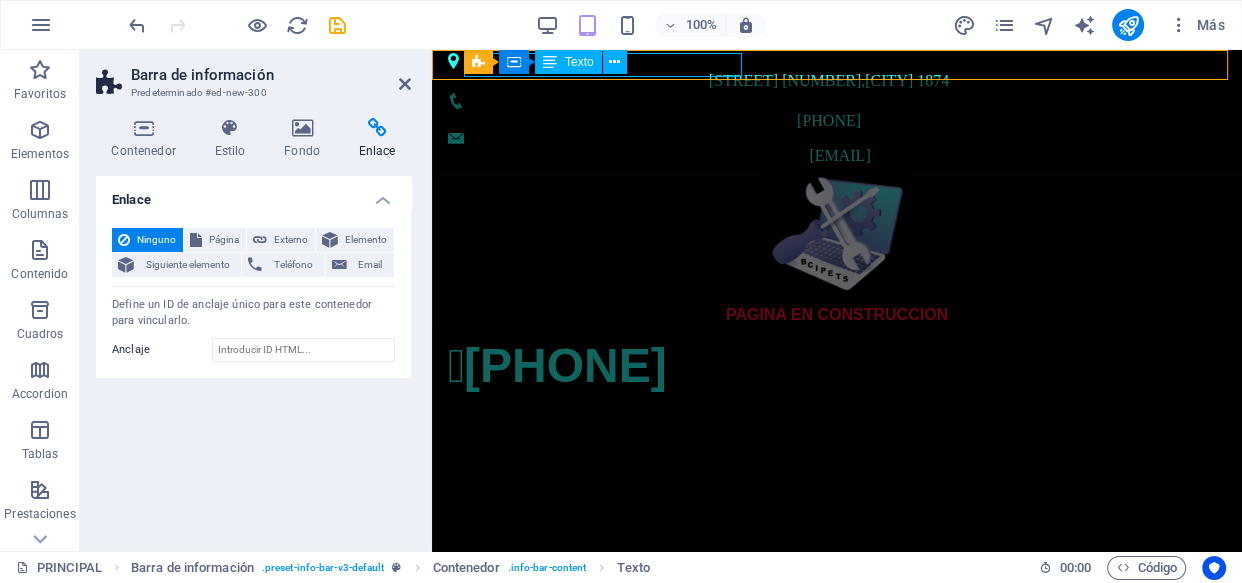 click on "1874" at bounding box center [933, 80] 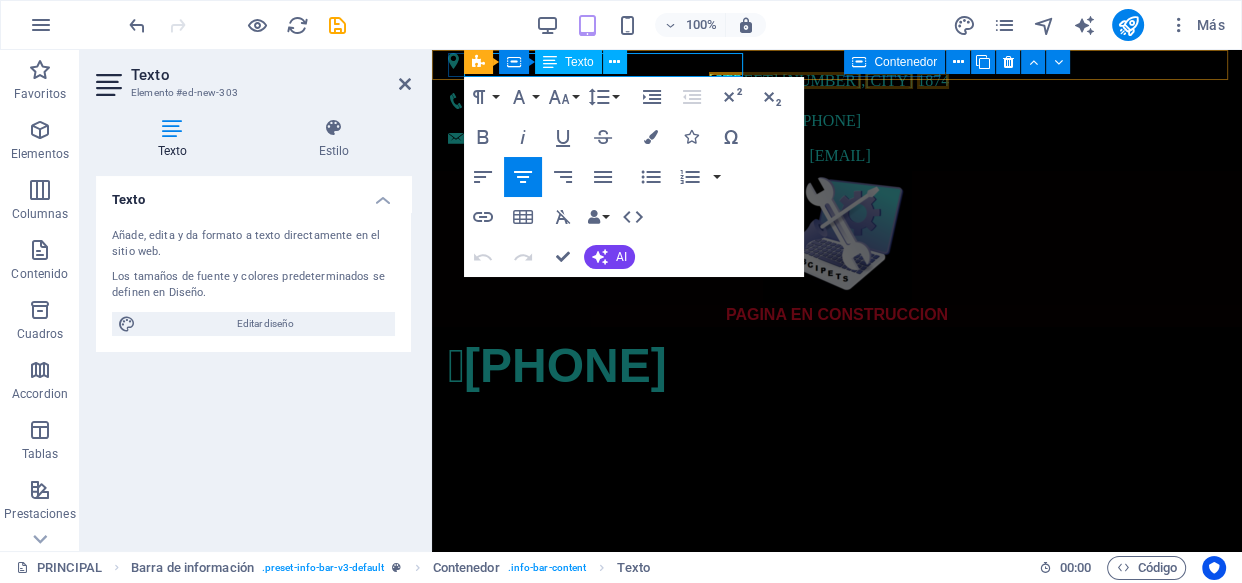 click on "AVELLANEDA" at bounding box center [889, 80] 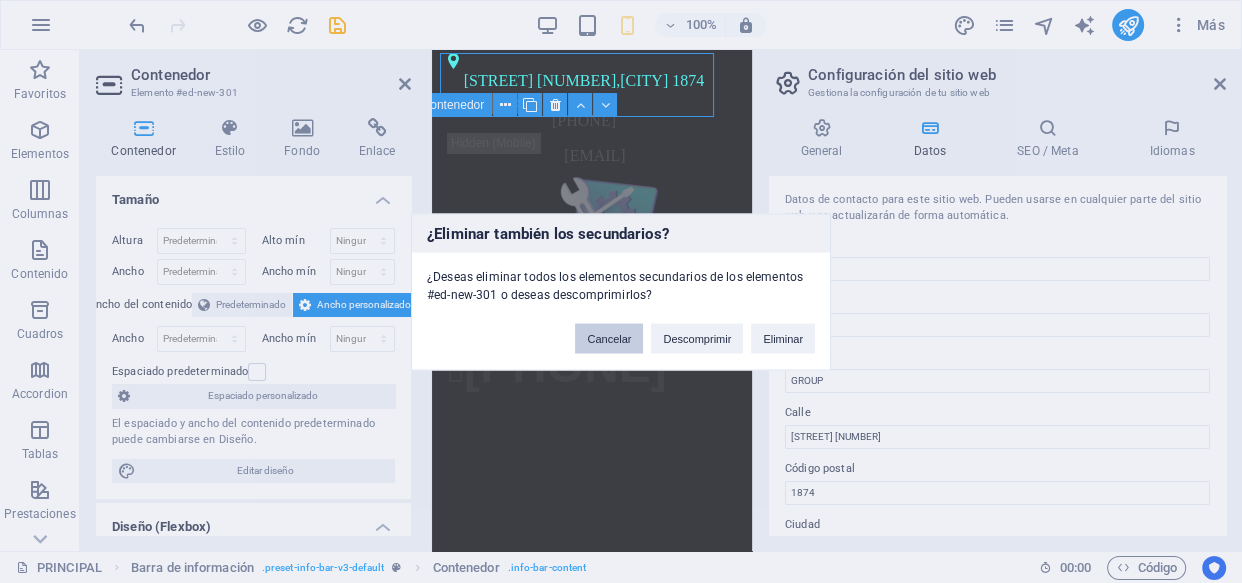 click on "Cancelar" at bounding box center (609, 338) 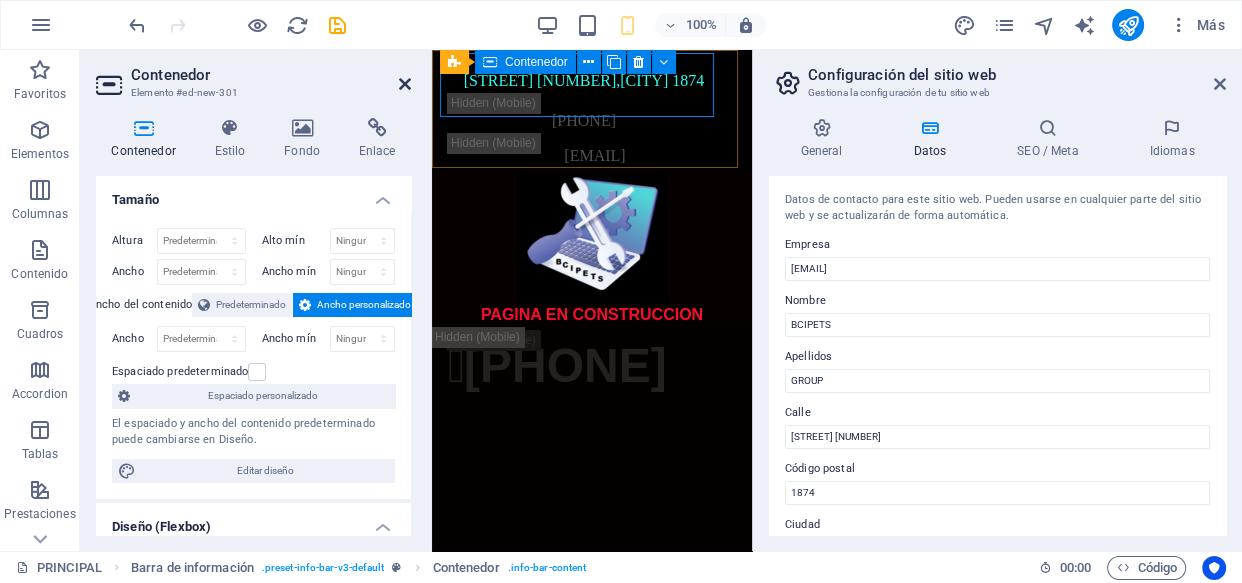click at bounding box center (405, 84) 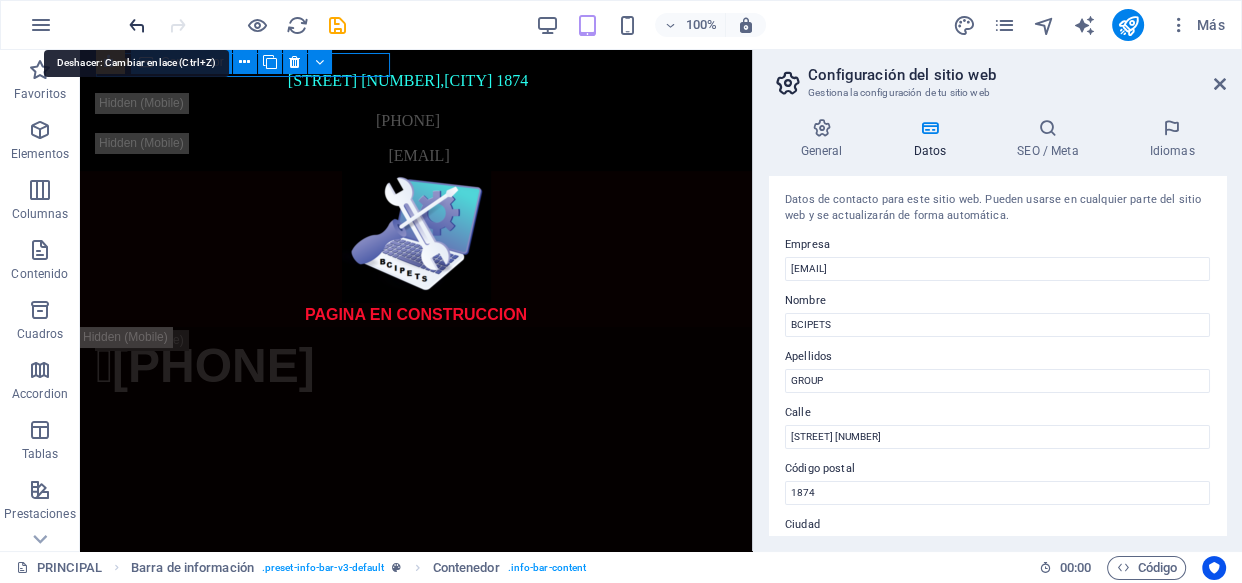 click at bounding box center [137, 25] 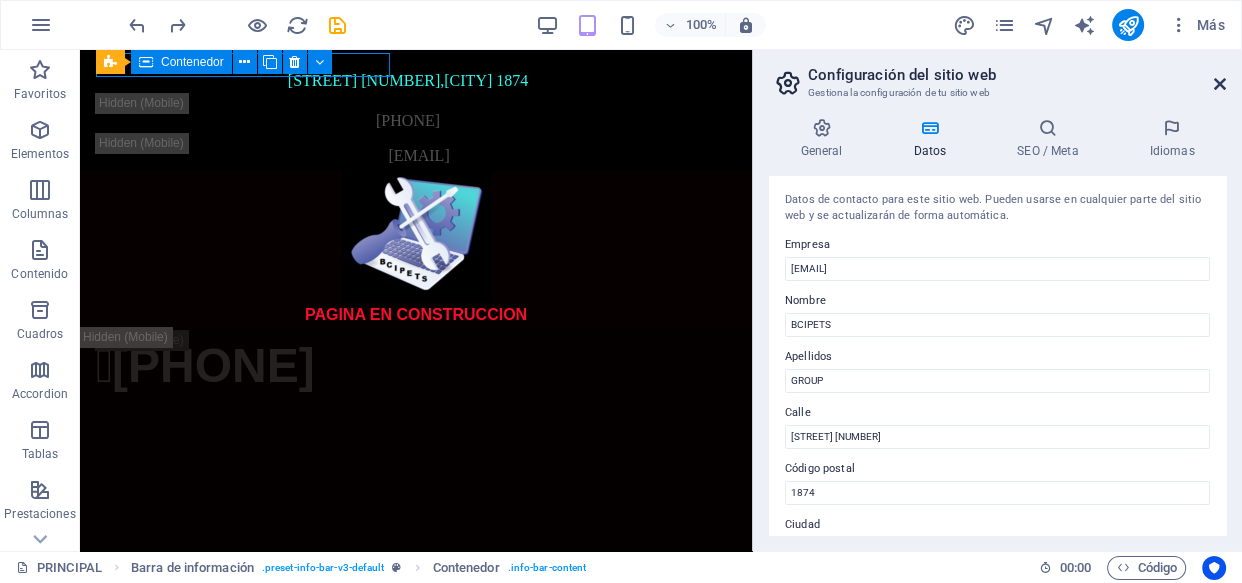 click at bounding box center (1220, 84) 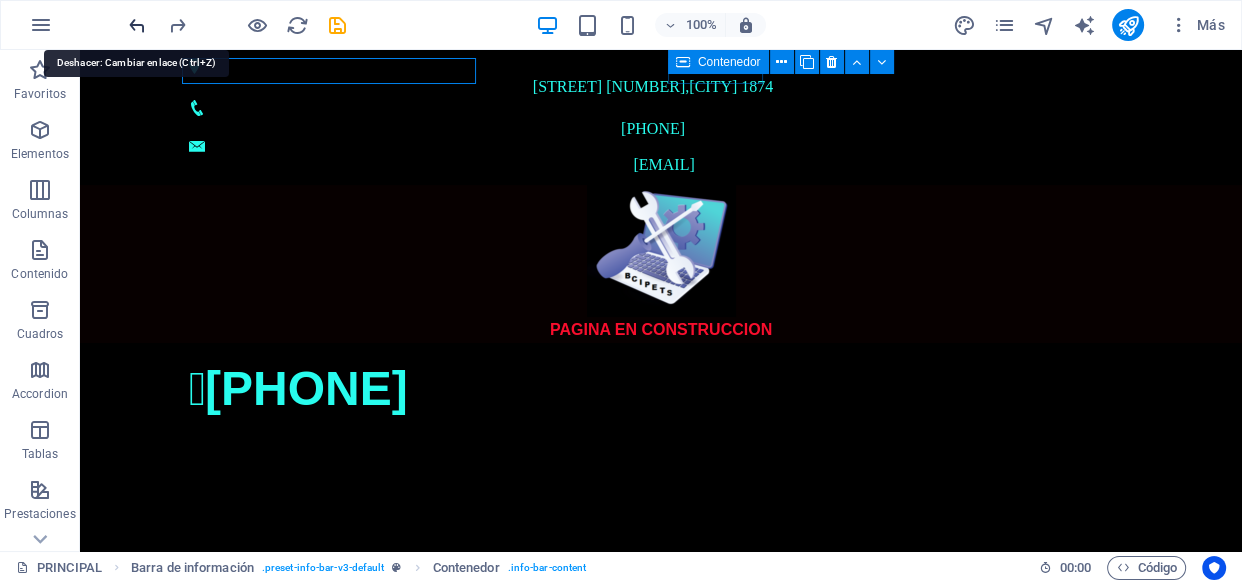 click at bounding box center (137, 25) 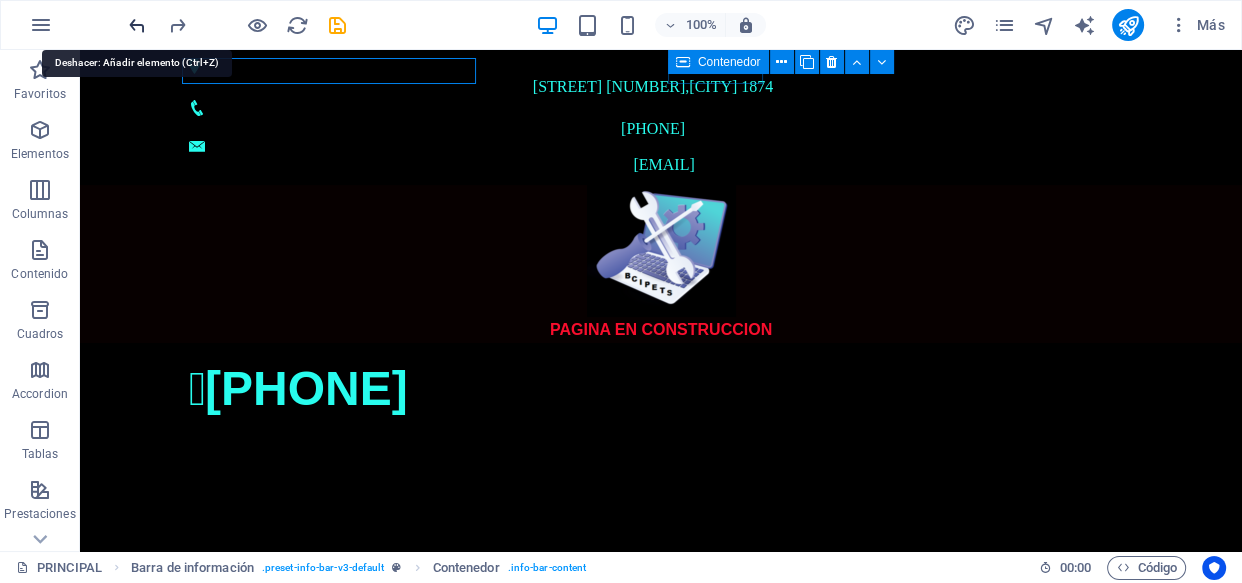 click at bounding box center (137, 25) 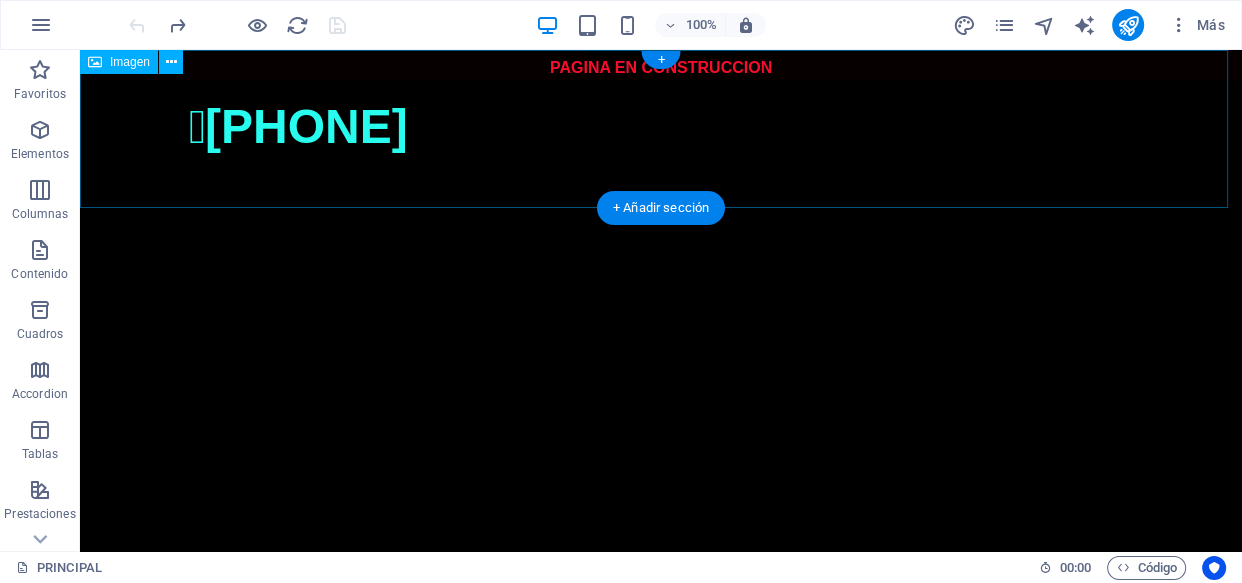 scroll, scrollTop: 0, scrollLeft: 0, axis: both 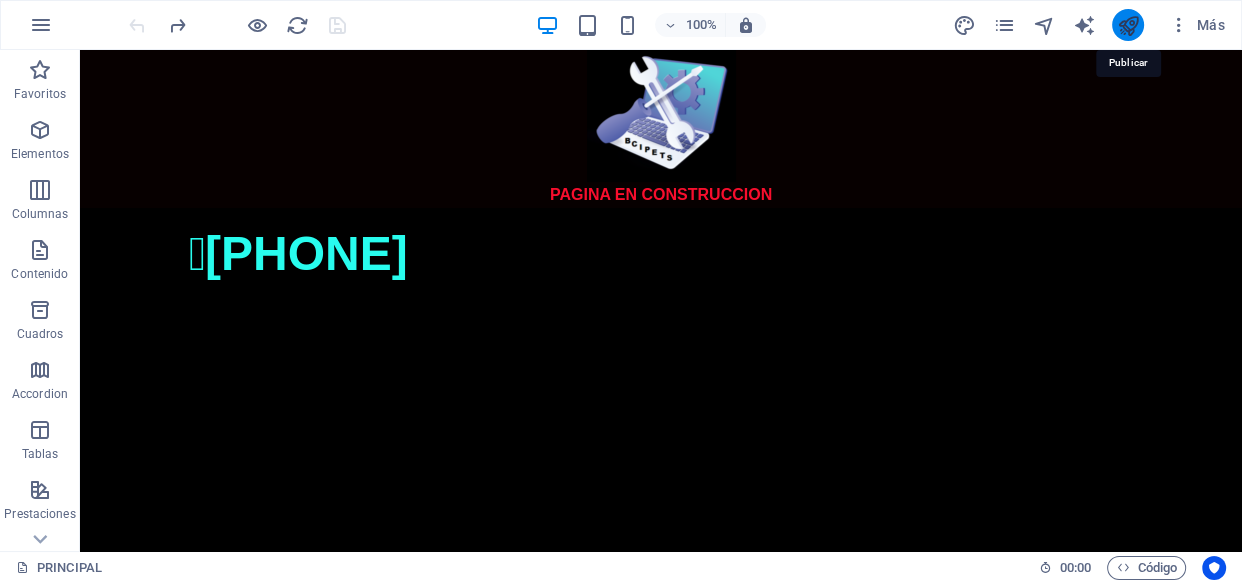 click at bounding box center (1128, 25) 